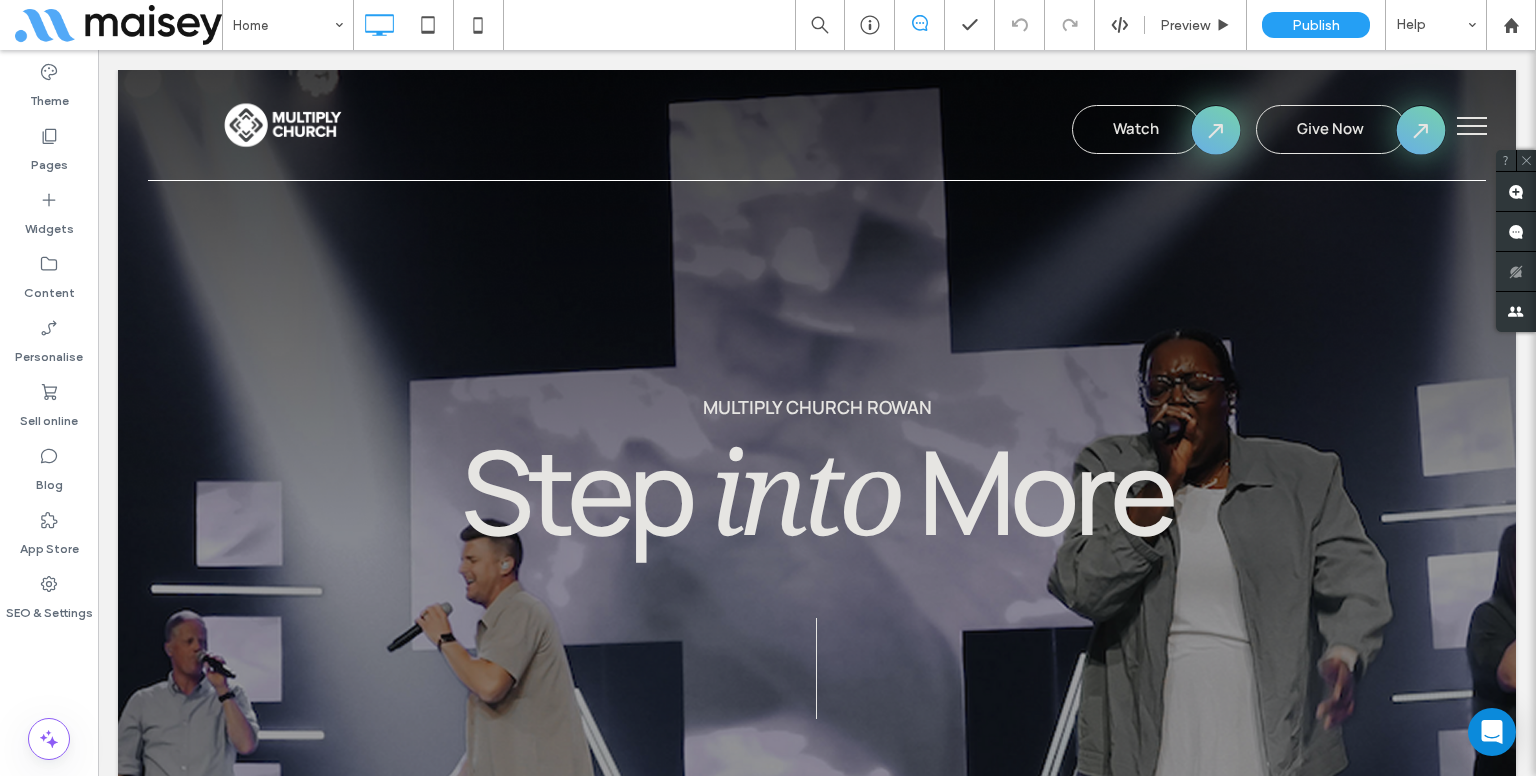 scroll, scrollTop: 0, scrollLeft: 0, axis: both 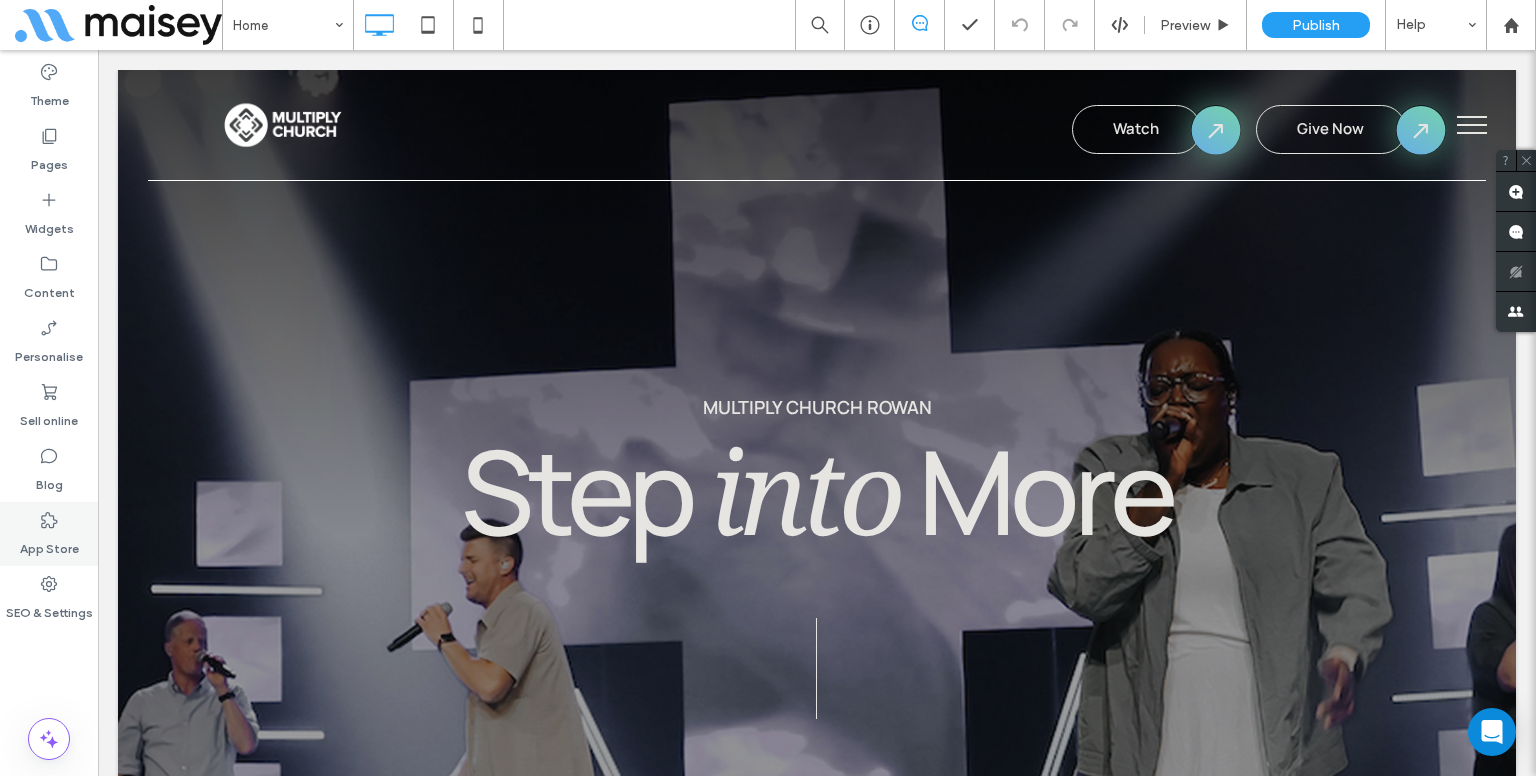 click on "App Store" at bounding box center [49, 534] 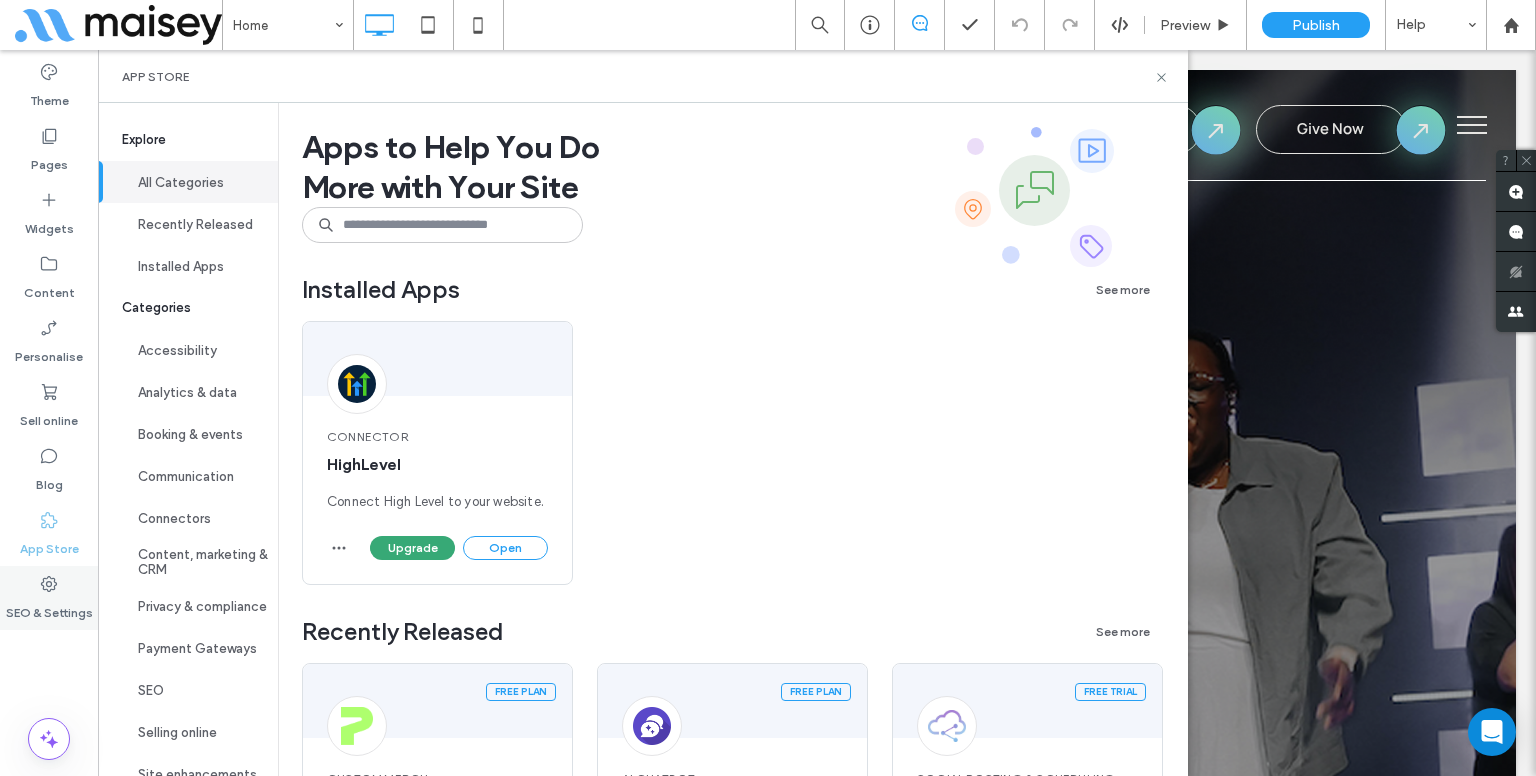 click on "SEO & Settings" at bounding box center [49, 608] 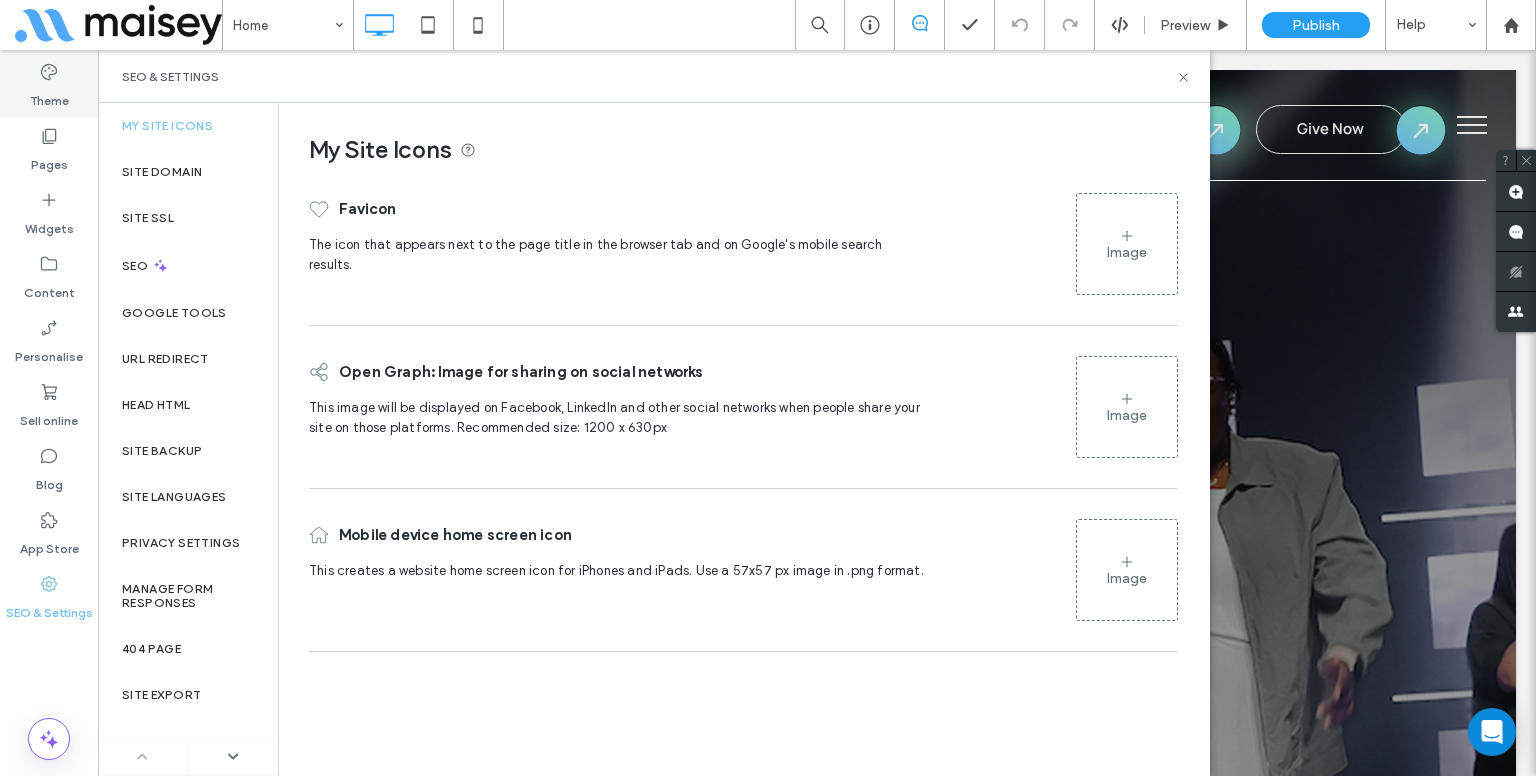 click 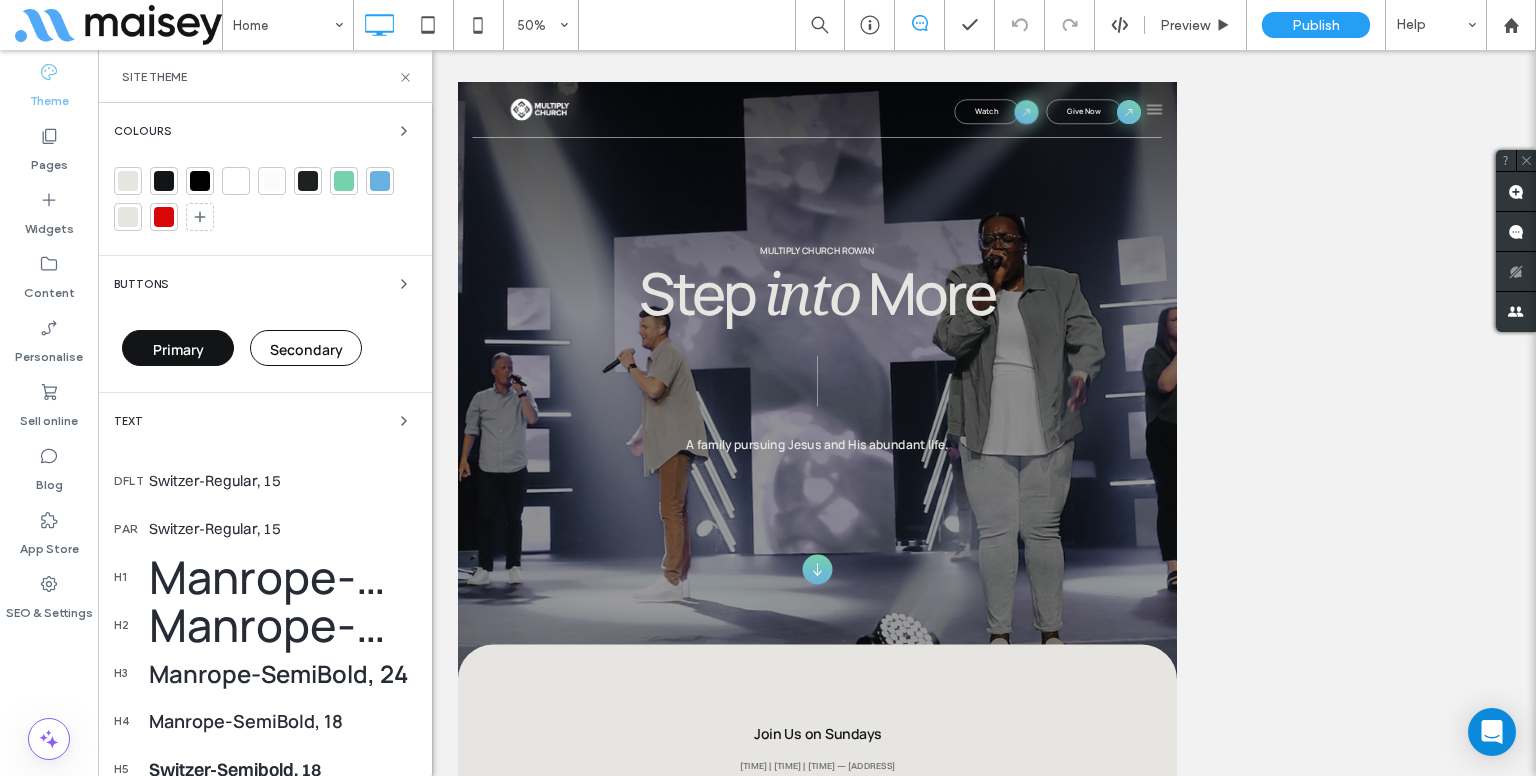 scroll, scrollTop: 308, scrollLeft: 0, axis: vertical 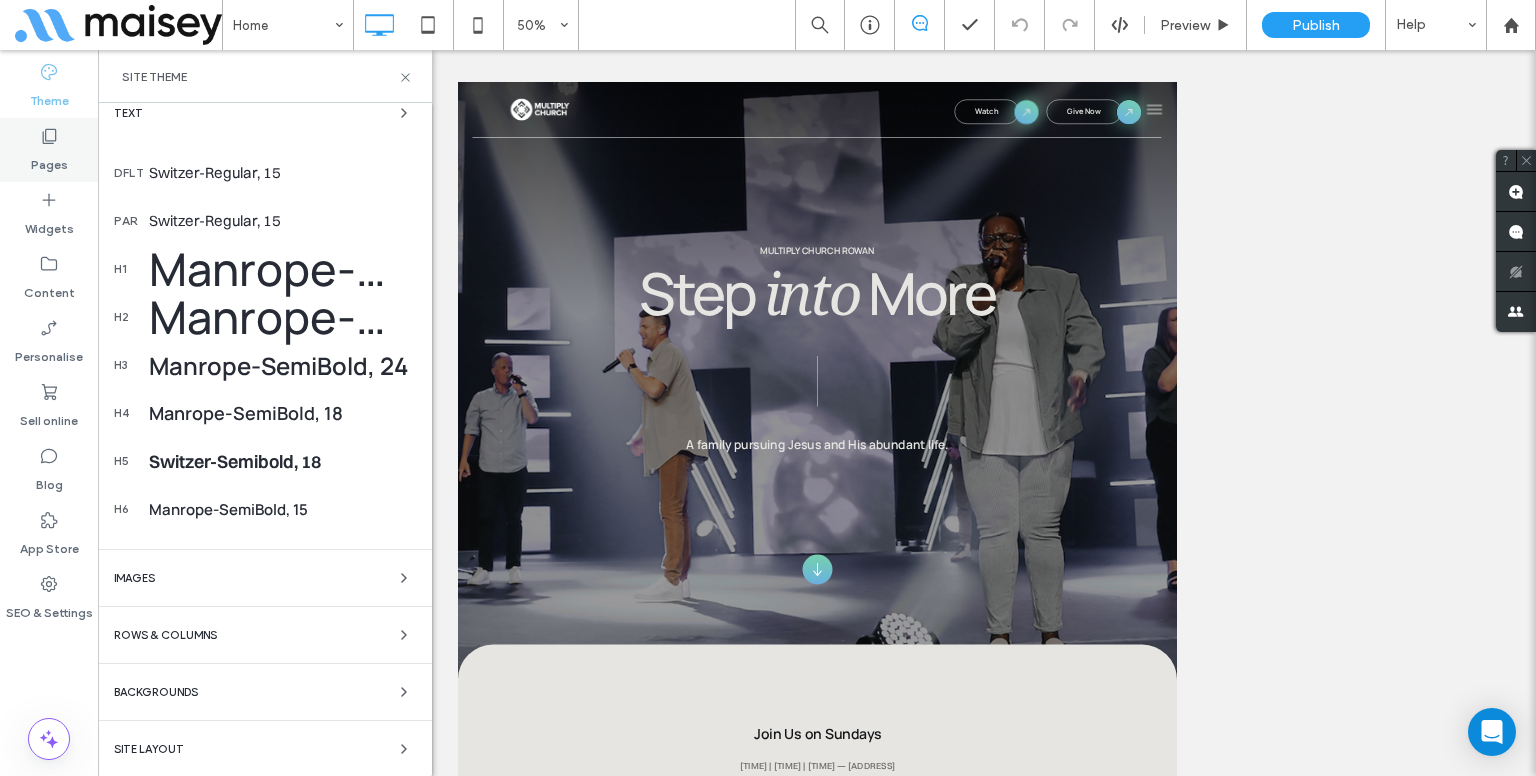 click on "Pages" at bounding box center [49, 150] 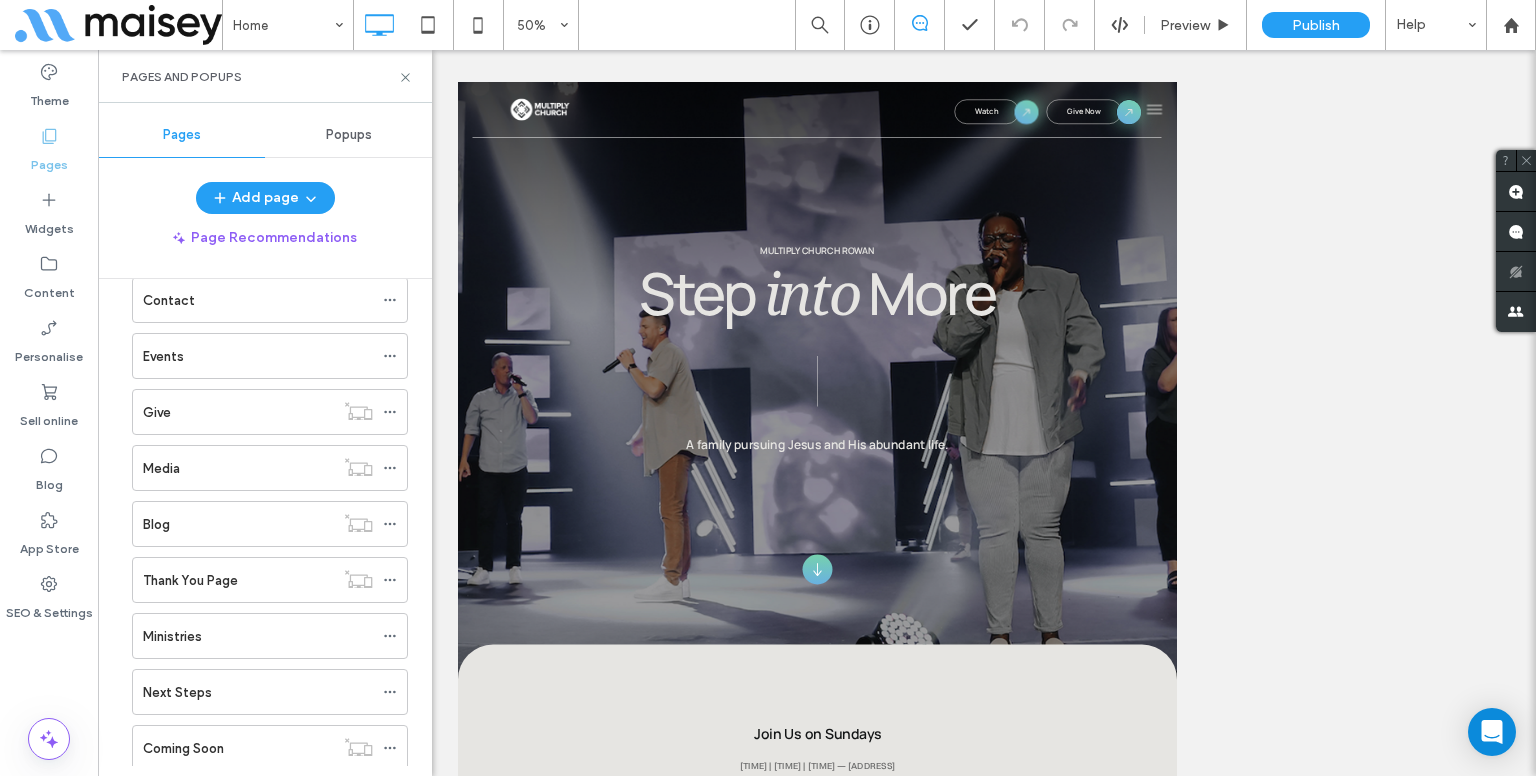 scroll, scrollTop: 197, scrollLeft: 0, axis: vertical 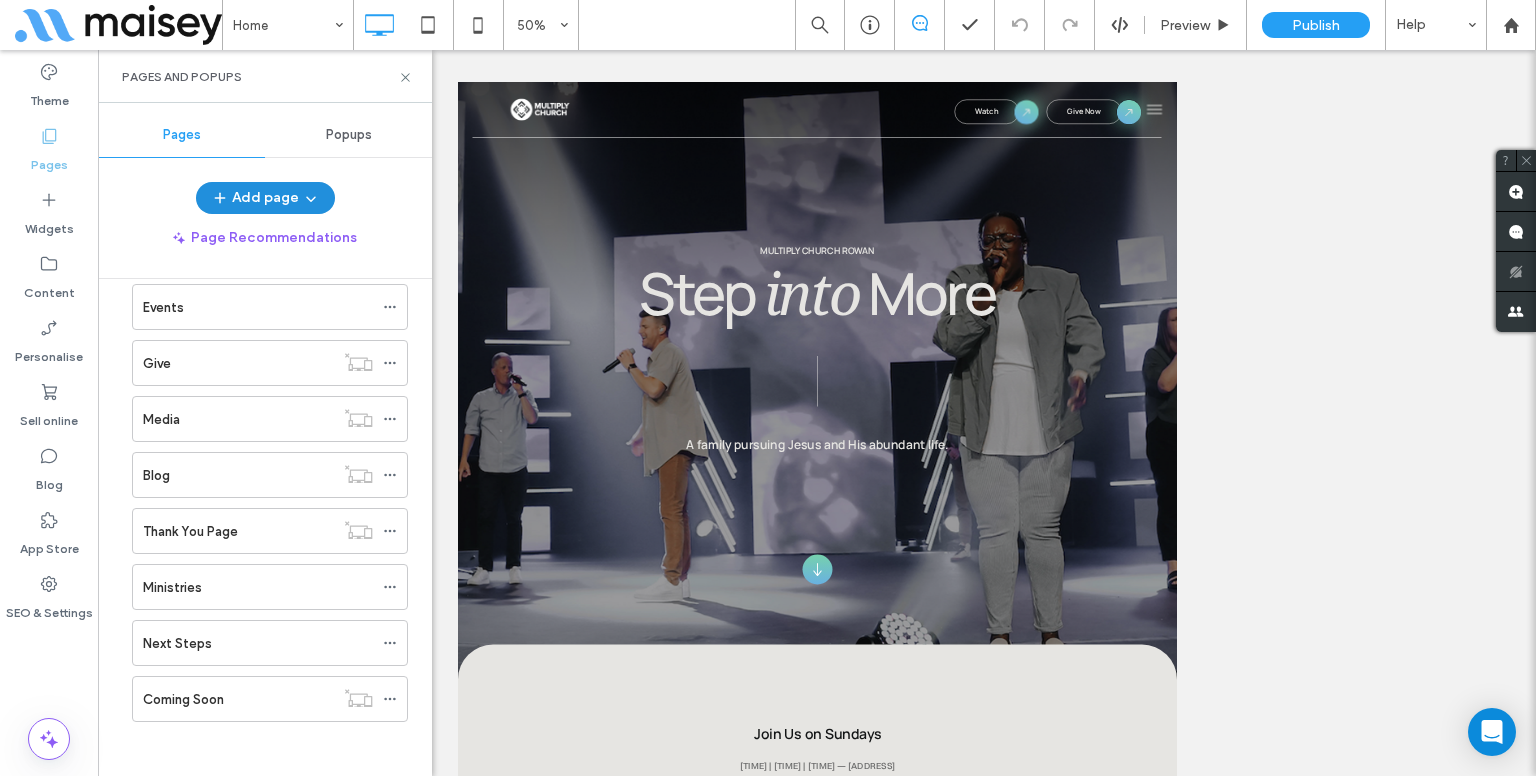 click 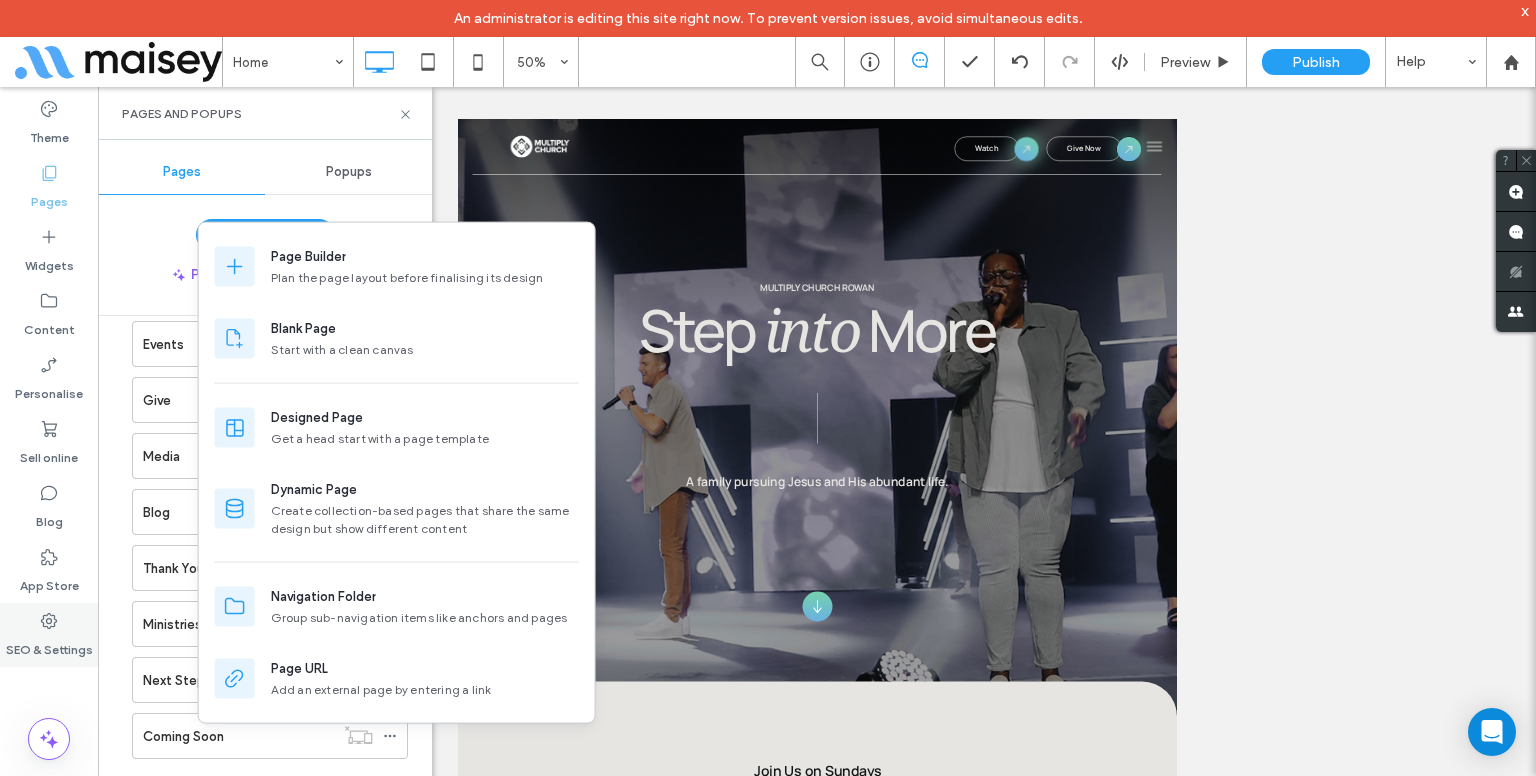 click on "SEO & Settings" at bounding box center (49, 635) 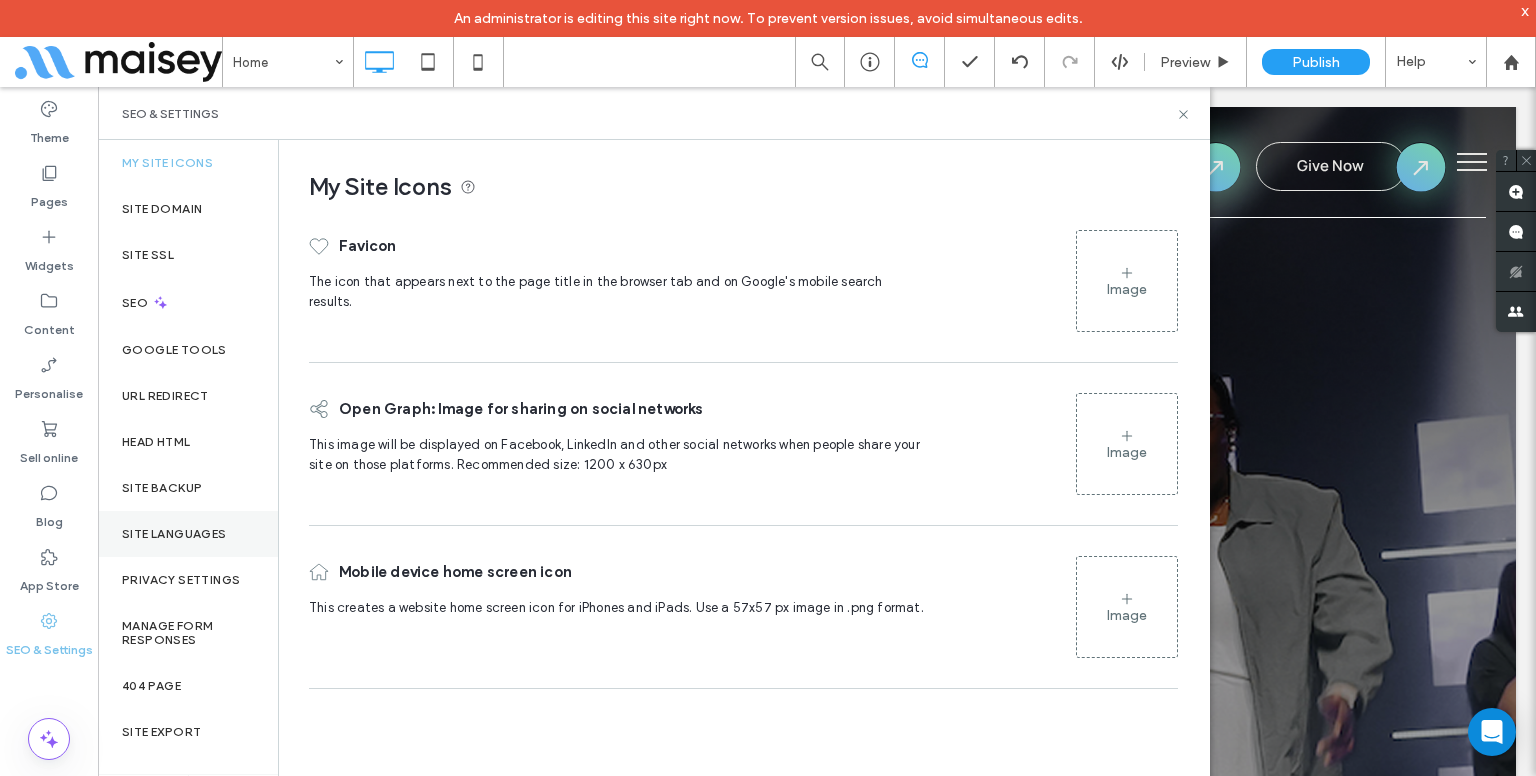 click on "Site Languages" at bounding box center [174, 534] 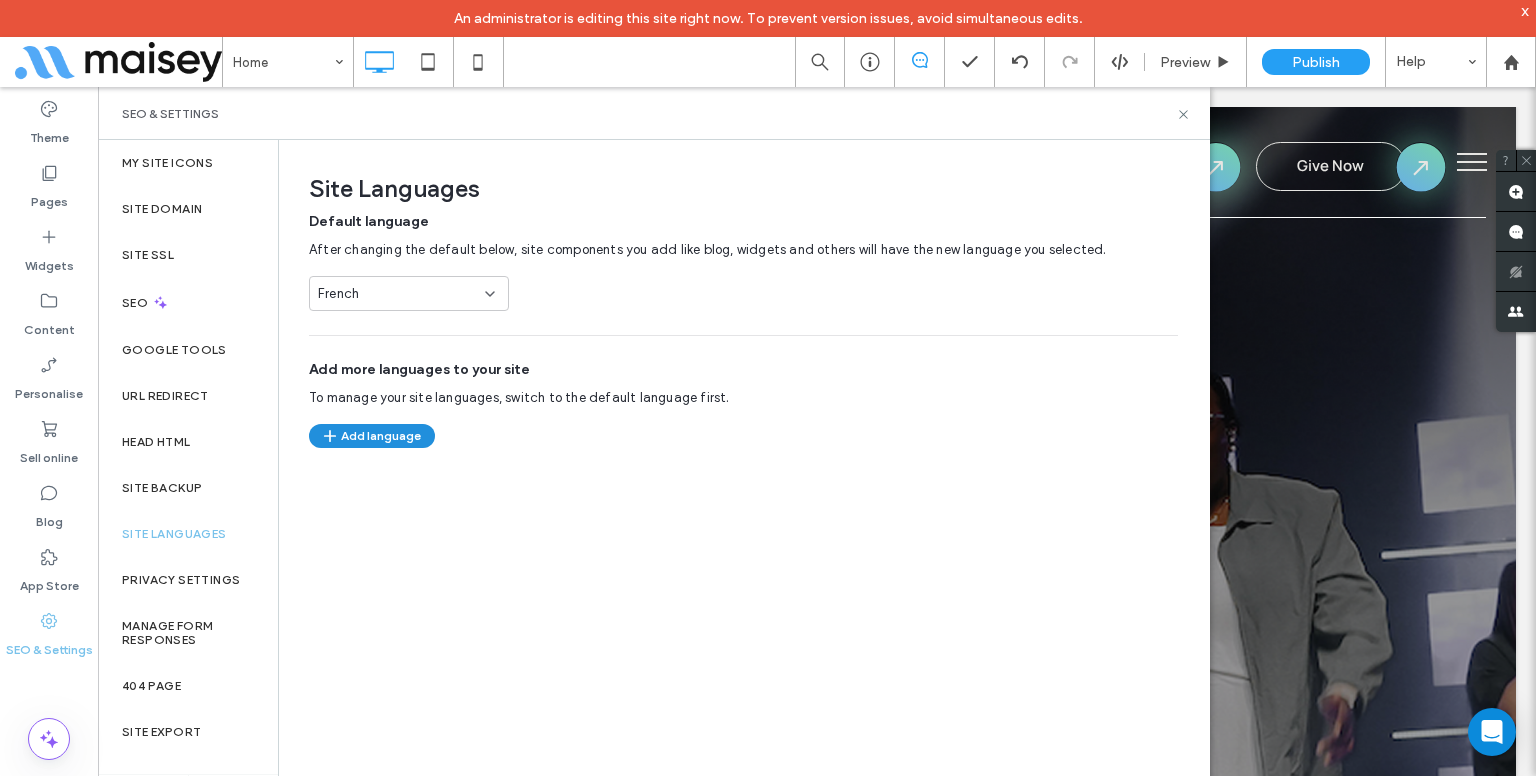 click on "Add language" at bounding box center (372, 436) 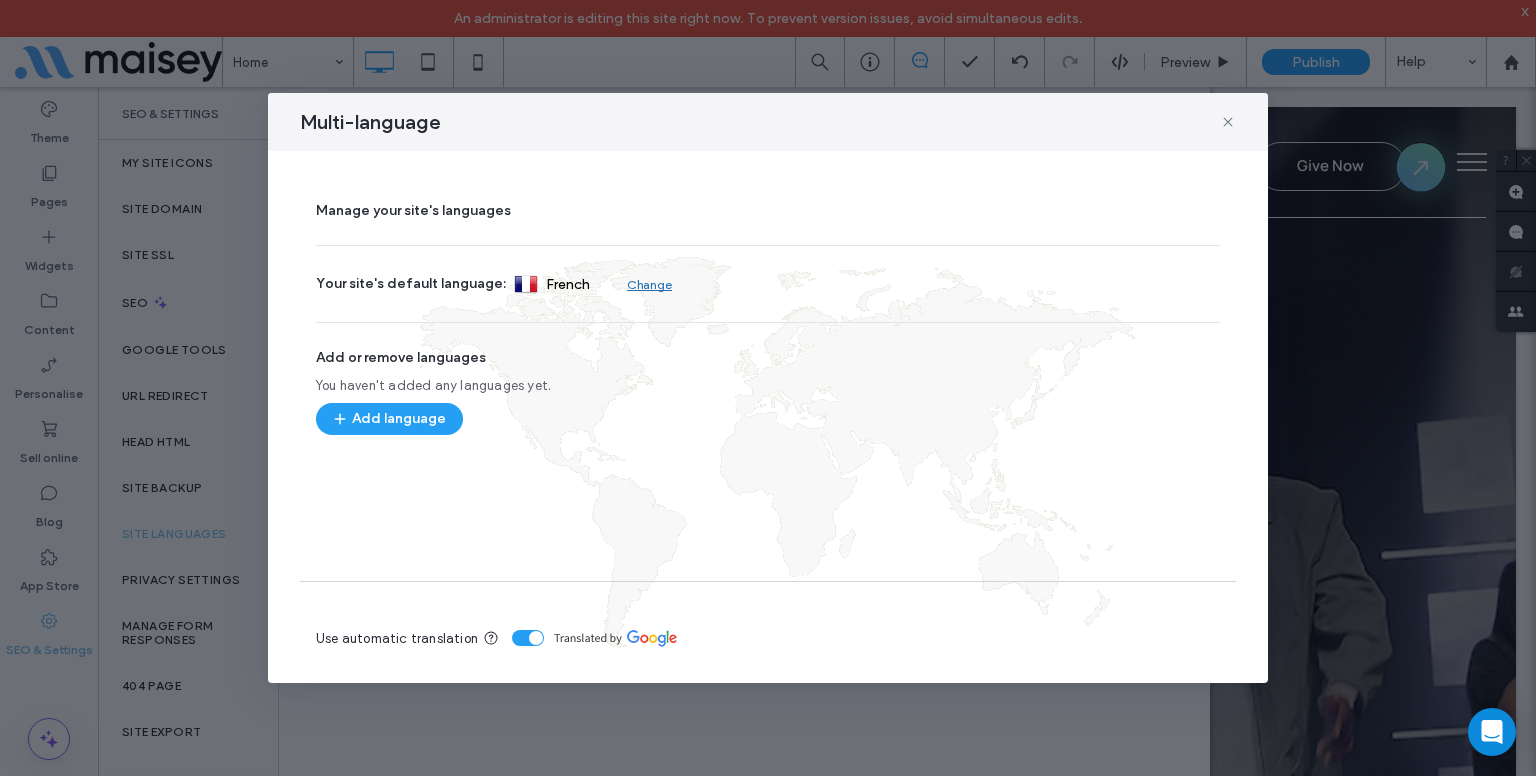 type 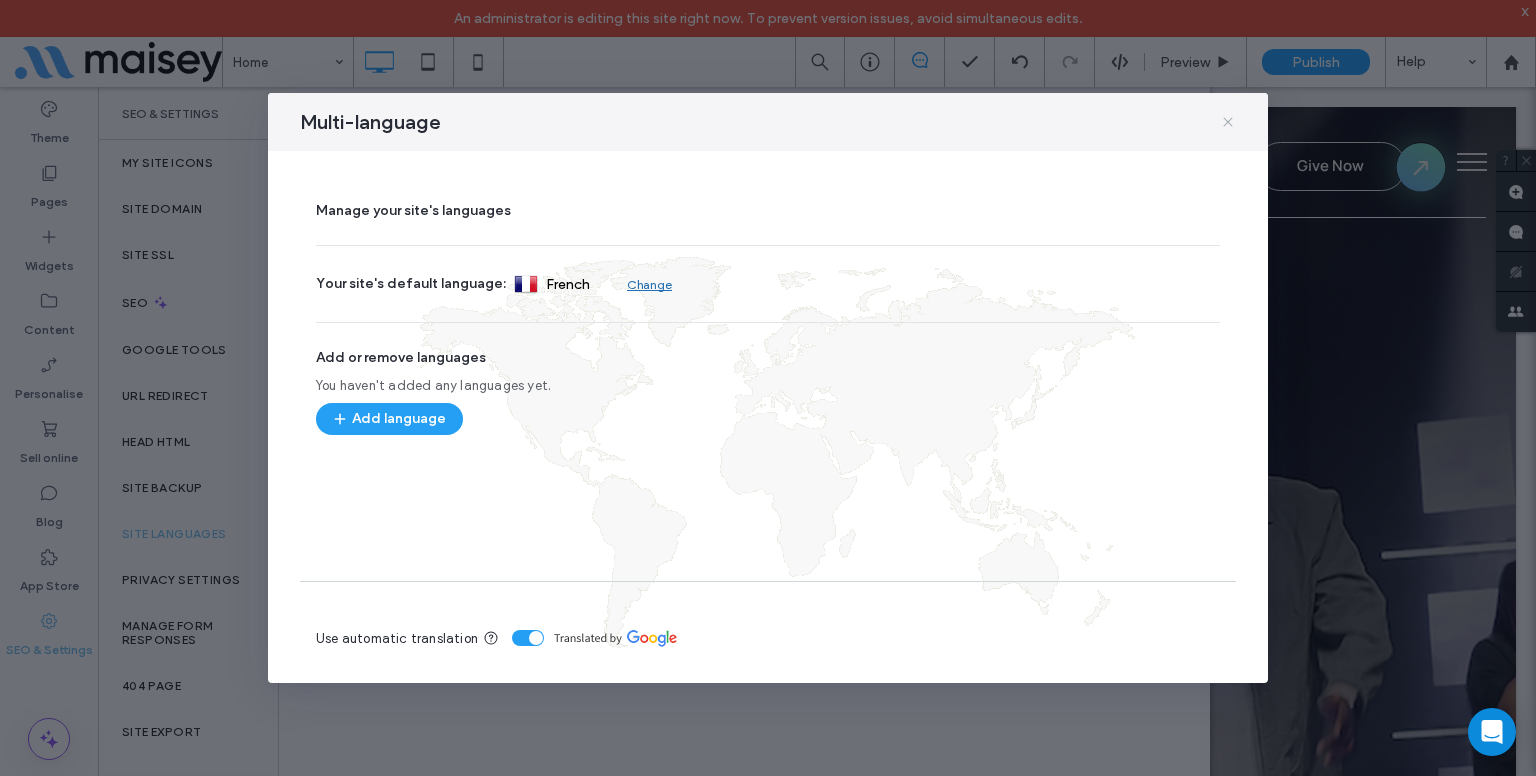 click 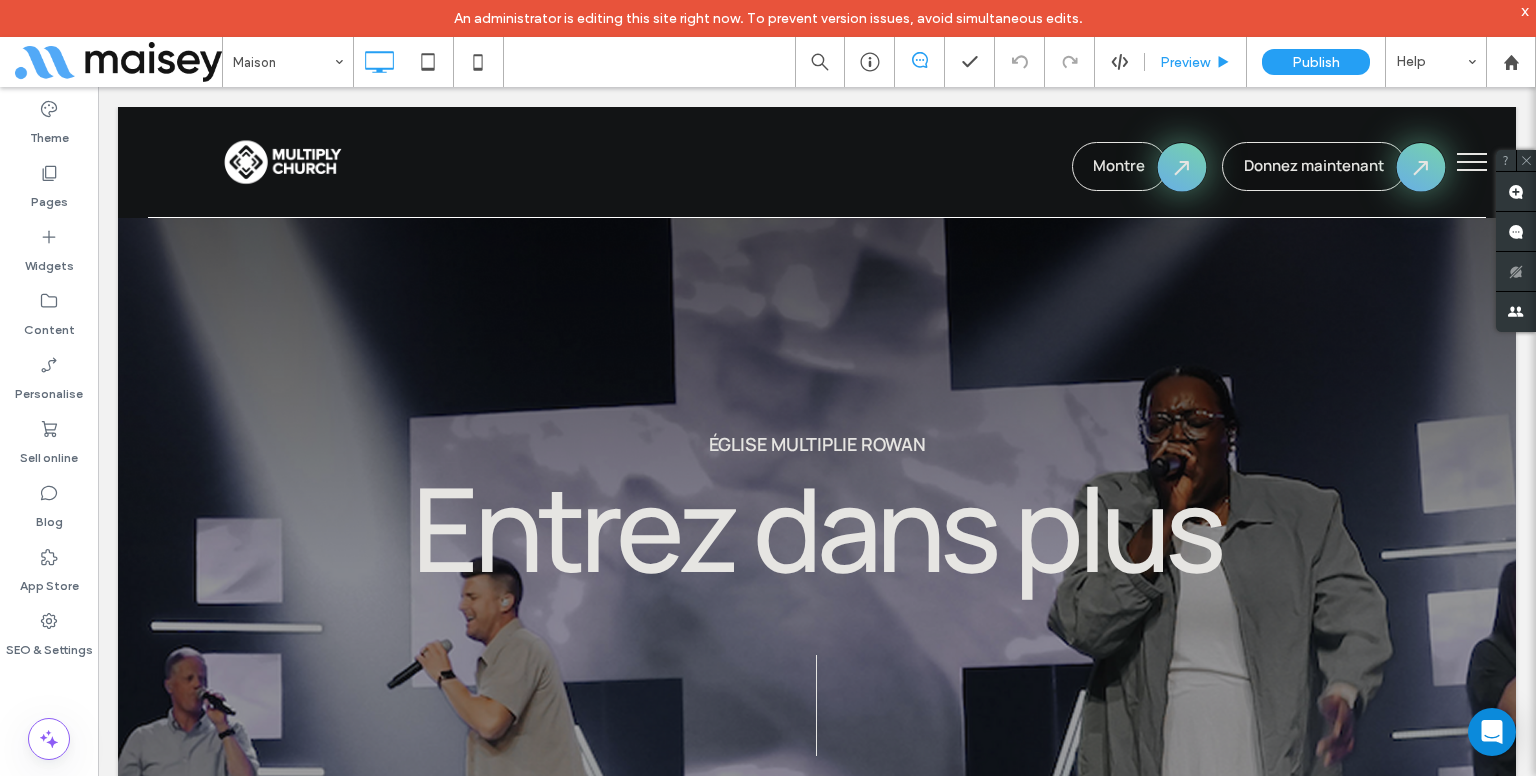 scroll, scrollTop: 1619, scrollLeft: 0, axis: vertical 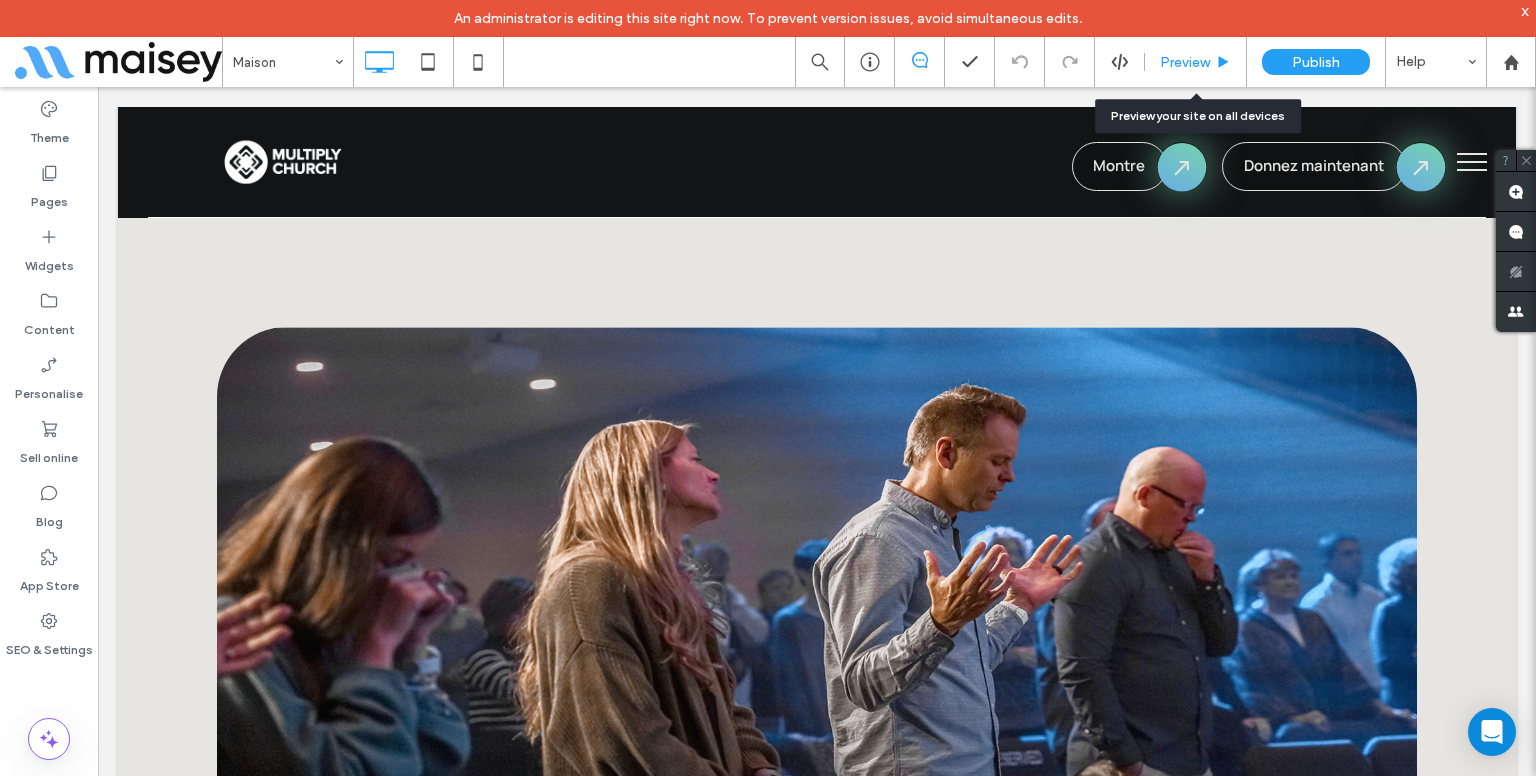 click on "Preview" at bounding box center [1185, 62] 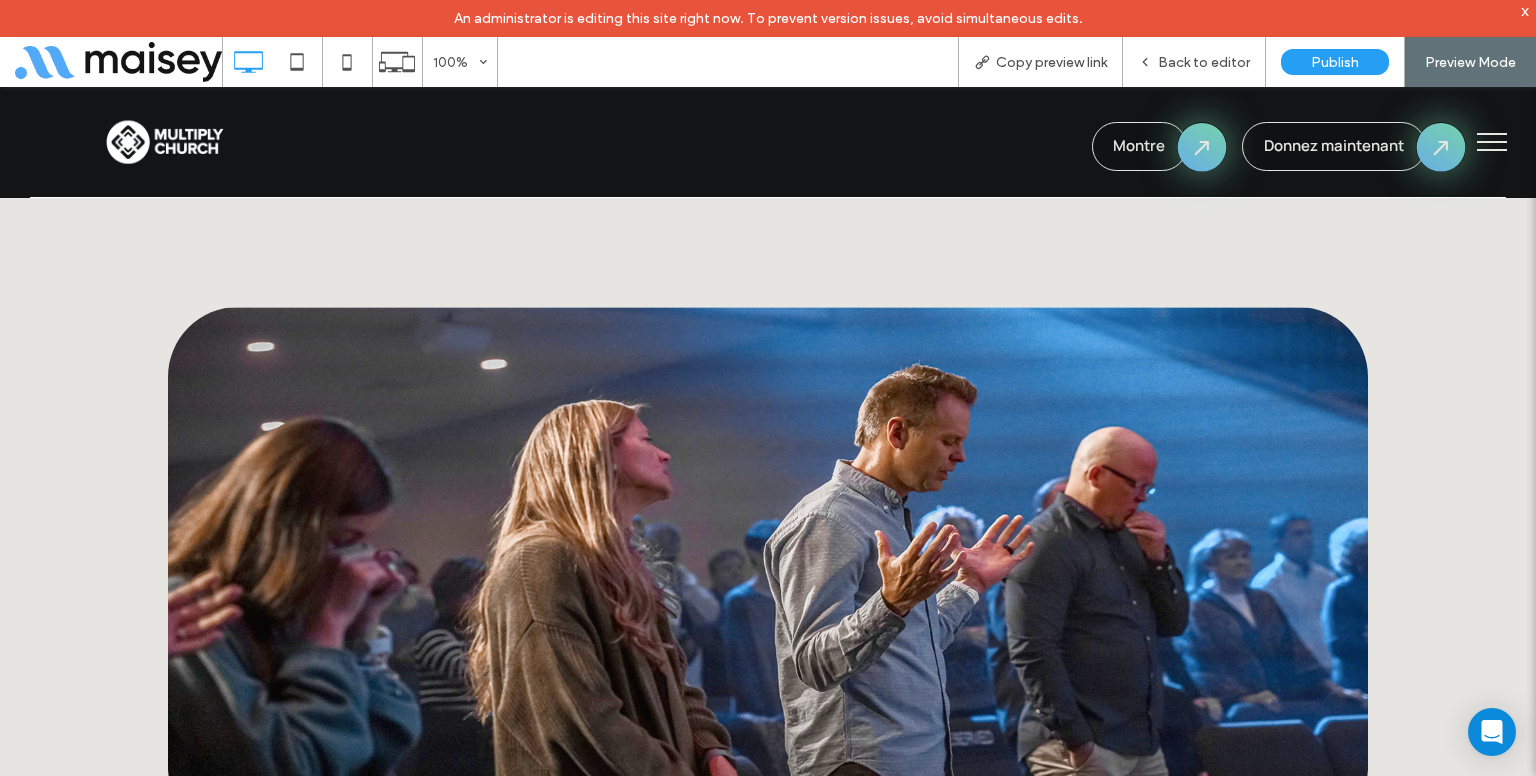 click at bounding box center [1492, 142] 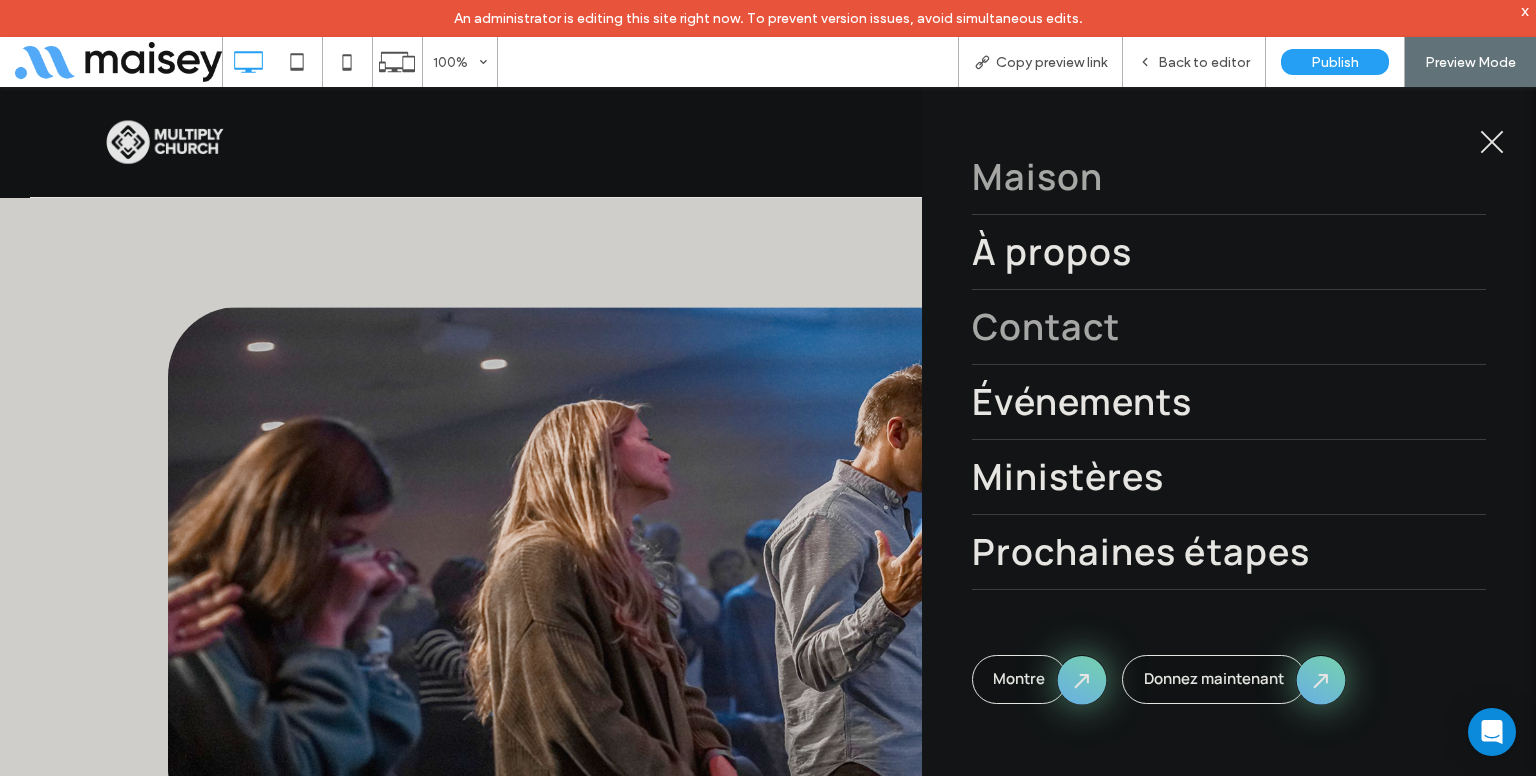 scroll, scrollTop: 0, scrollLeft: 0, axis: both 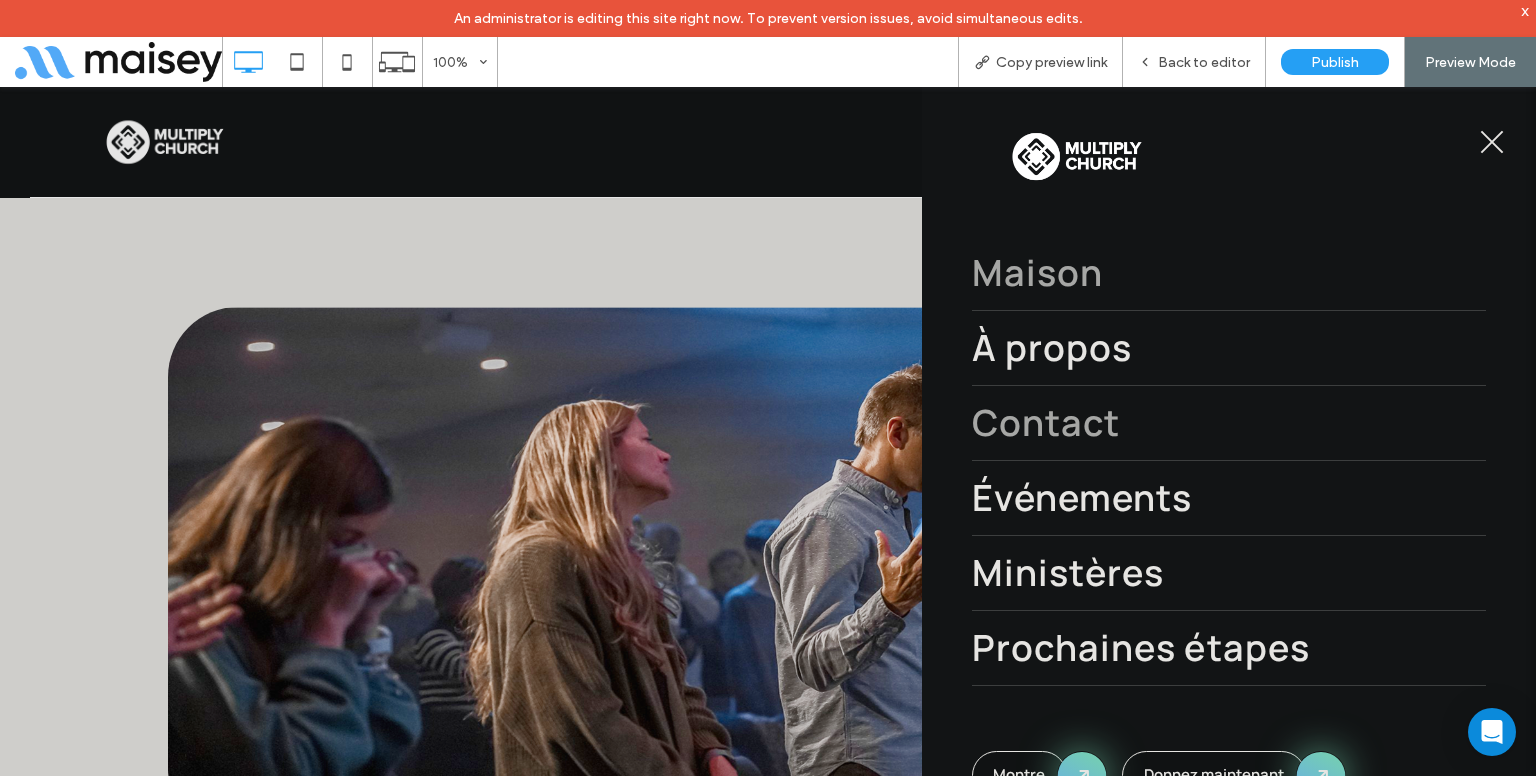type 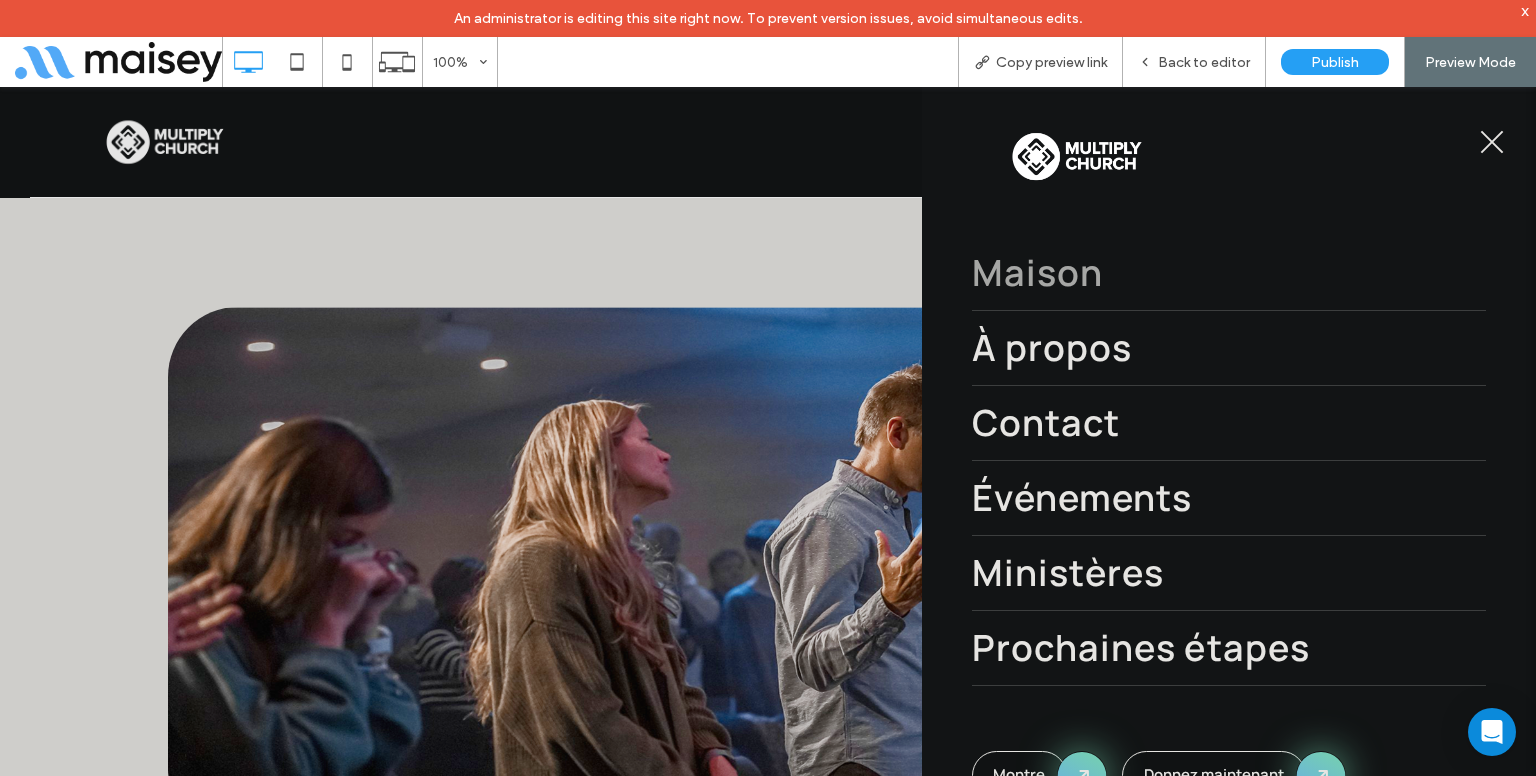 click at bounding box center [1492, 142] 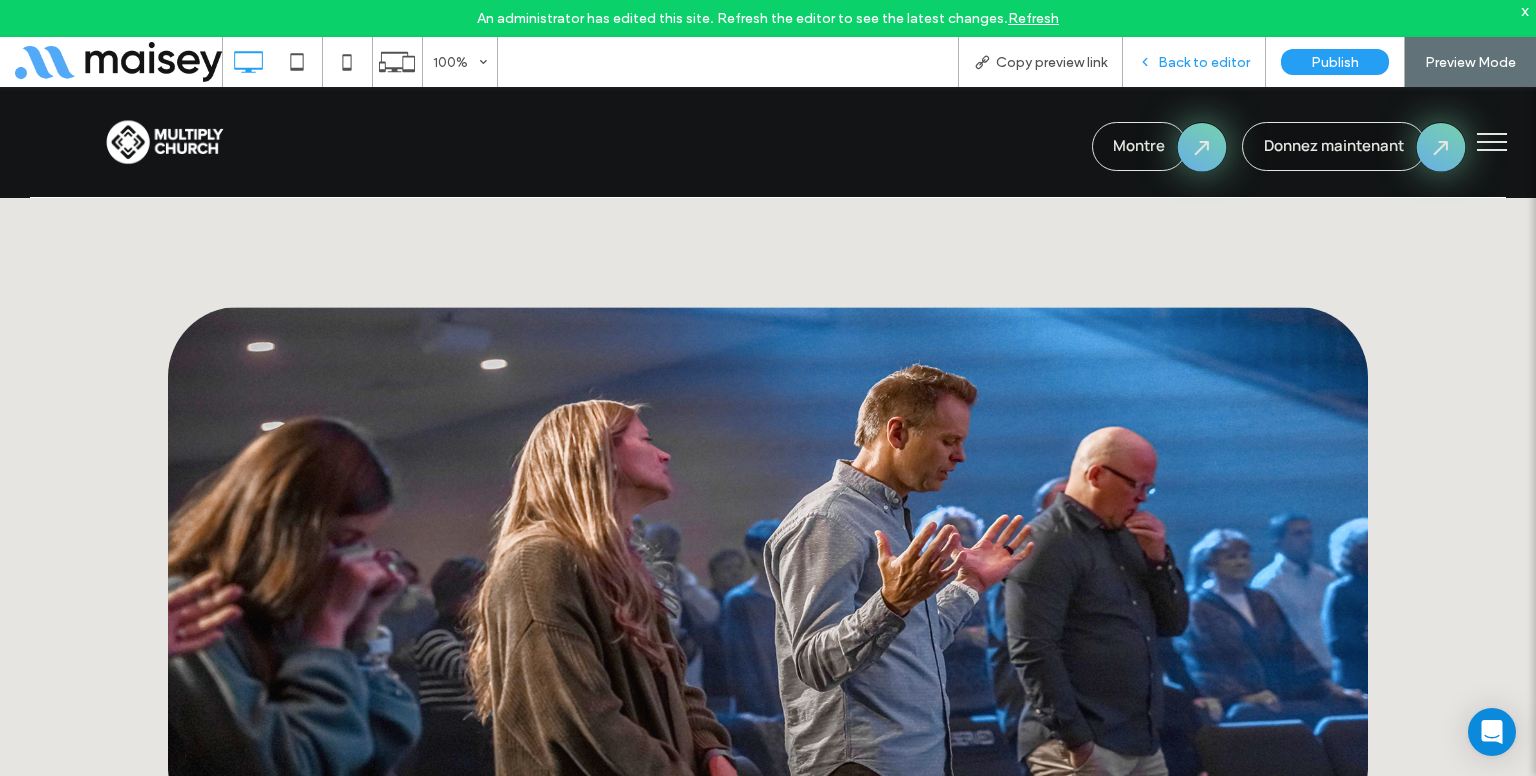click on "Back to editor" at bounding box center (1194, 62) 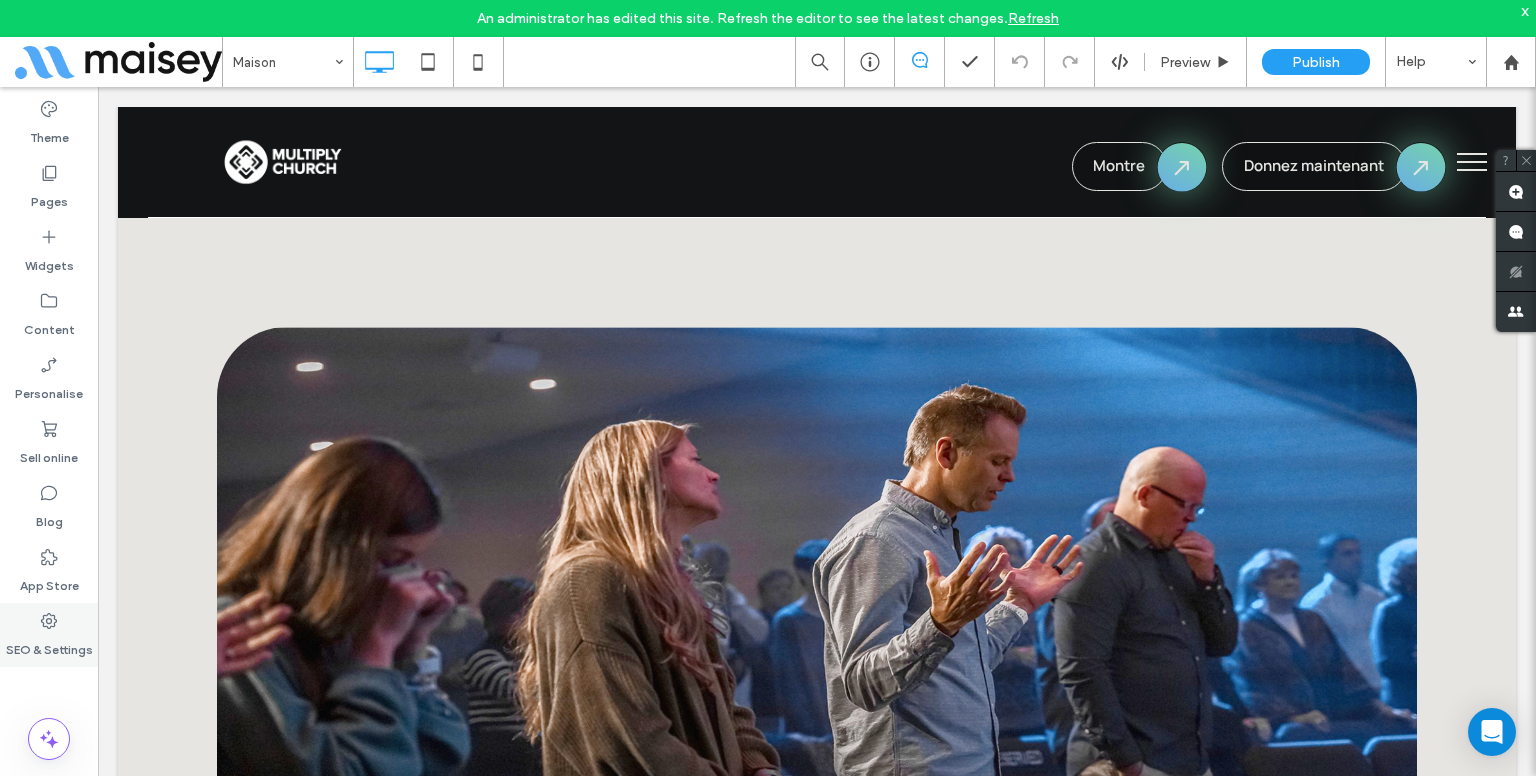 click on "SEO & Settings" at bounding box center [49, 635] 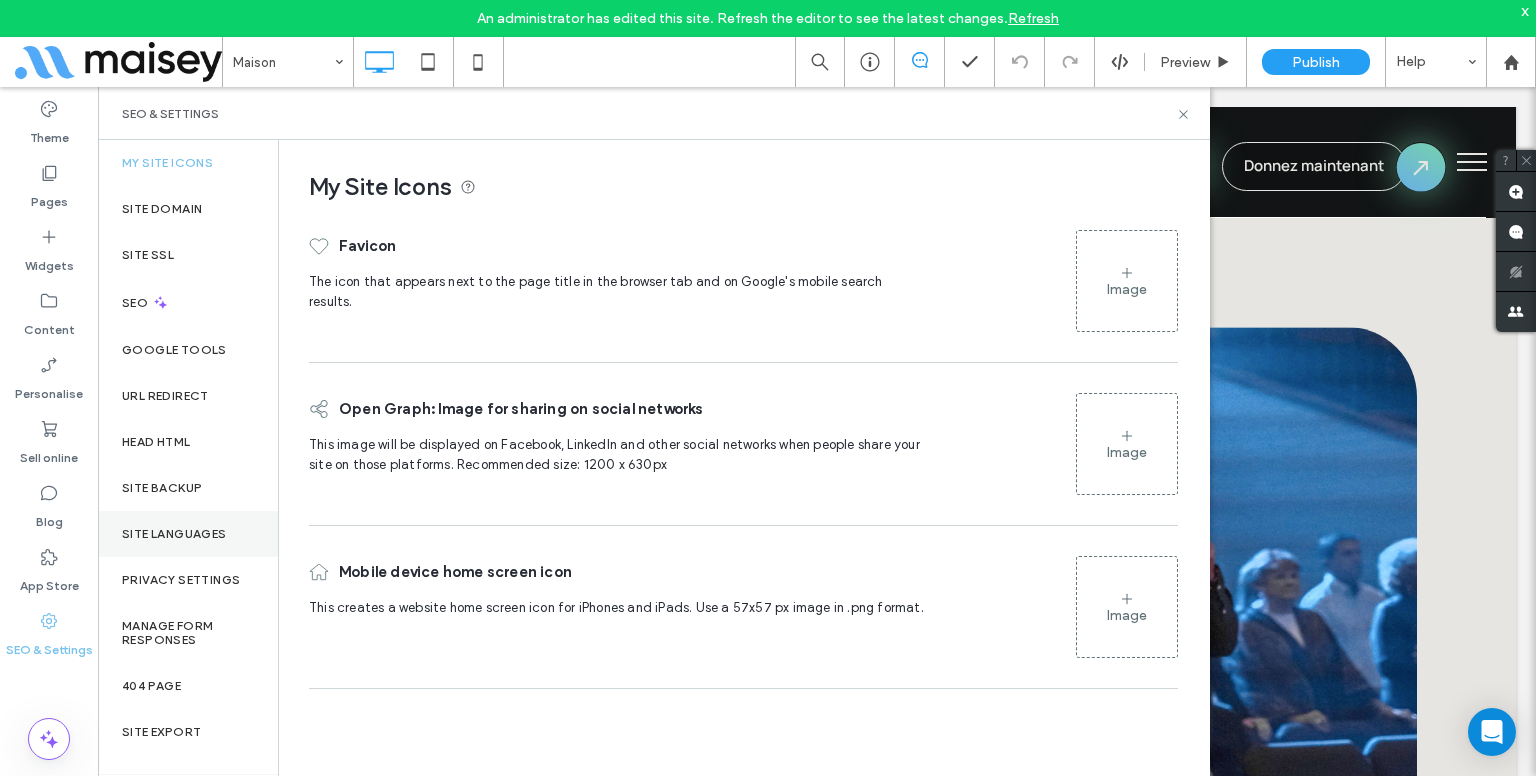click on "Site Languages" at bounding box center [188, 534] 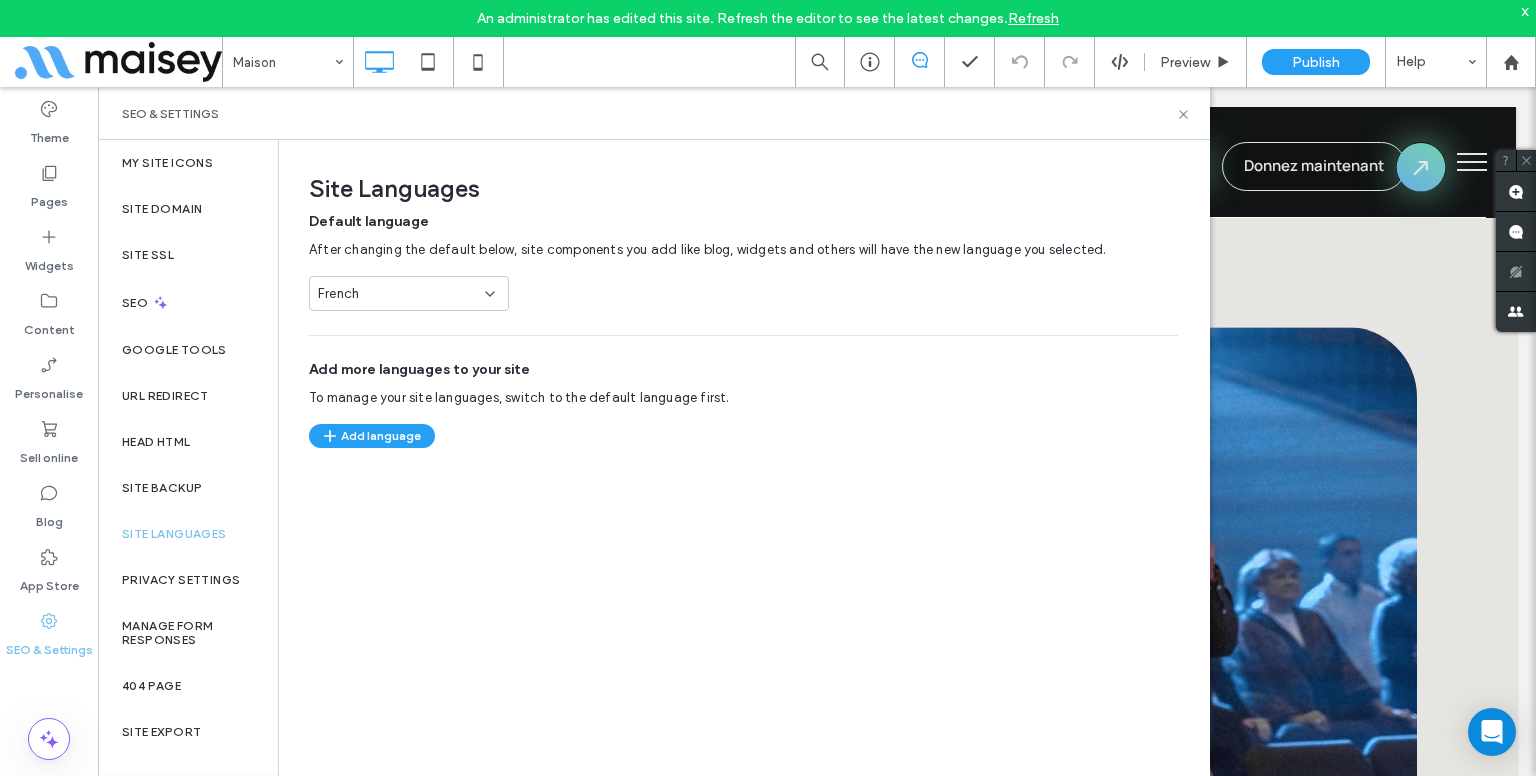 click on "French" at bounding box center (397, 294) 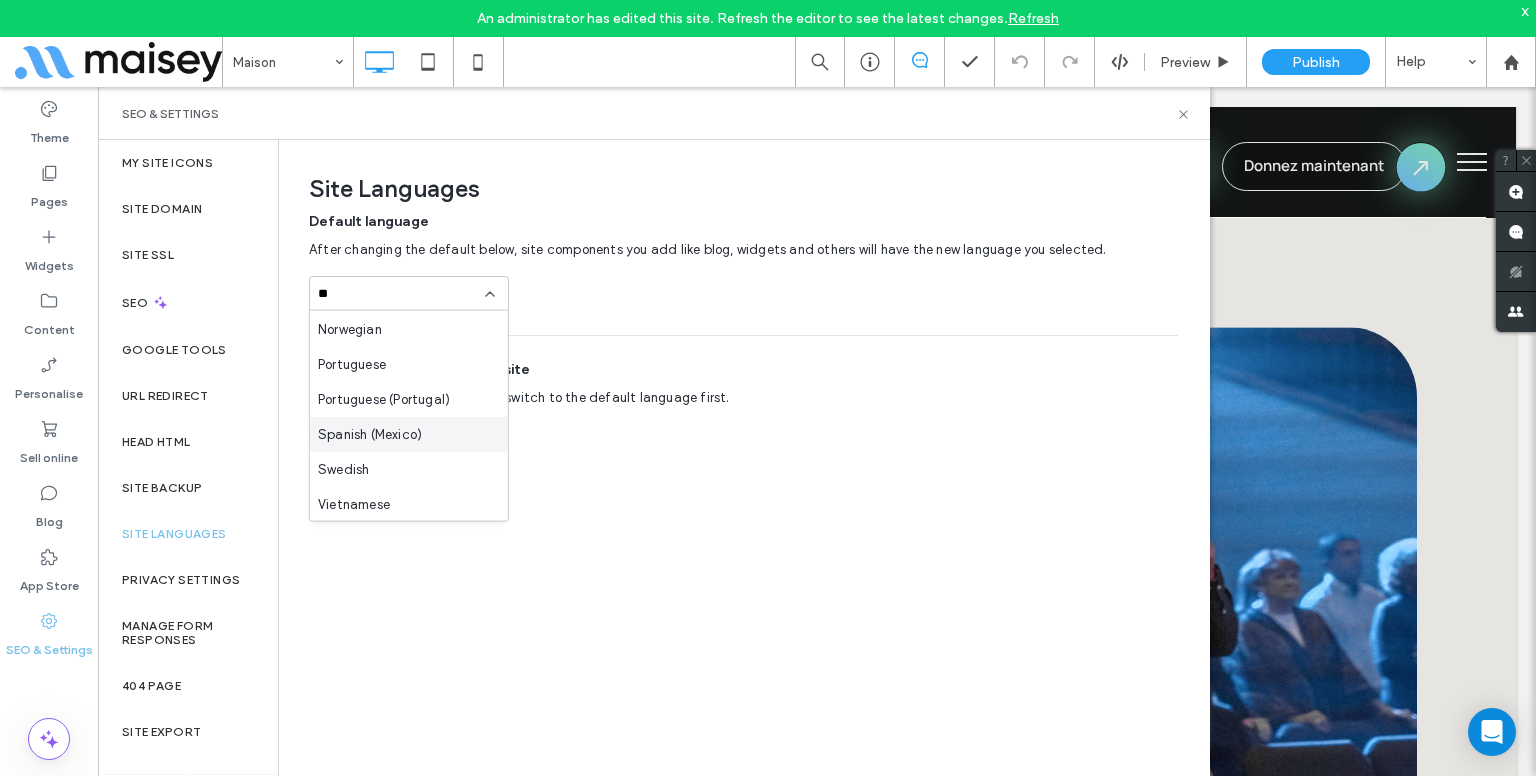 scroll, scrollTop: 0, scrollLeft: 0, axis: both 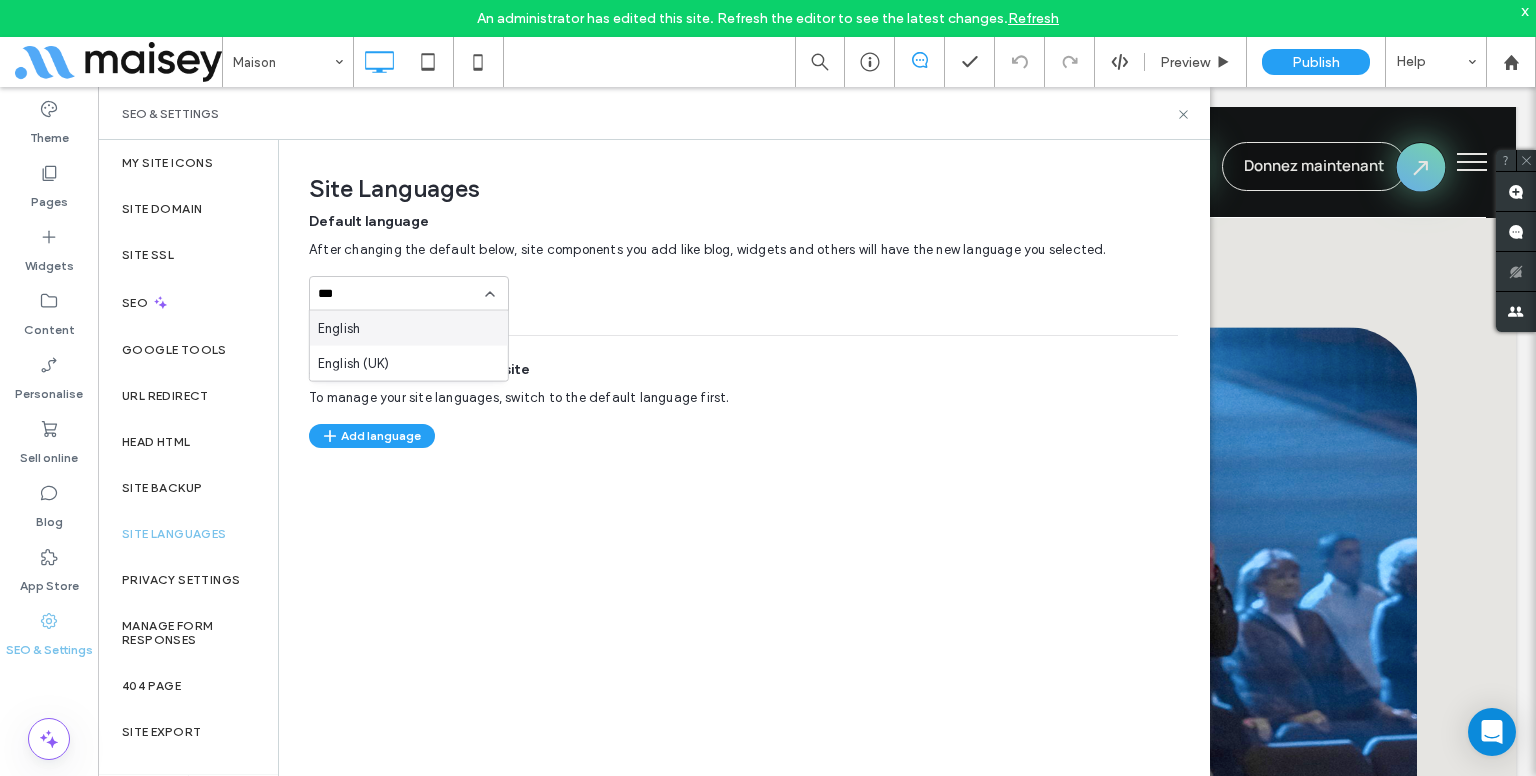 type on "***" 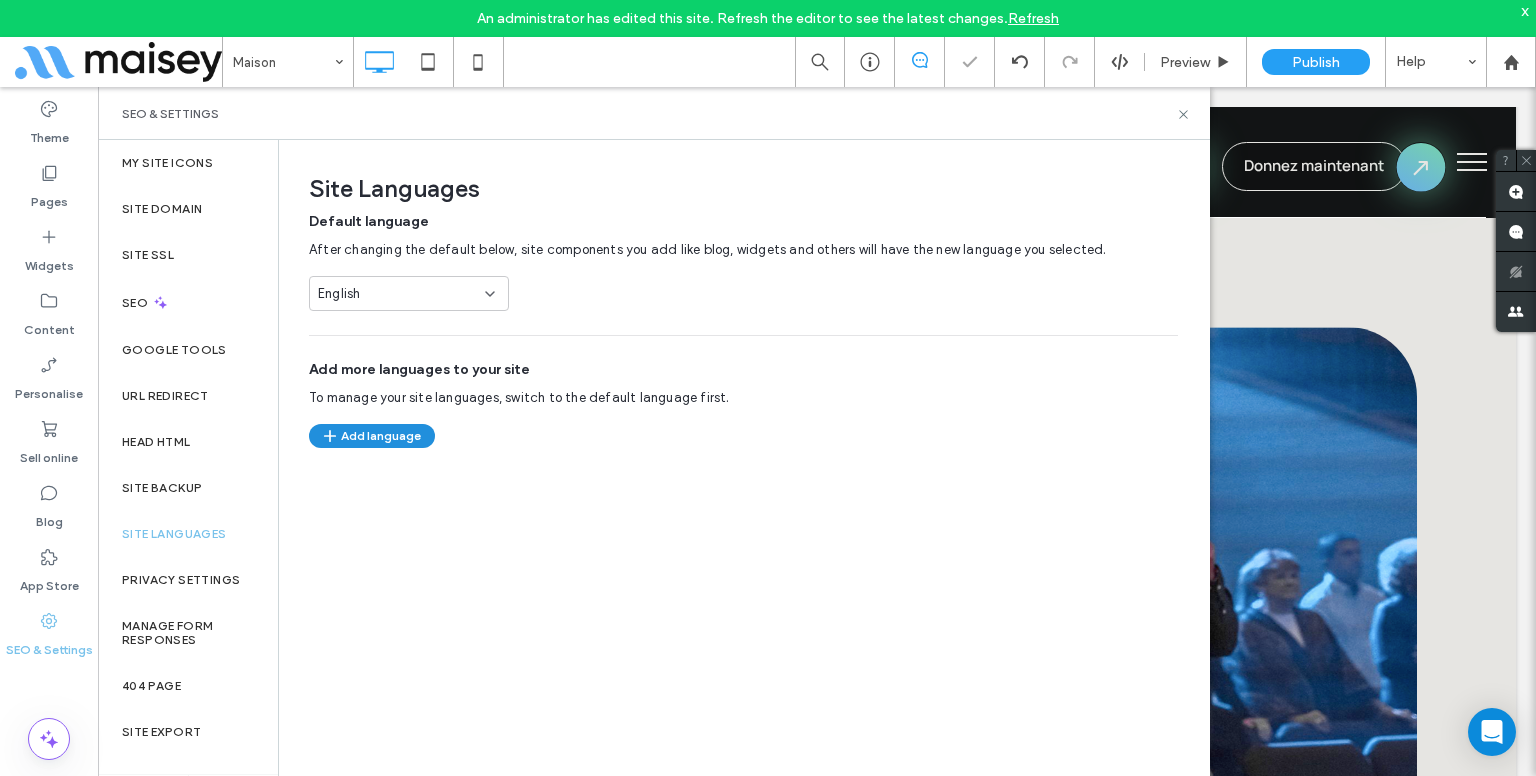 click on "Add language" at bounding box center [372, 436] 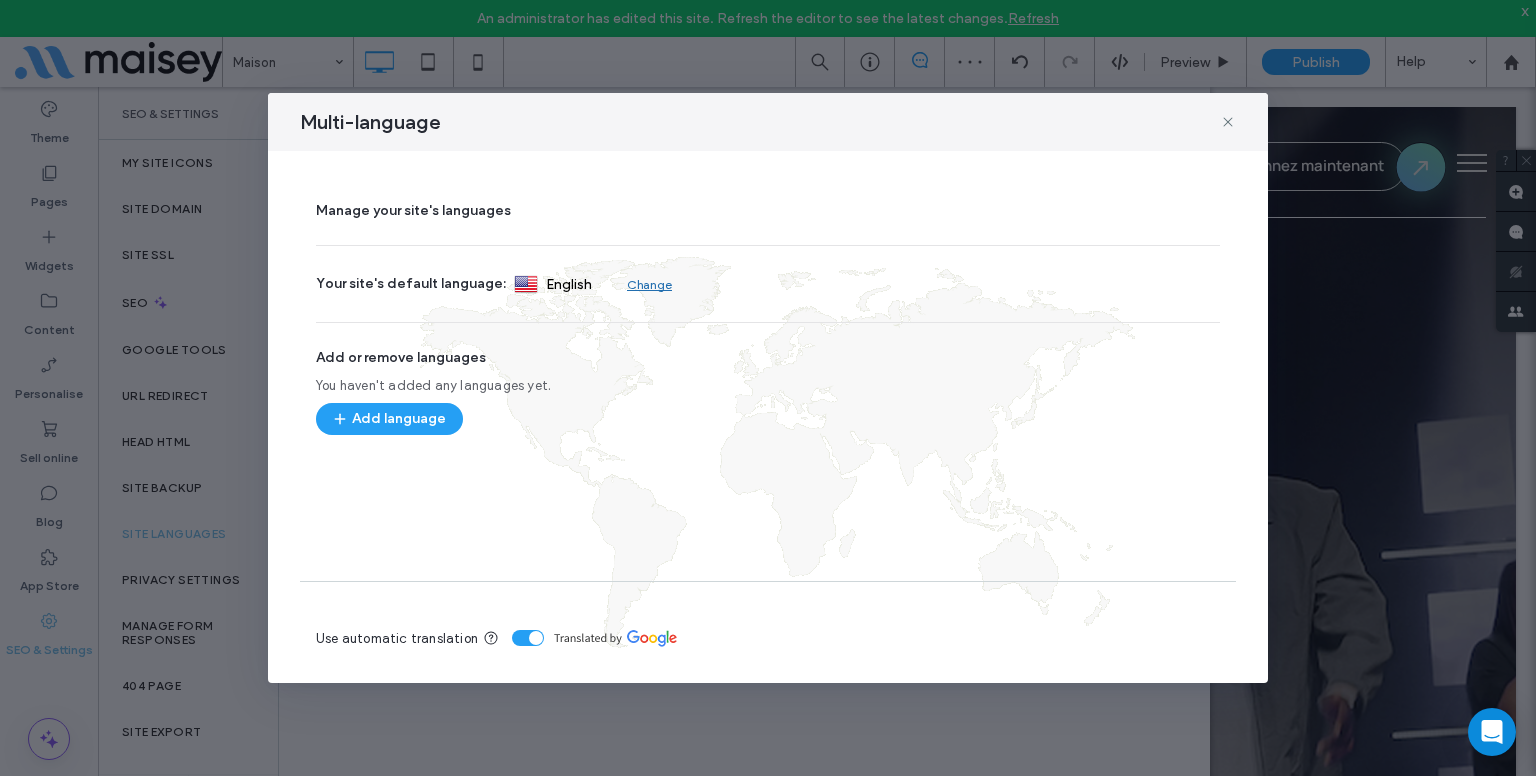 scroll, scrollTop: 0, scrollLeft: 0, axis: both 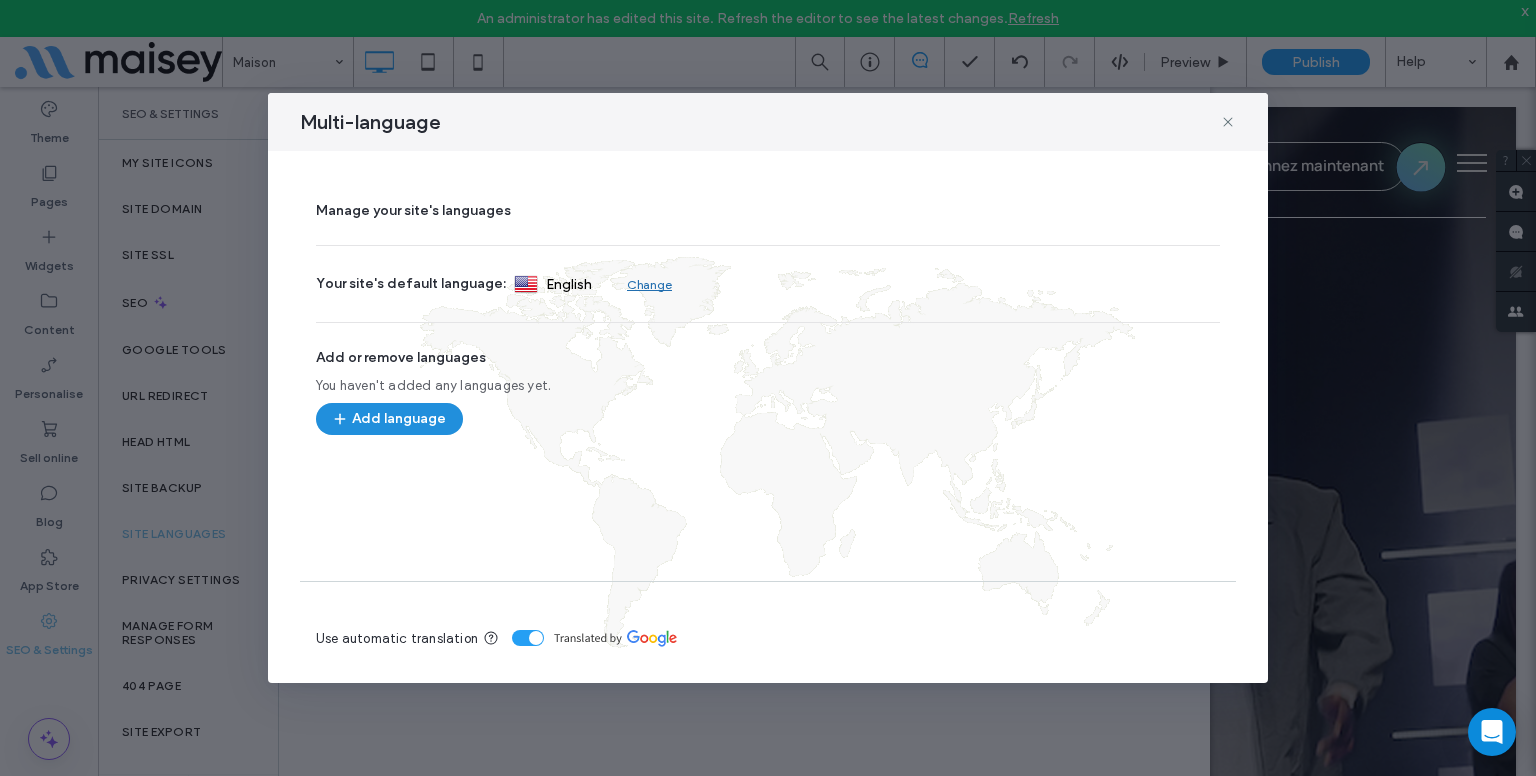 click on "Add language" at bounding box center [389, 419] 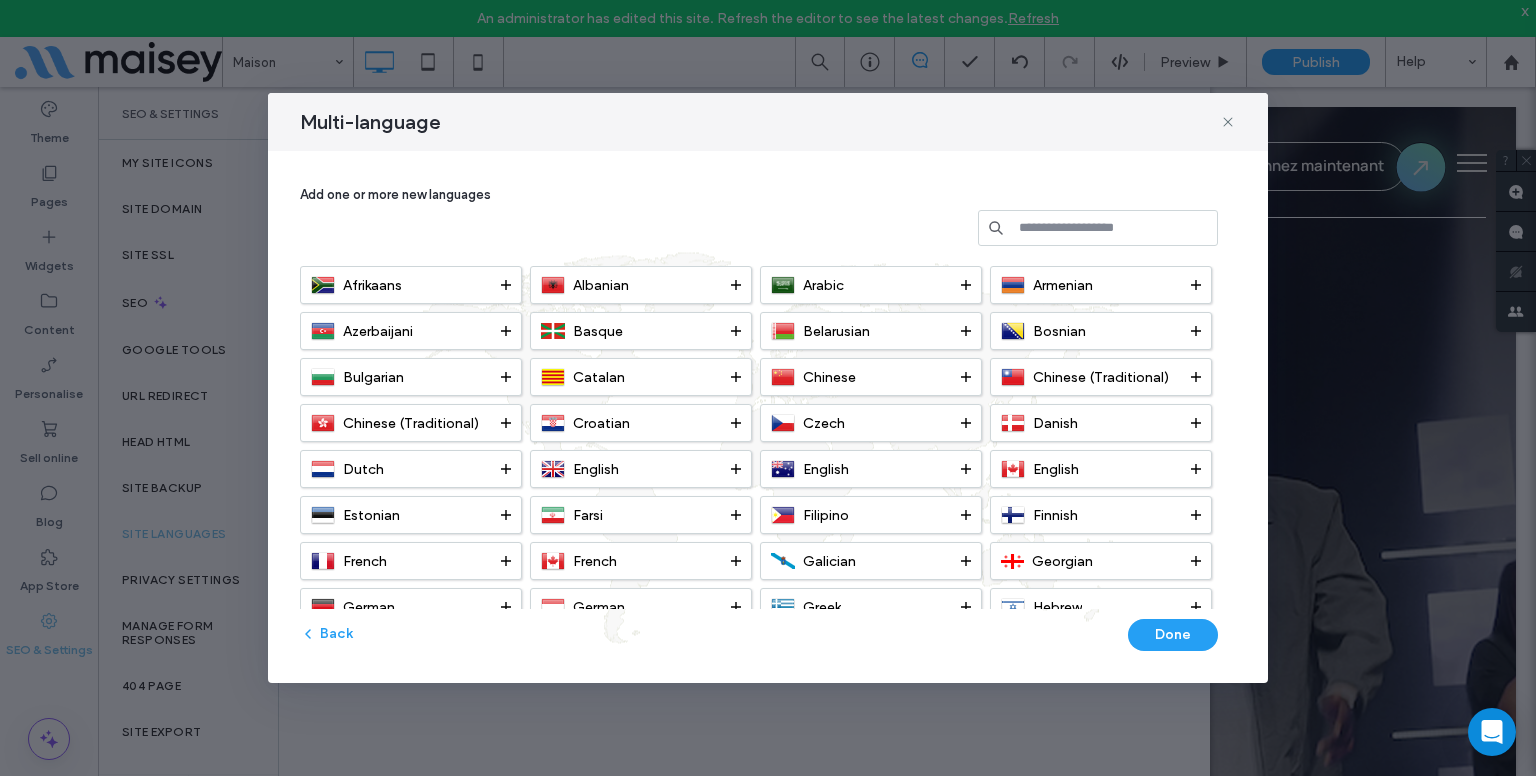 click at bounding box center (1098, 228) 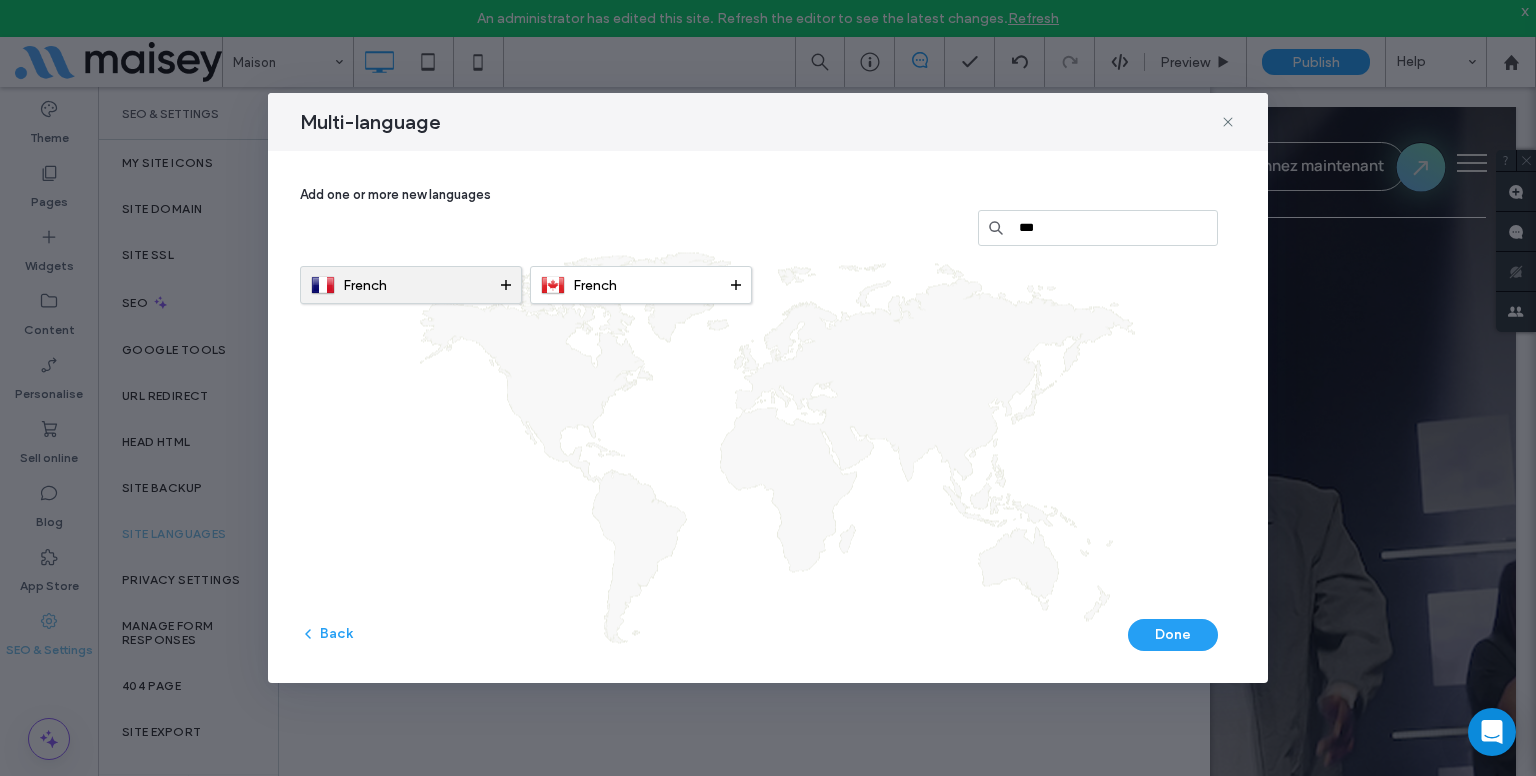 type on "***" 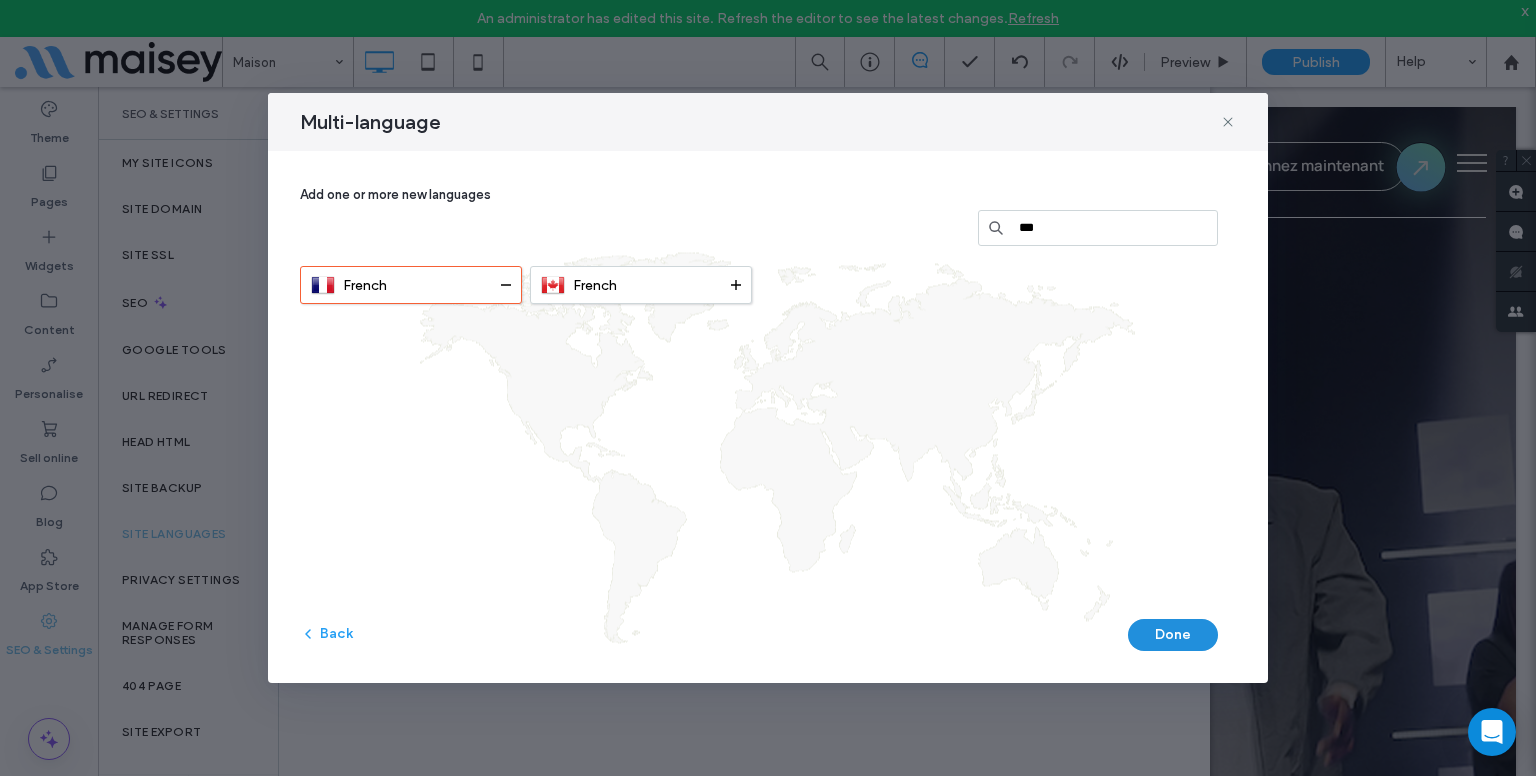 click on "Done" at bounding box center [1173, 635] 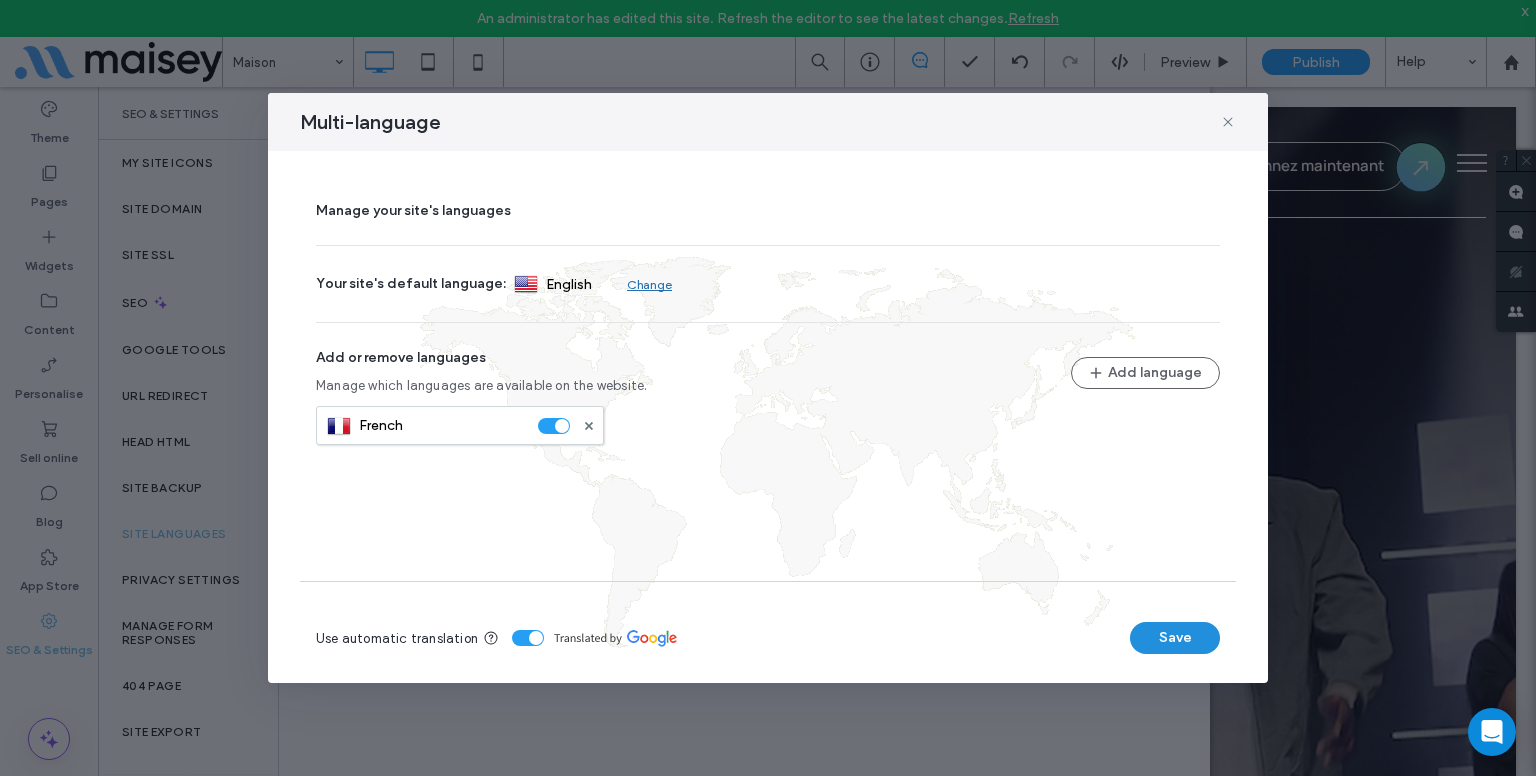 click on "Save" at bounding box center [1175, 638] 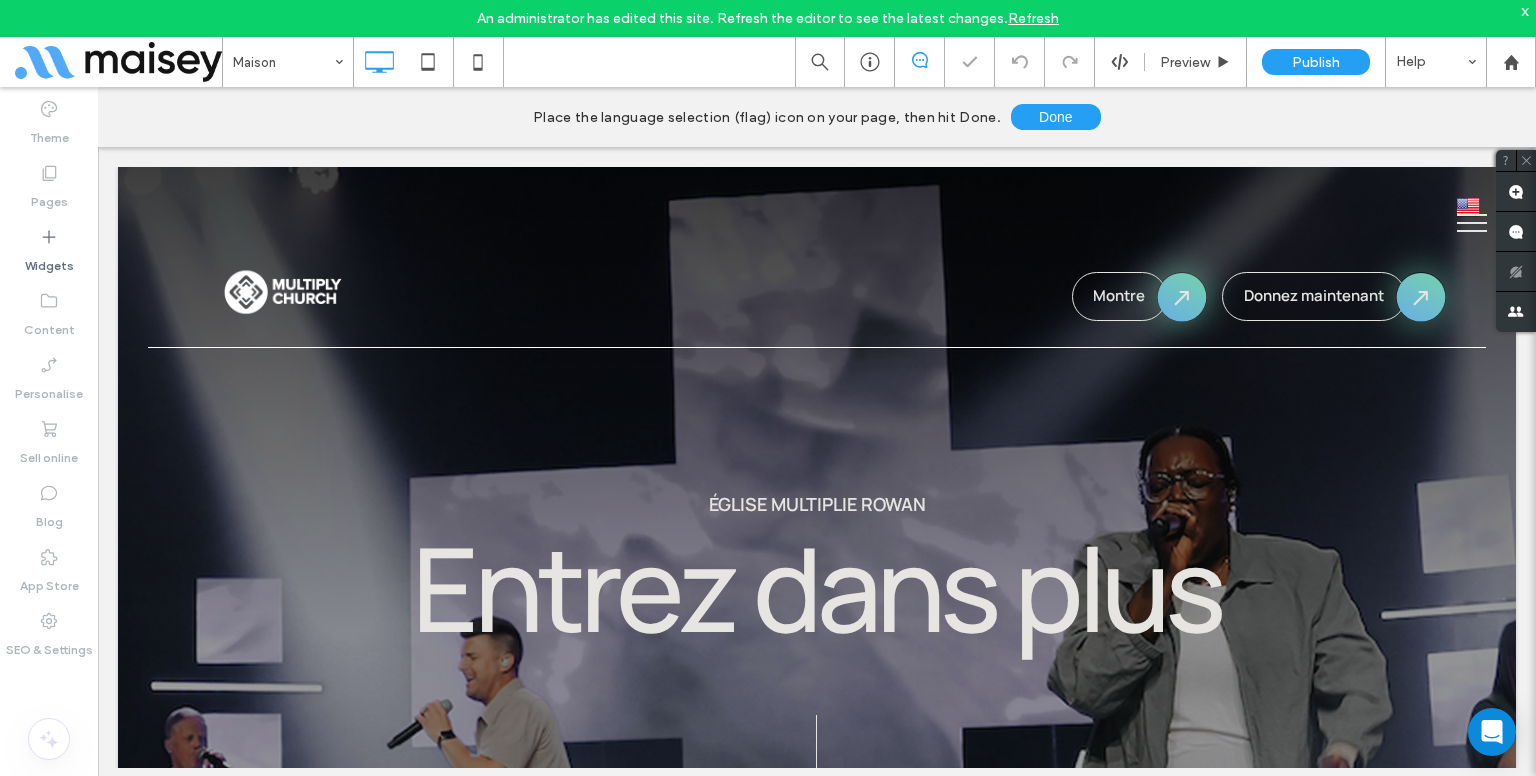 scroll, scrollTop: 0, scrollLeft: 0, axis: both 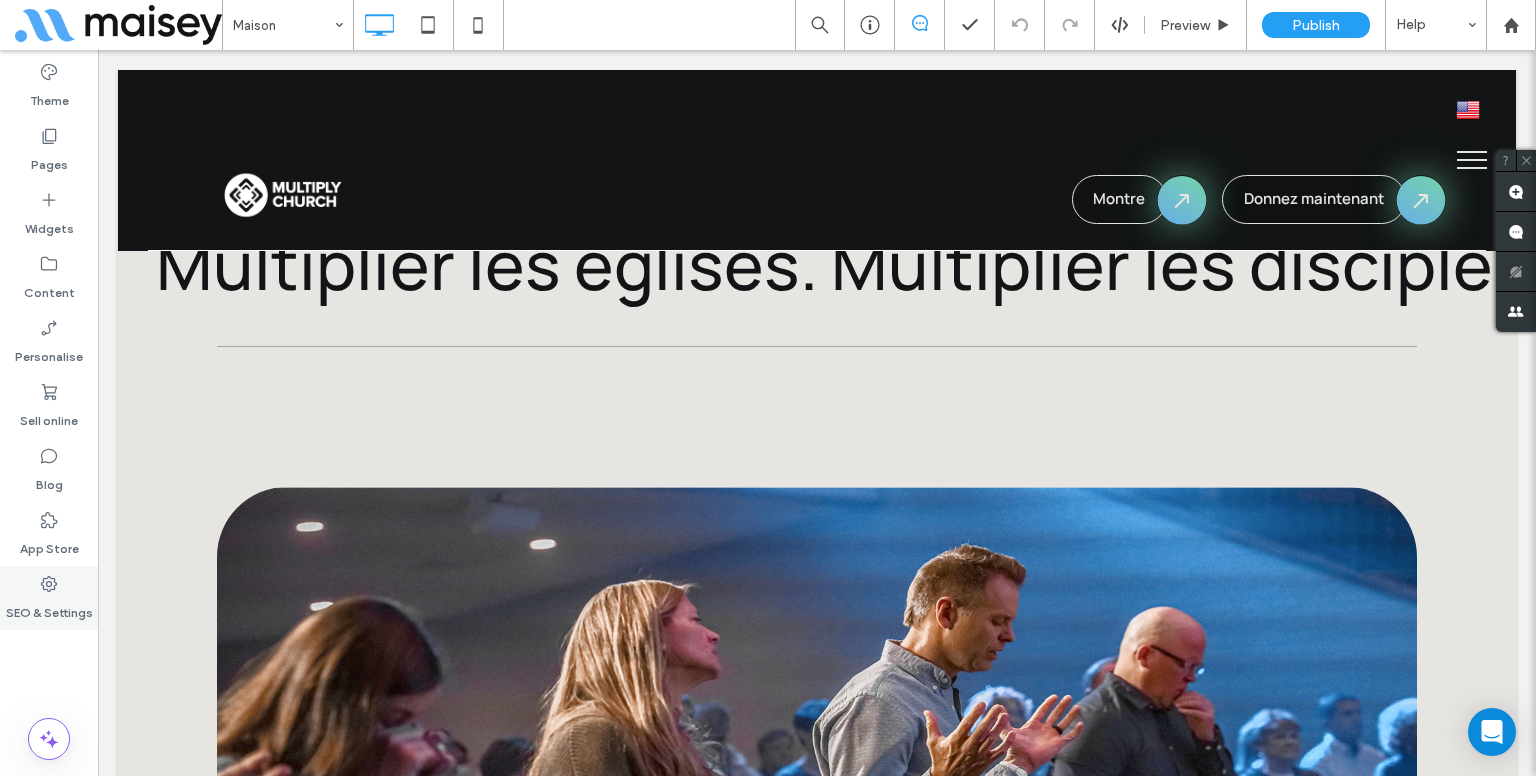 click on "SEO & Settings" at bounding box center [49, 598] 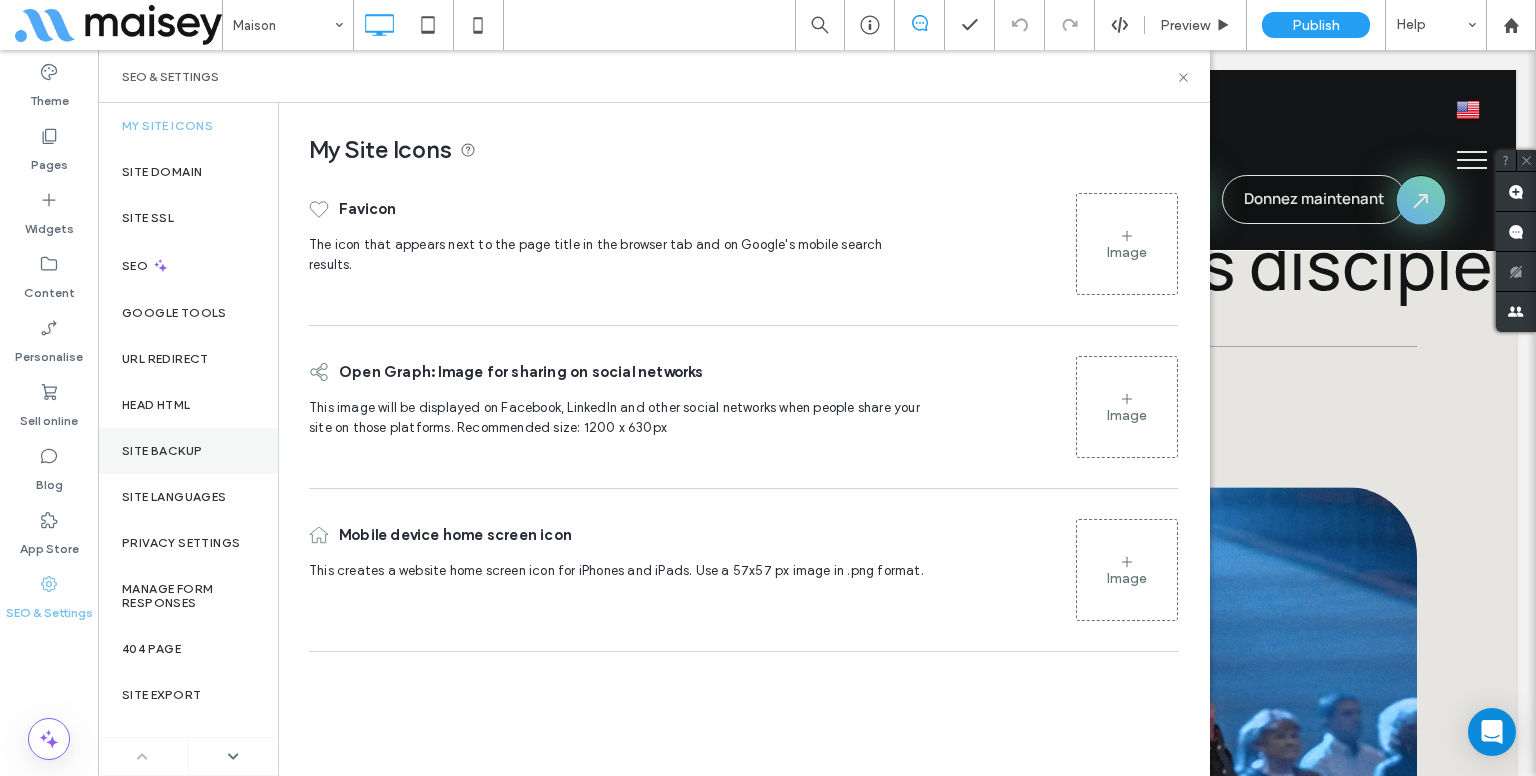 click on "Site backup" at bounding box center (188, 451) 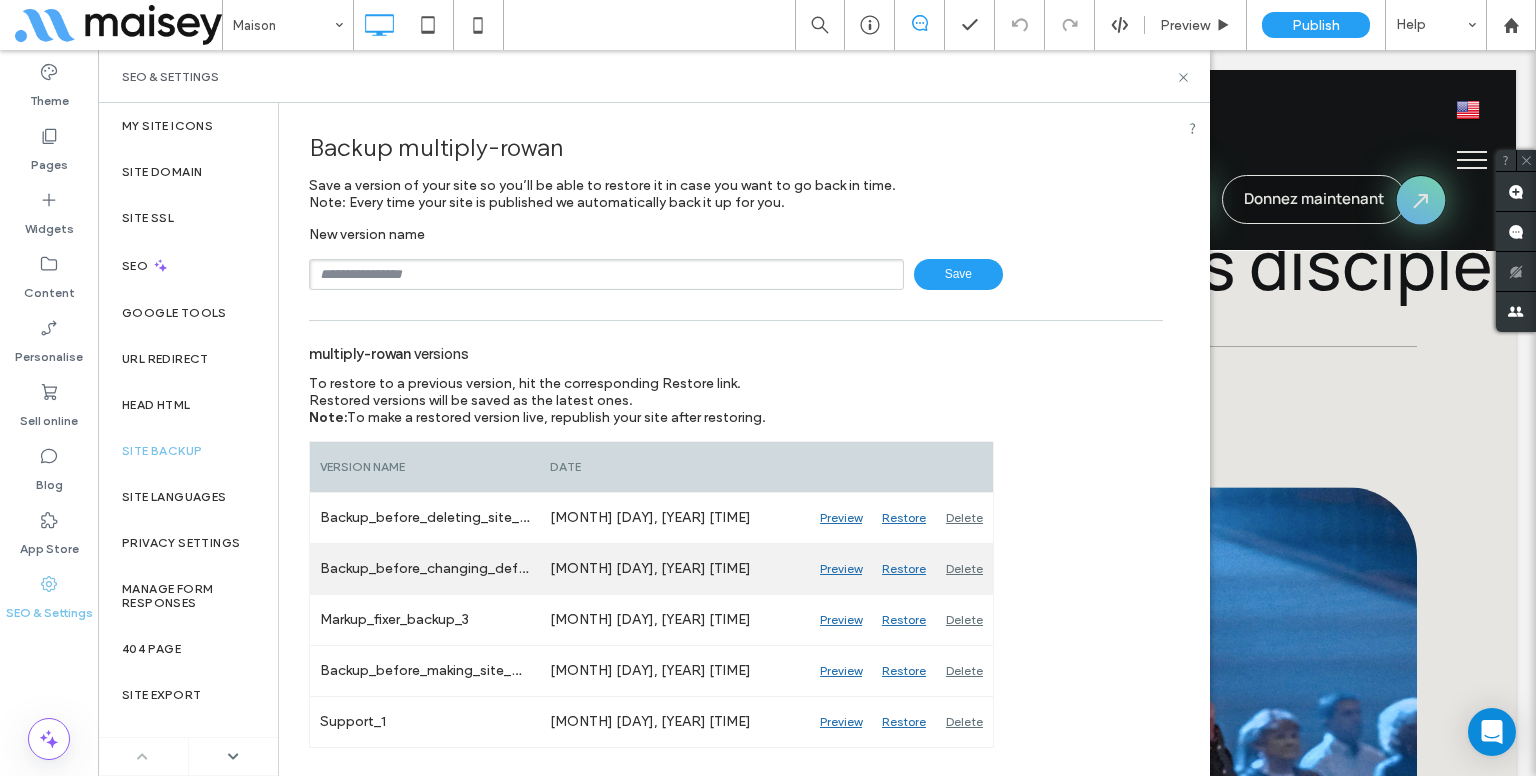 click on "Restore" at bounding box center [904, 569] 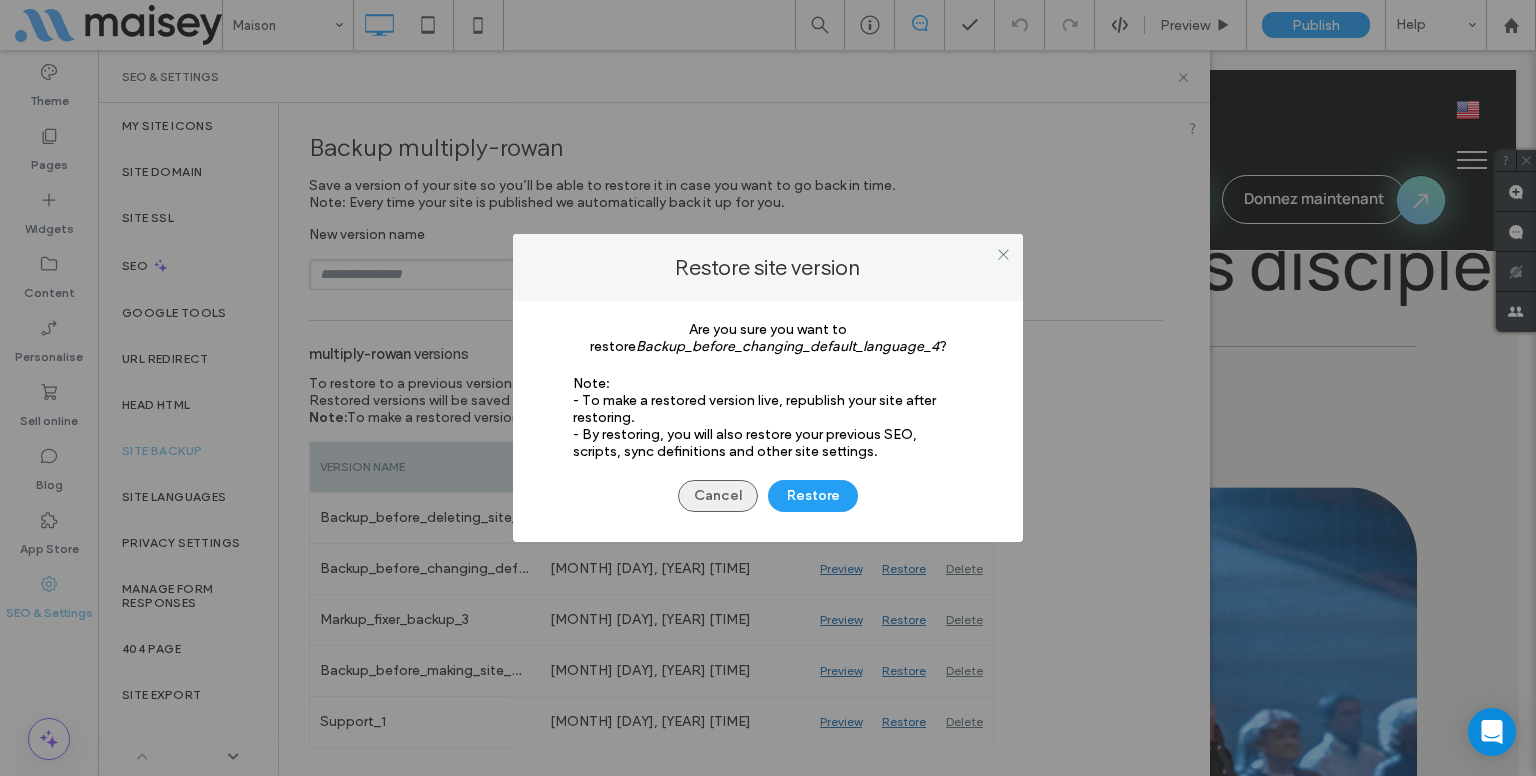 click on "Cancel" at bounding box center (718, 496) 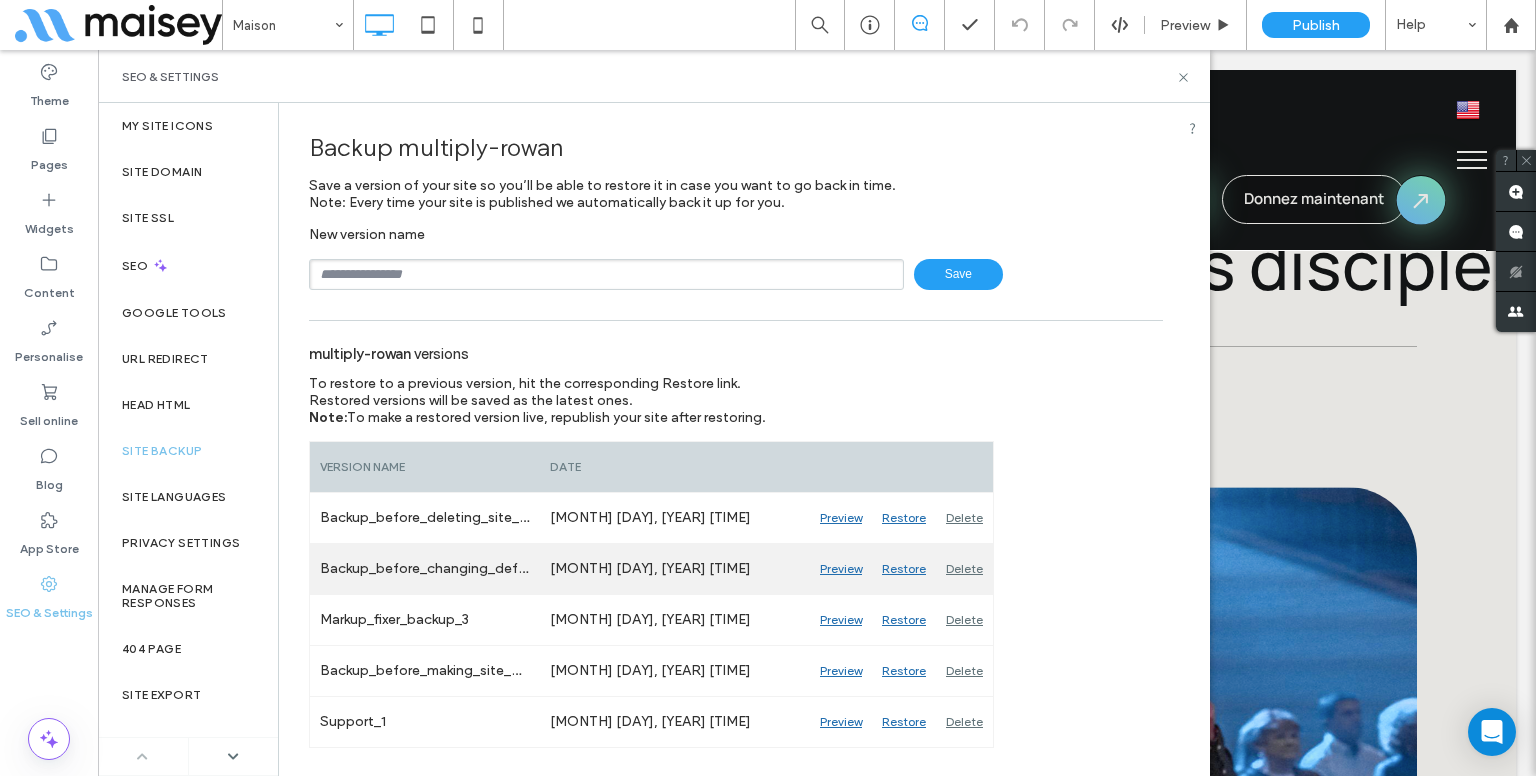click on "Preview" at bounding box center (841, 569) 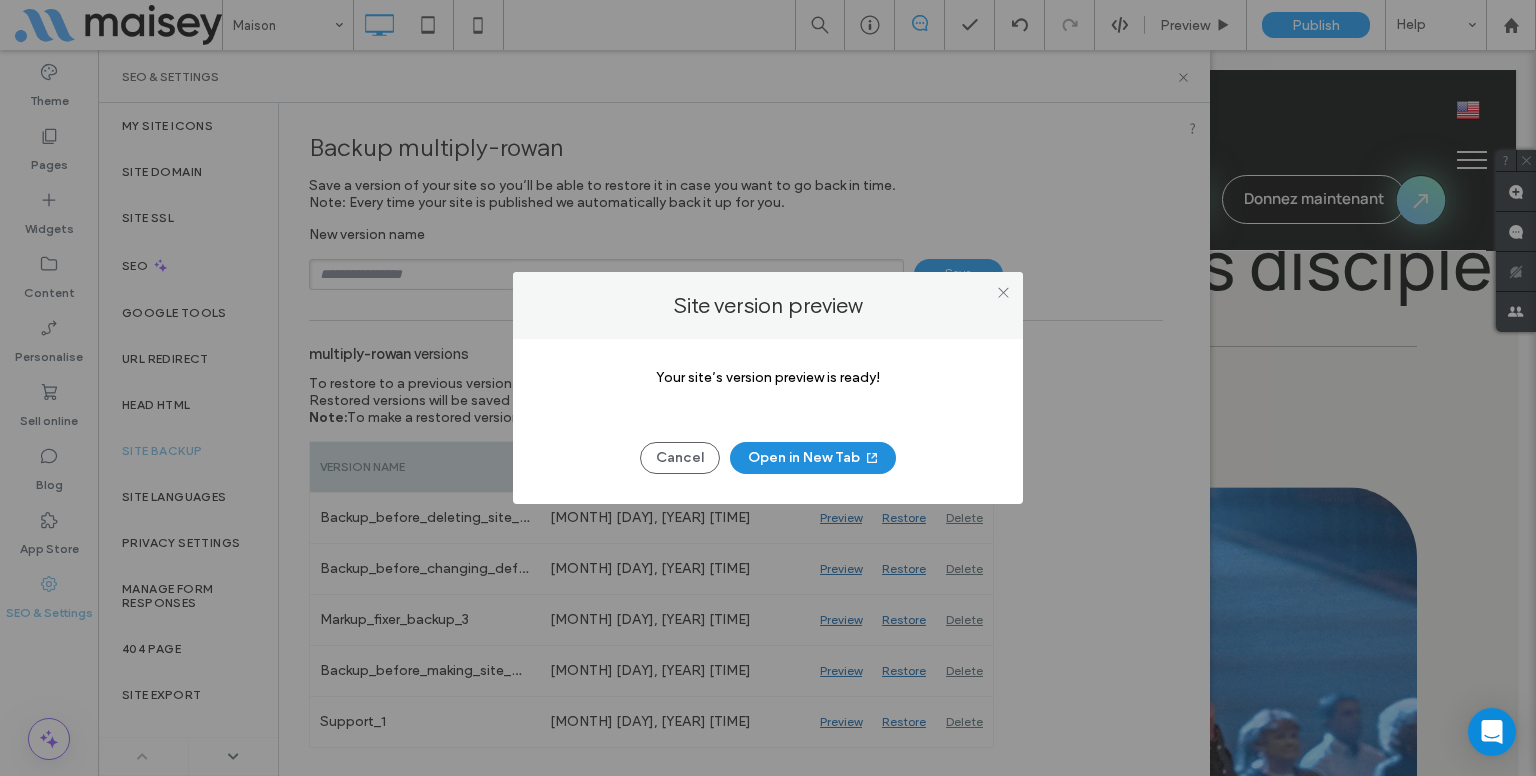 click on "Open in New Tab" at bounding box center [813, 458] 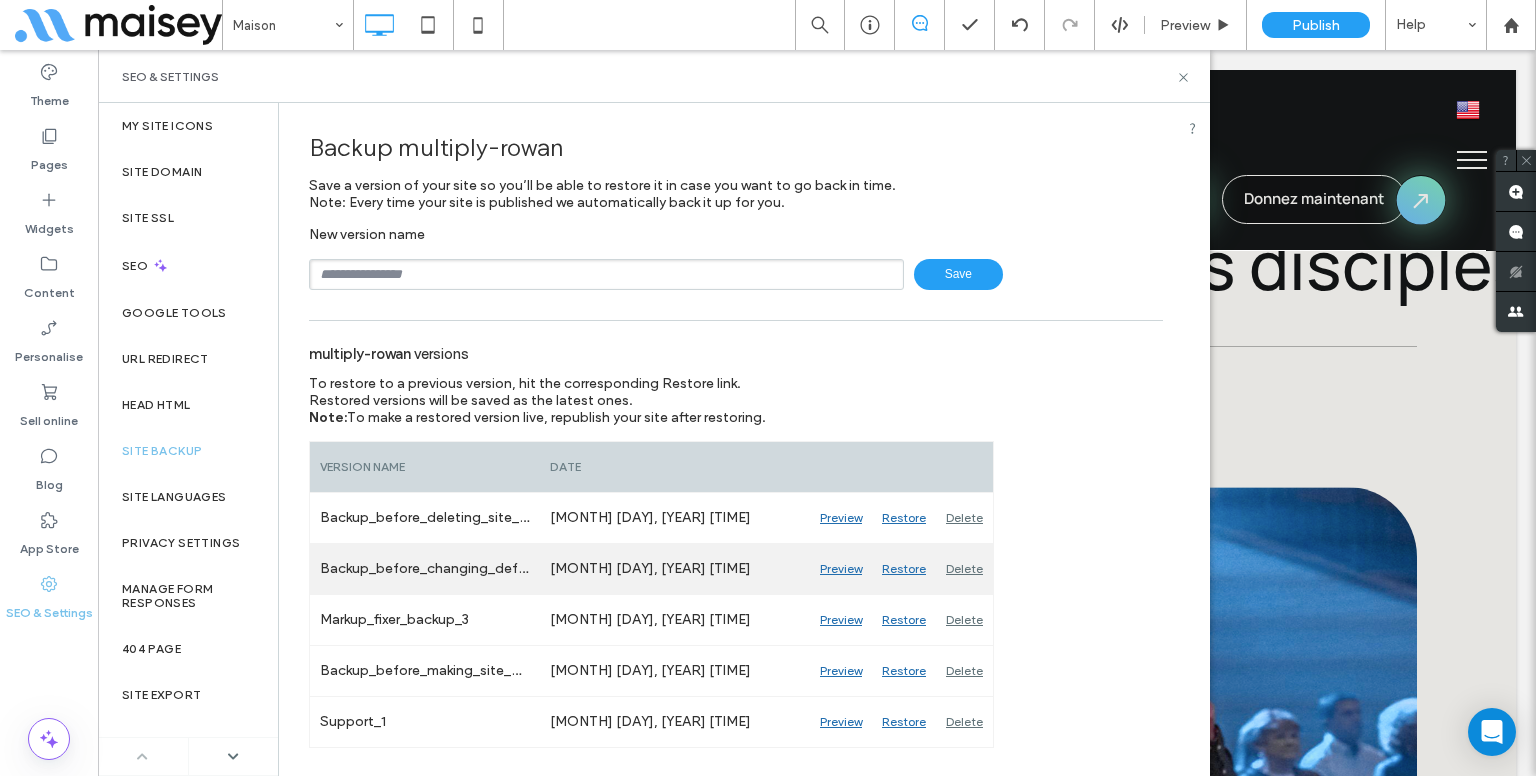 click on "Restore" at bounding box center (904, 569) 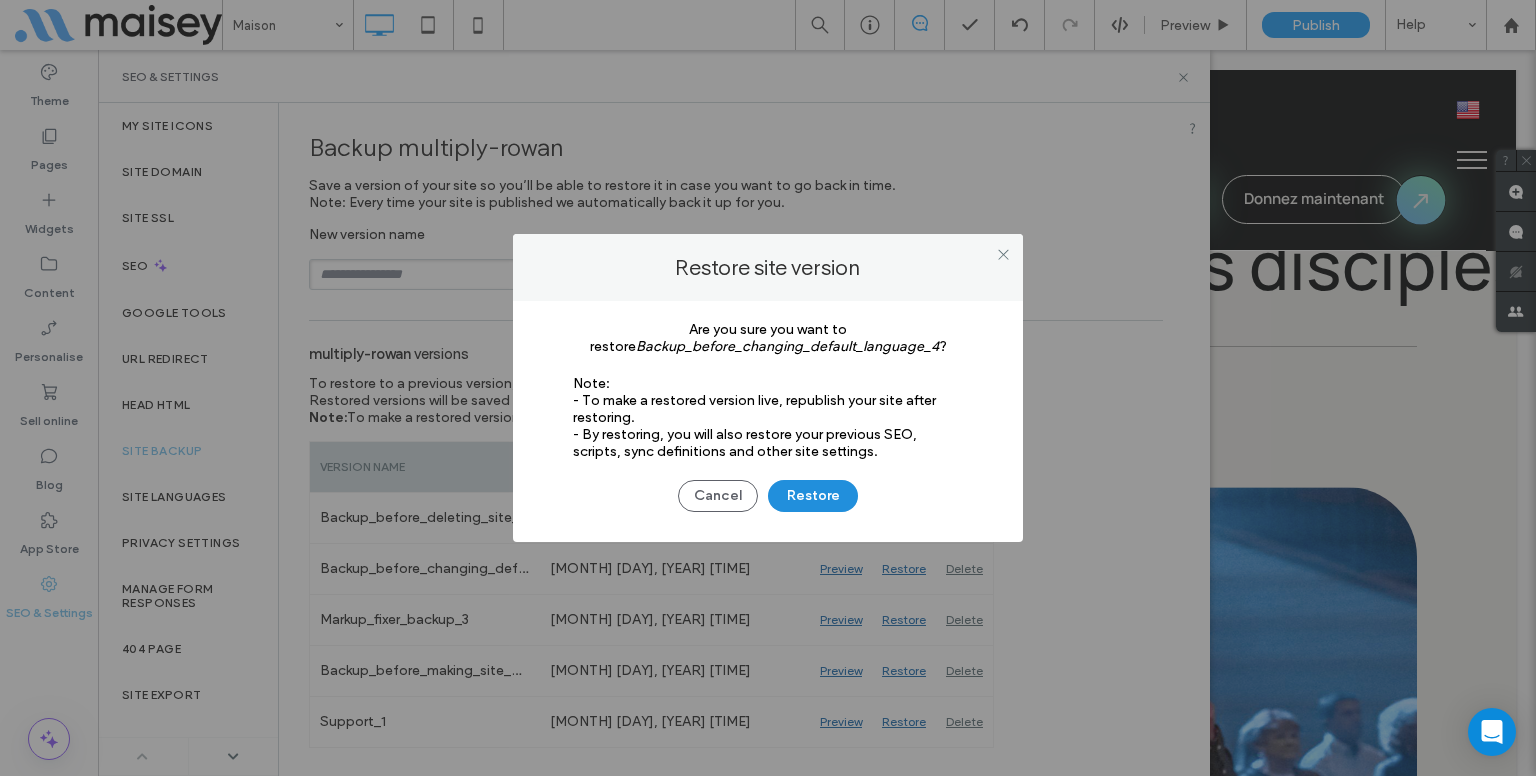 click on "Restore" at bounding box center [813, 496] 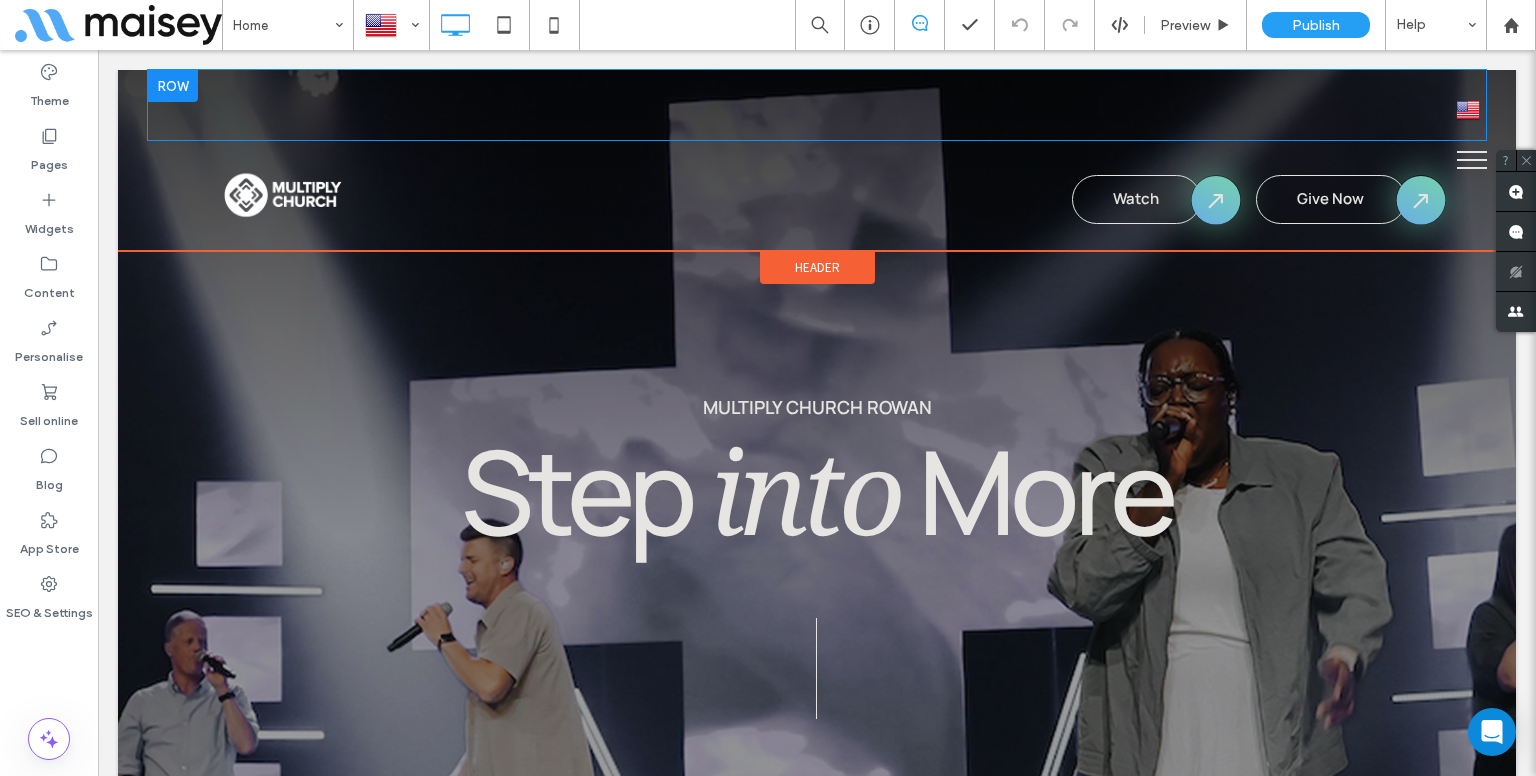 scroll, scrollTop: 0, scrollLeft: 0, axis: both 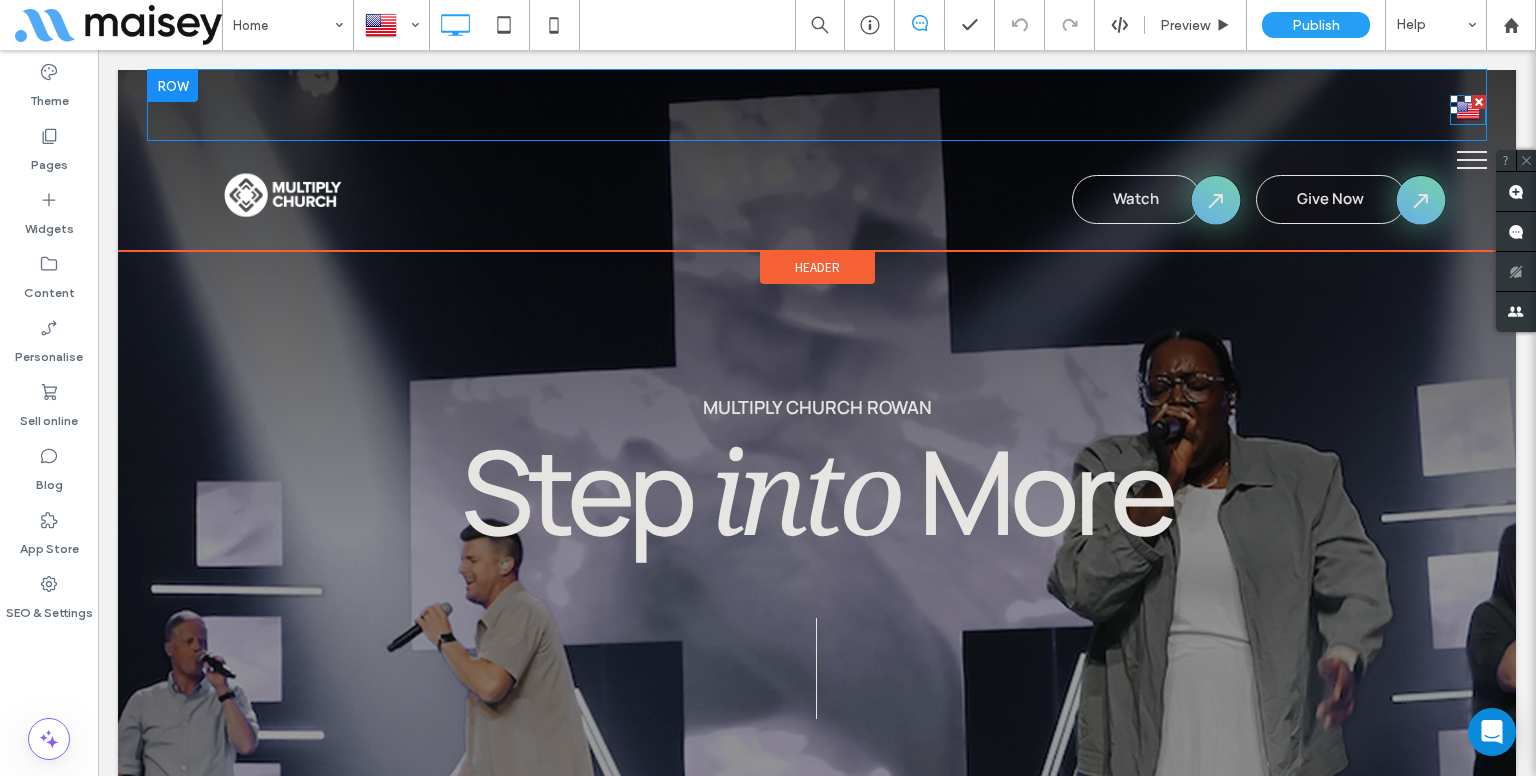 click at bounding box center [1454, 110] 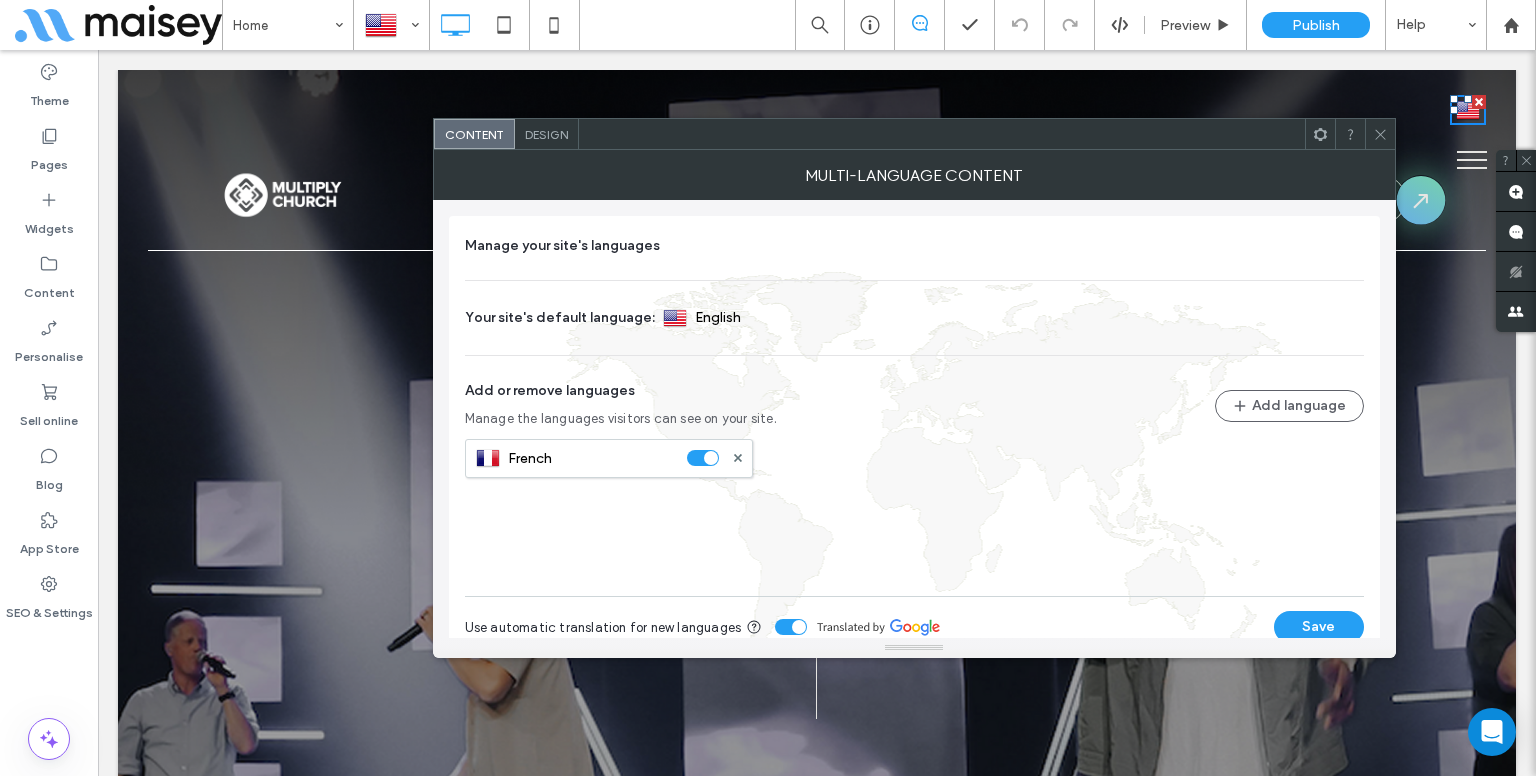 click 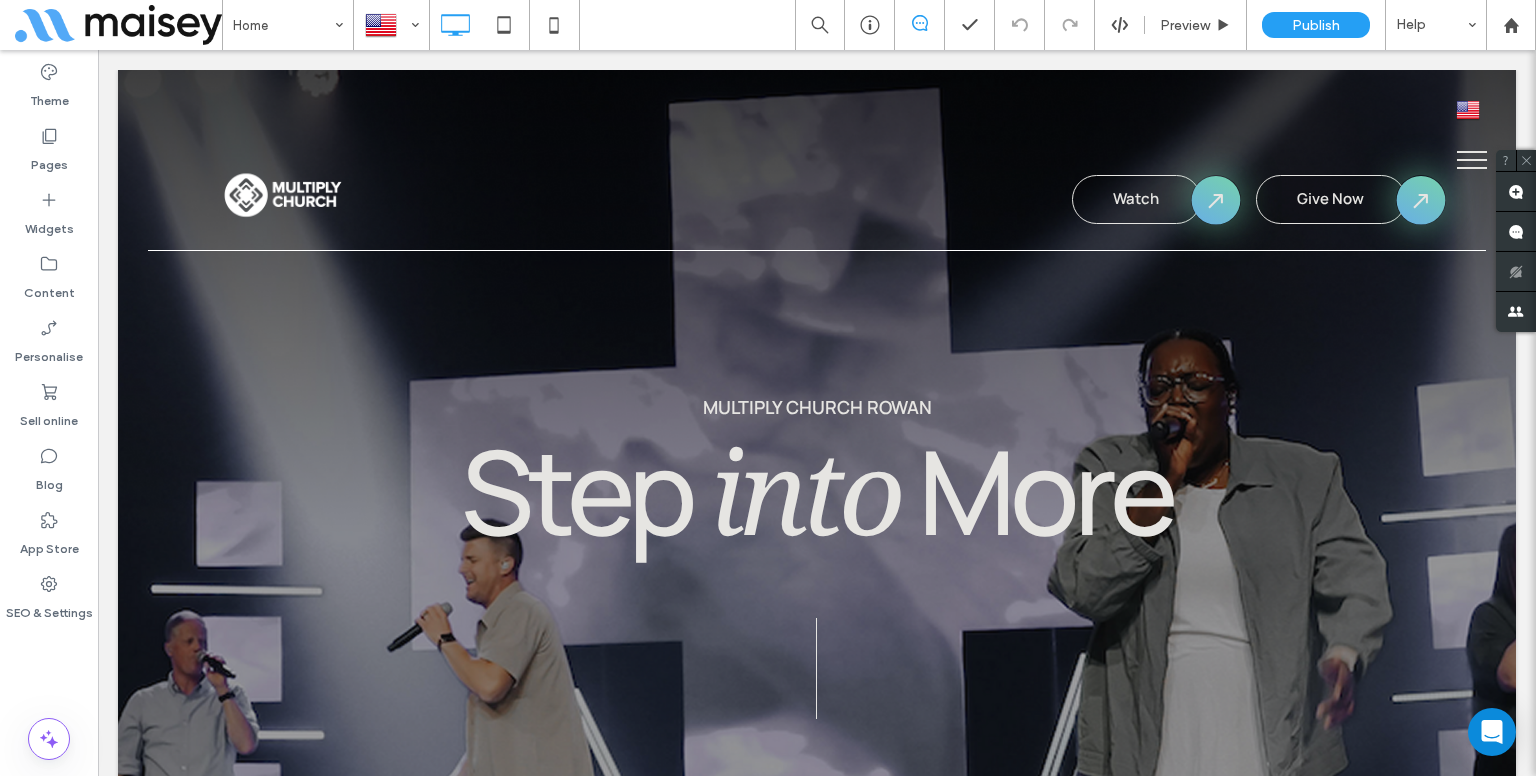 click at bounding box center (1472, 160) 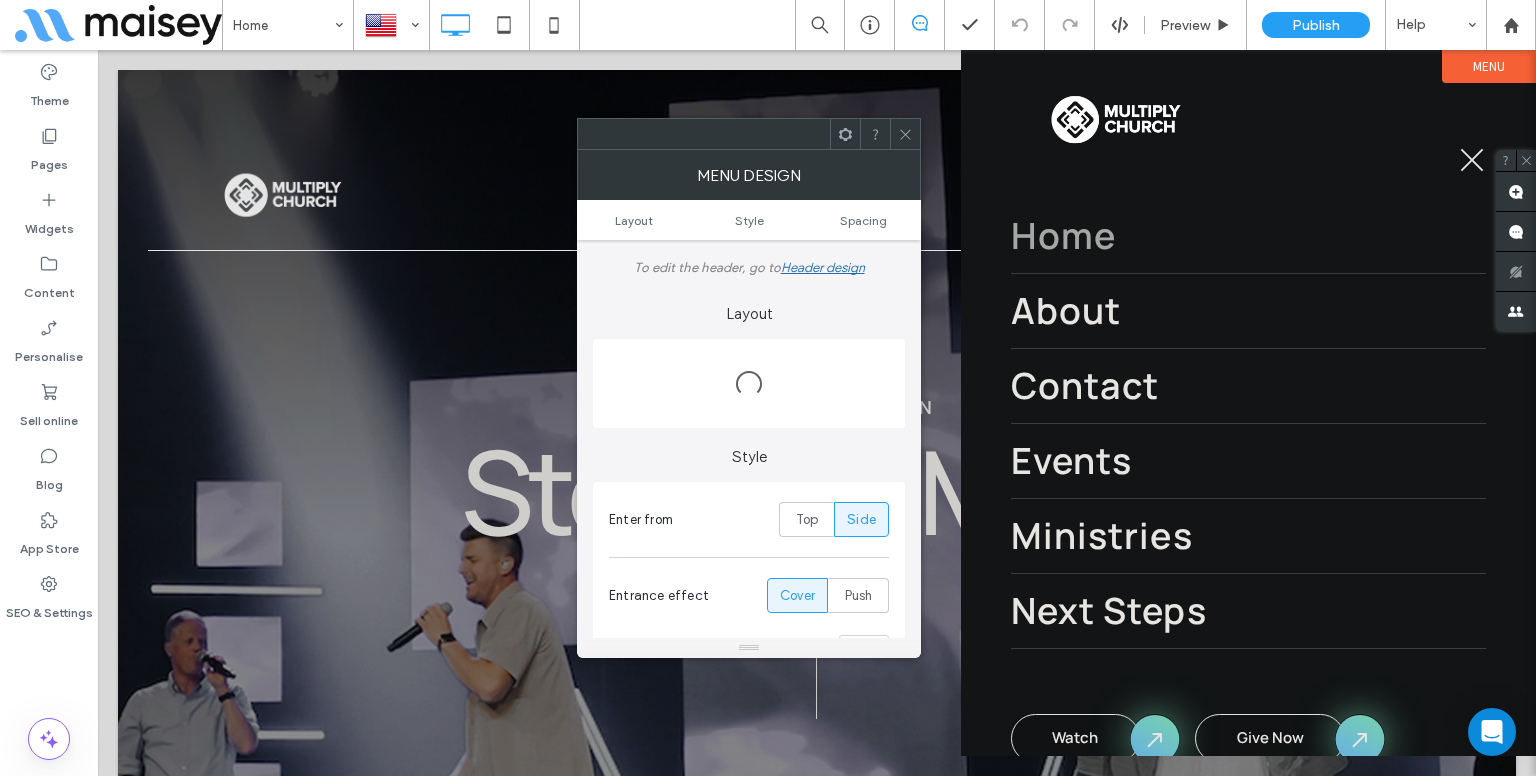 click at bounding box center (1472, 160) 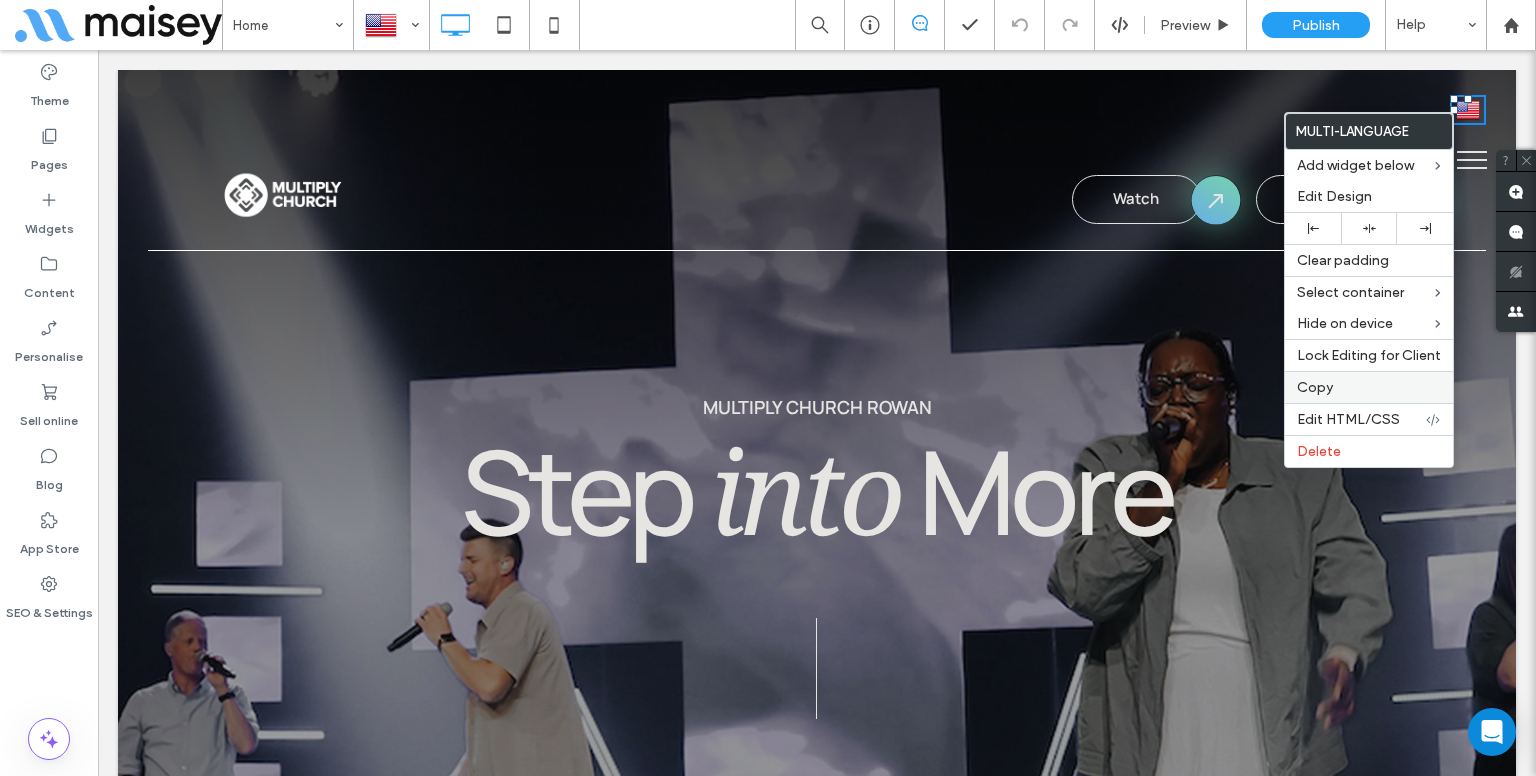 click on "Copy" at bounding box center [1315, 387] 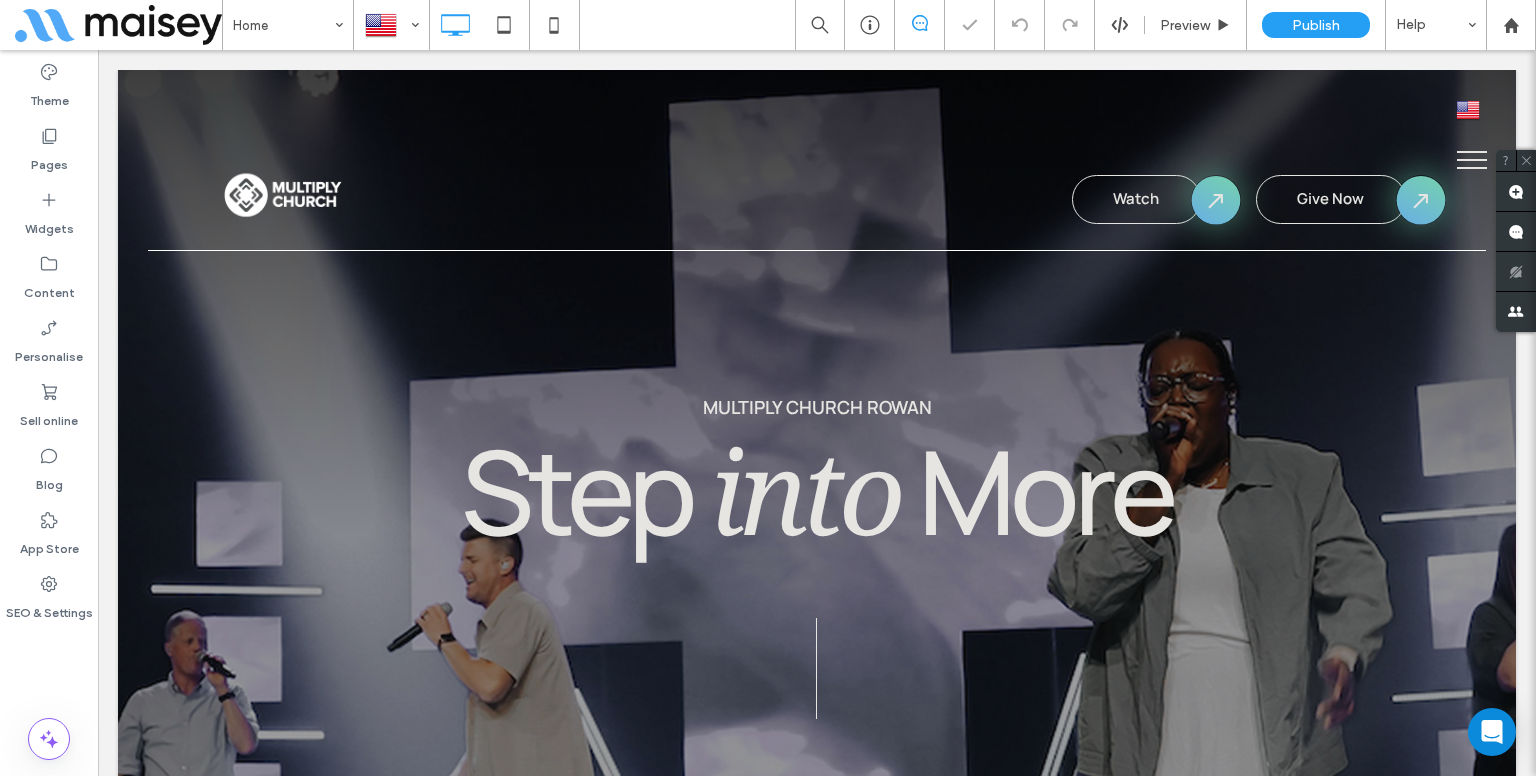 click at bounding box center [1472, 160] 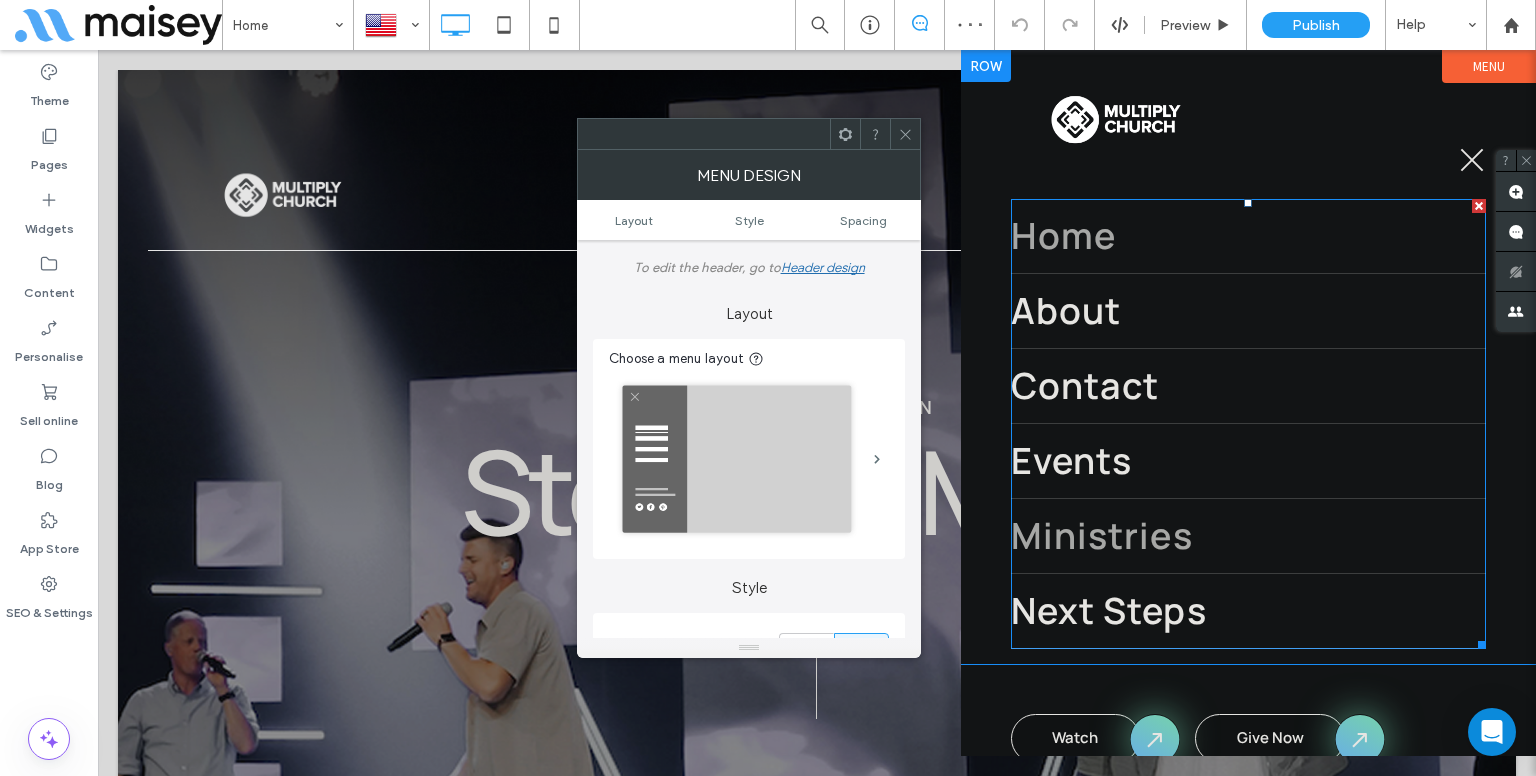scroll, scrollTop: 116, scrollLeft: 0, axis: vertical 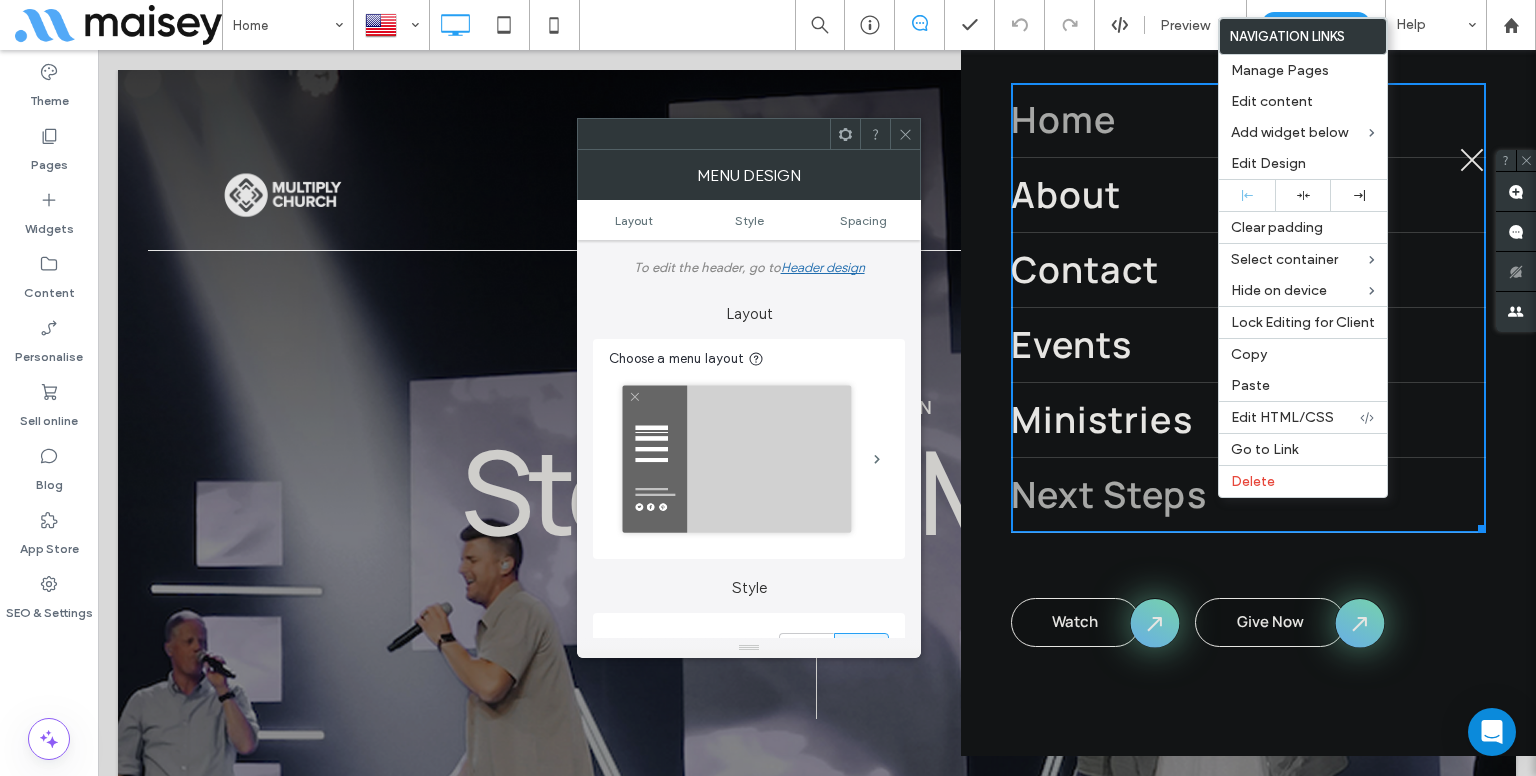 click on "Next Steps" at bounding box center [1248, 495] 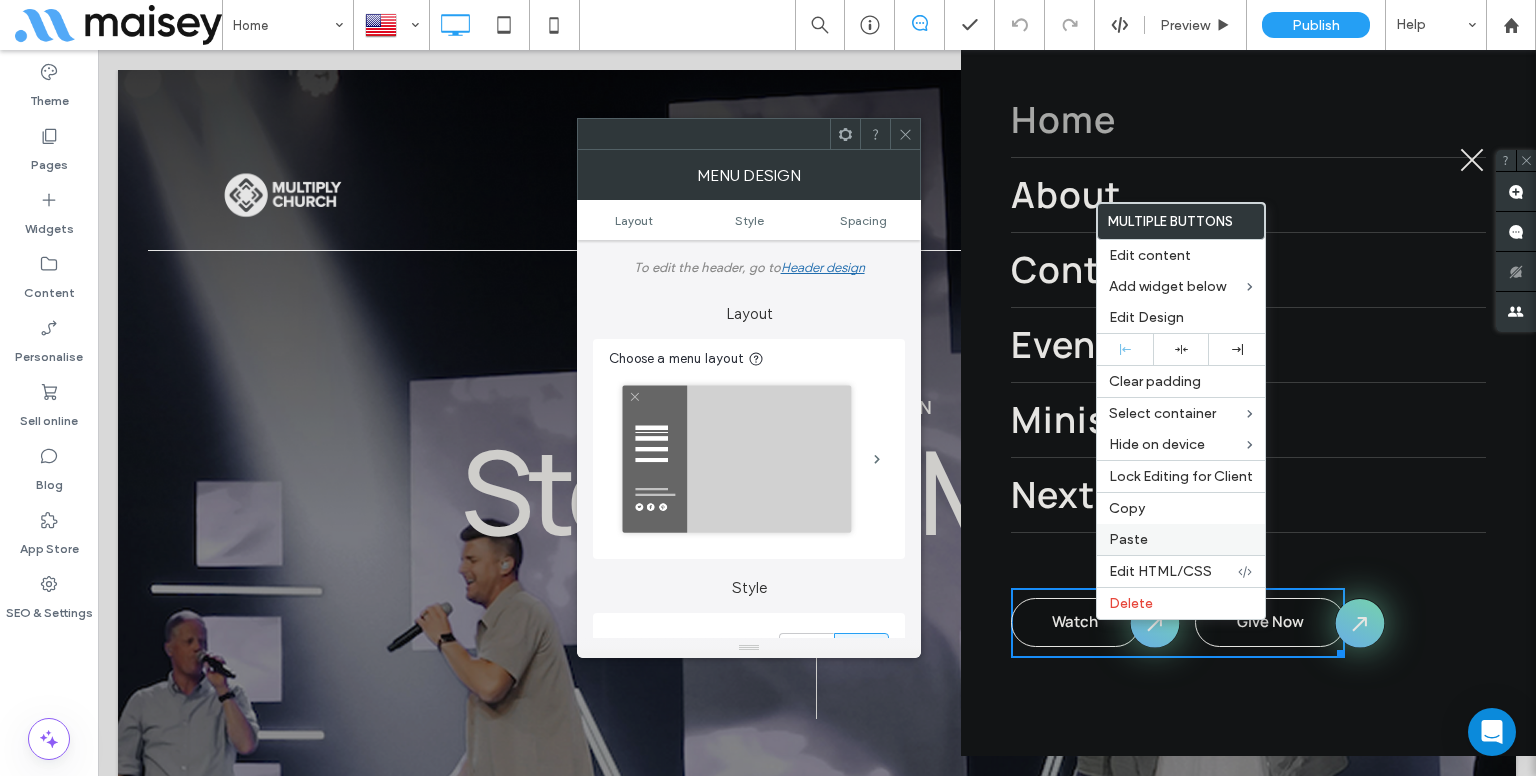 click on "Paste" at bounding box center [1181, 539] 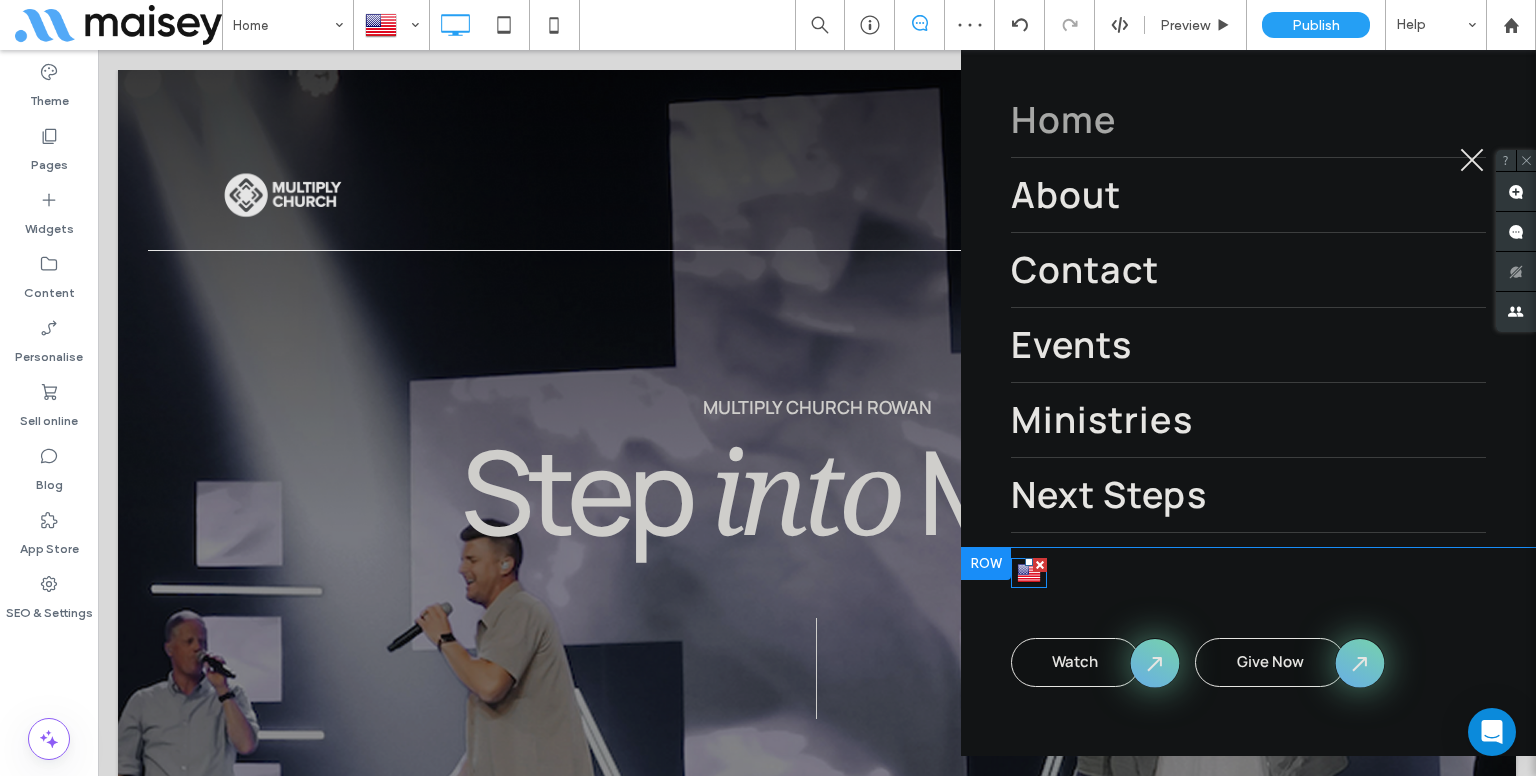 click at bounding box center (1029, 573) 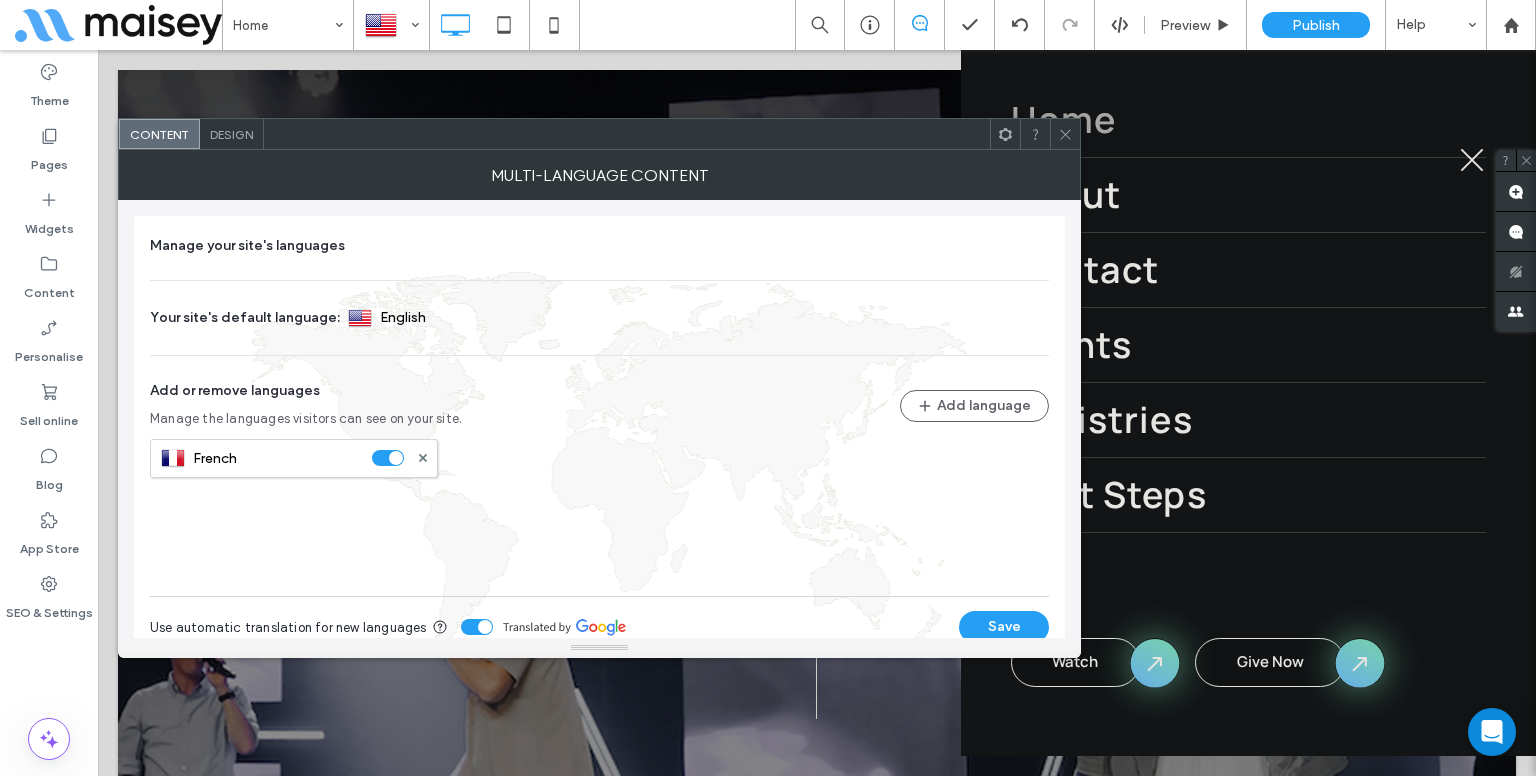 click on "Design" at bounding box center (231, 134) 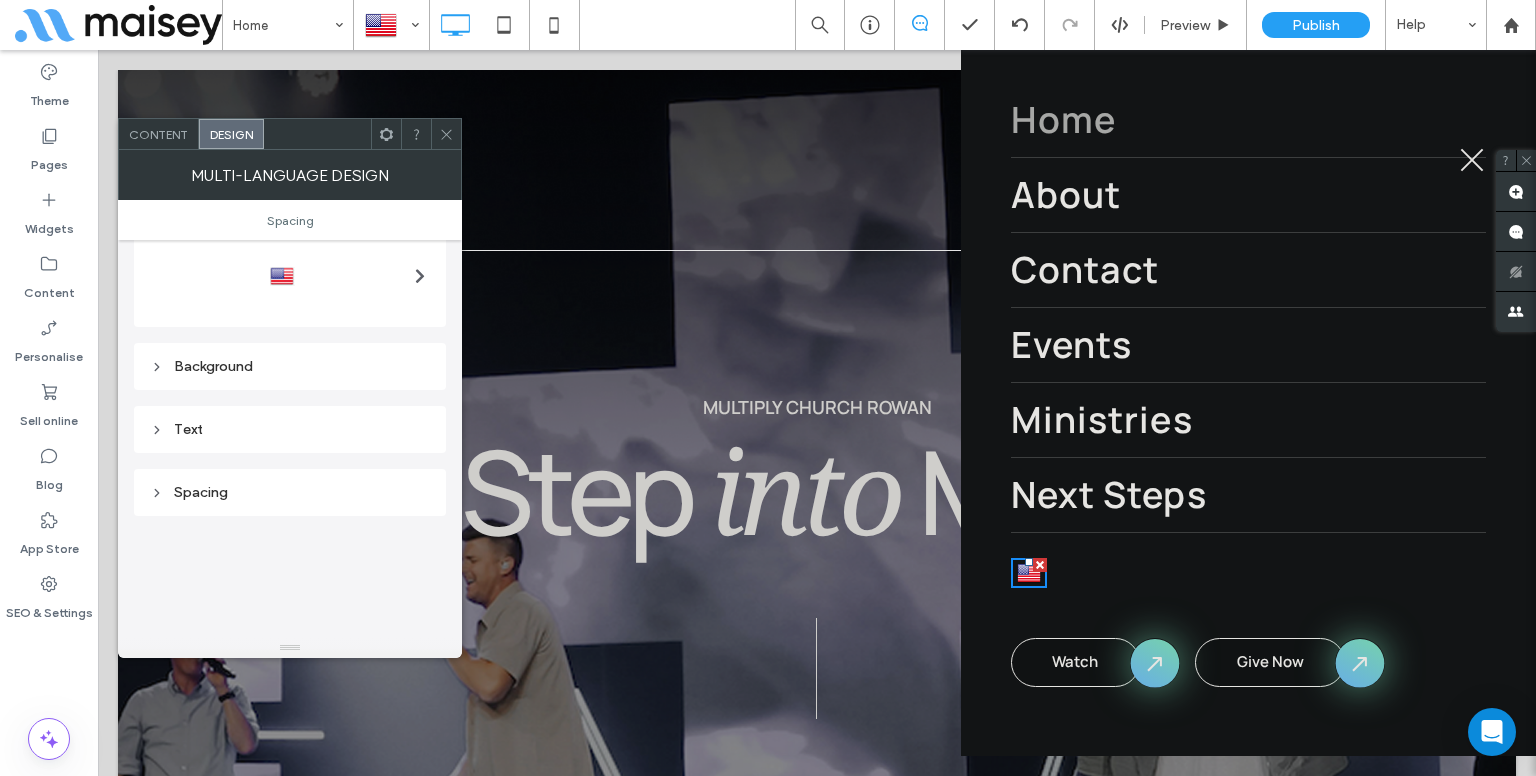 scroll, scrollTop: 0, scrollLeft: 0, axis: both 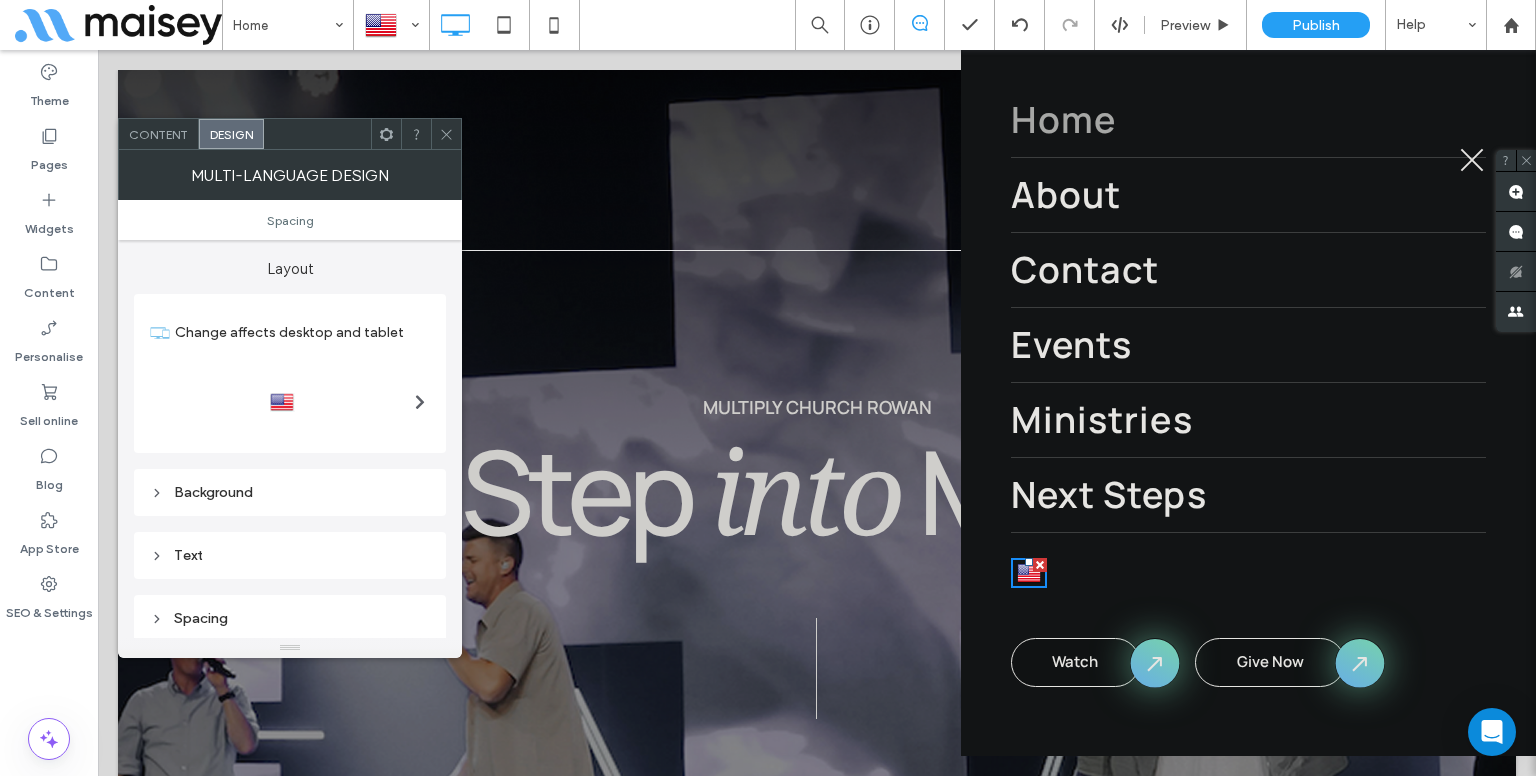 click at bounding box center [290, 402] 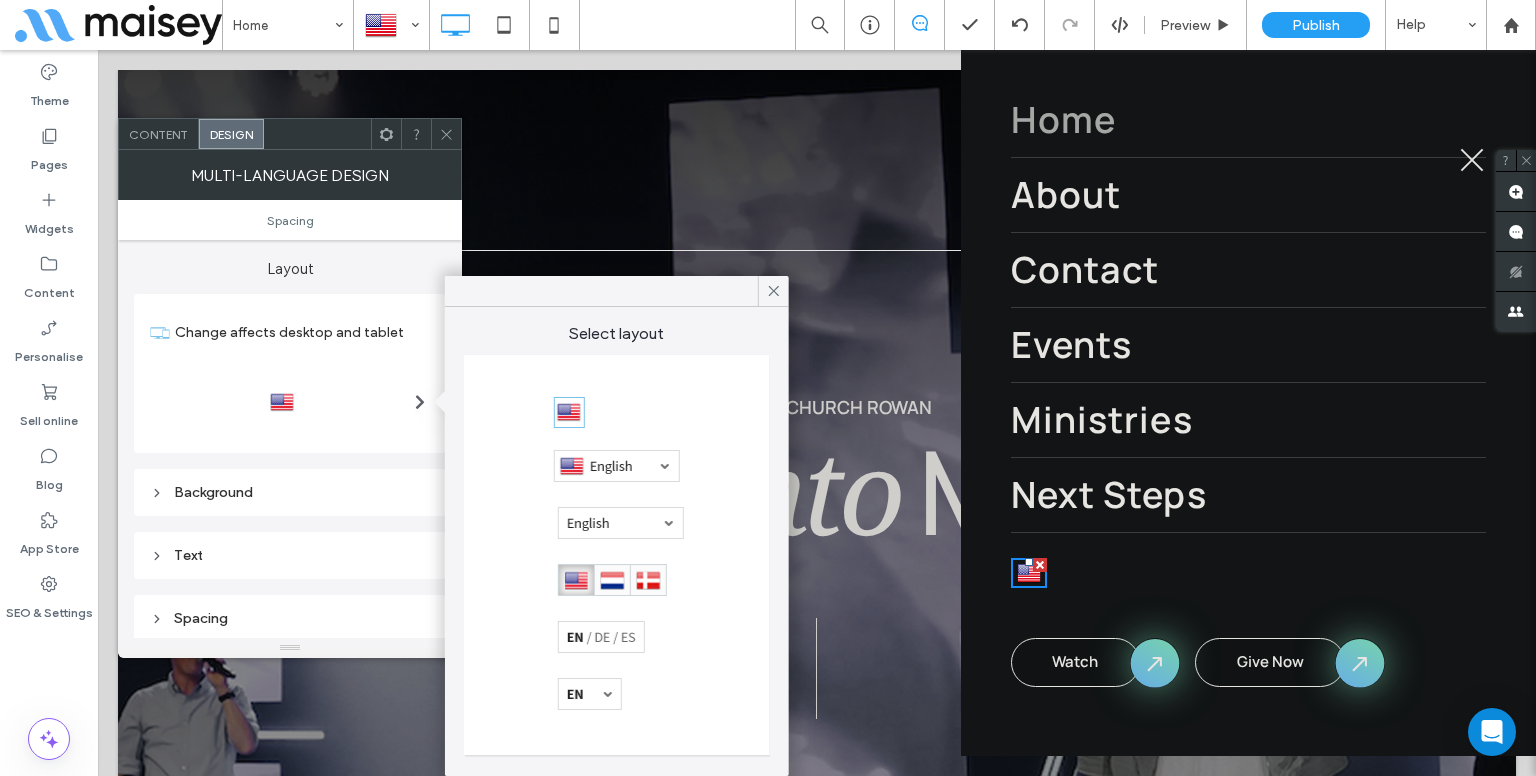 click at bounding box center (617, 466) 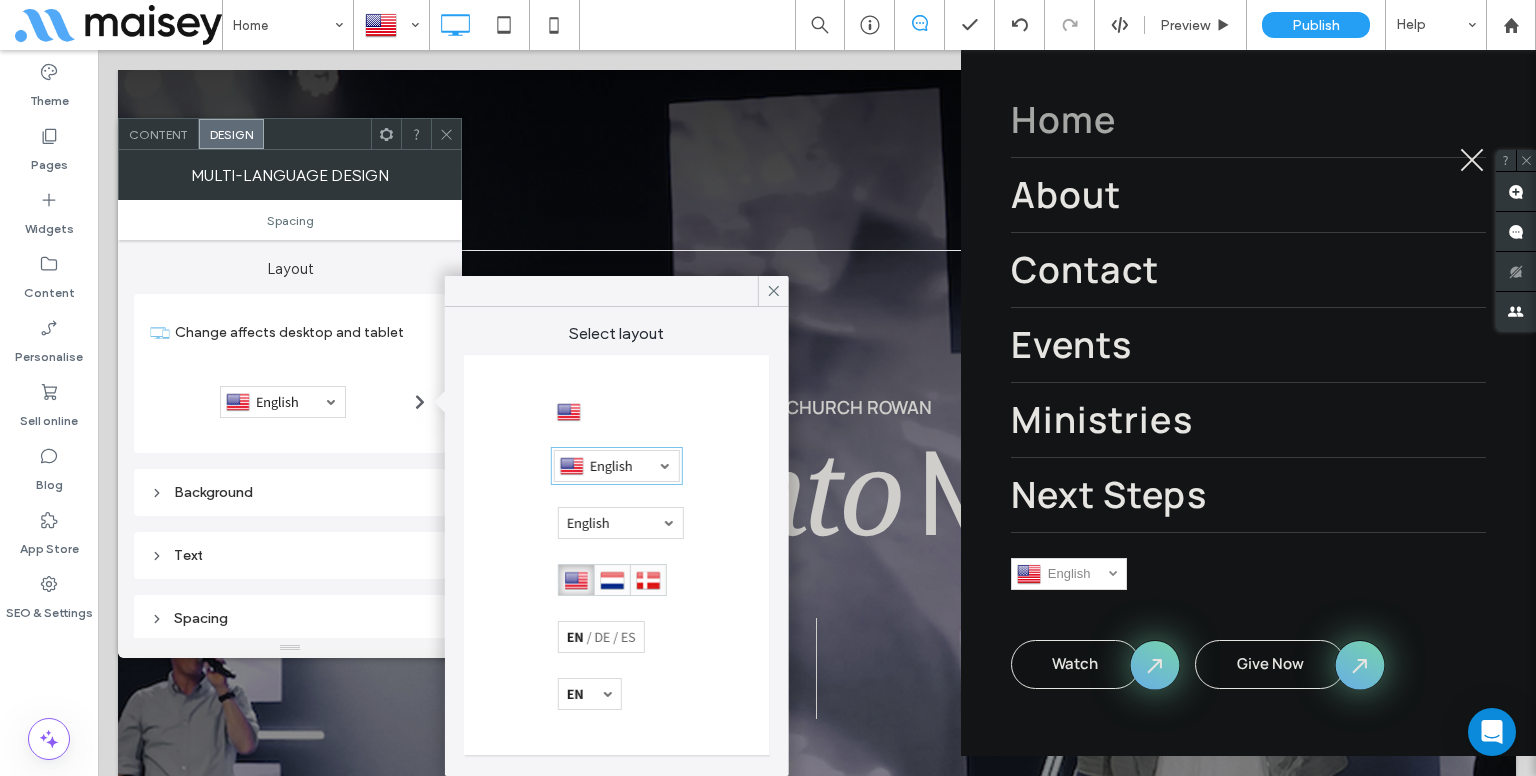 click at bounding box center [612, 580] 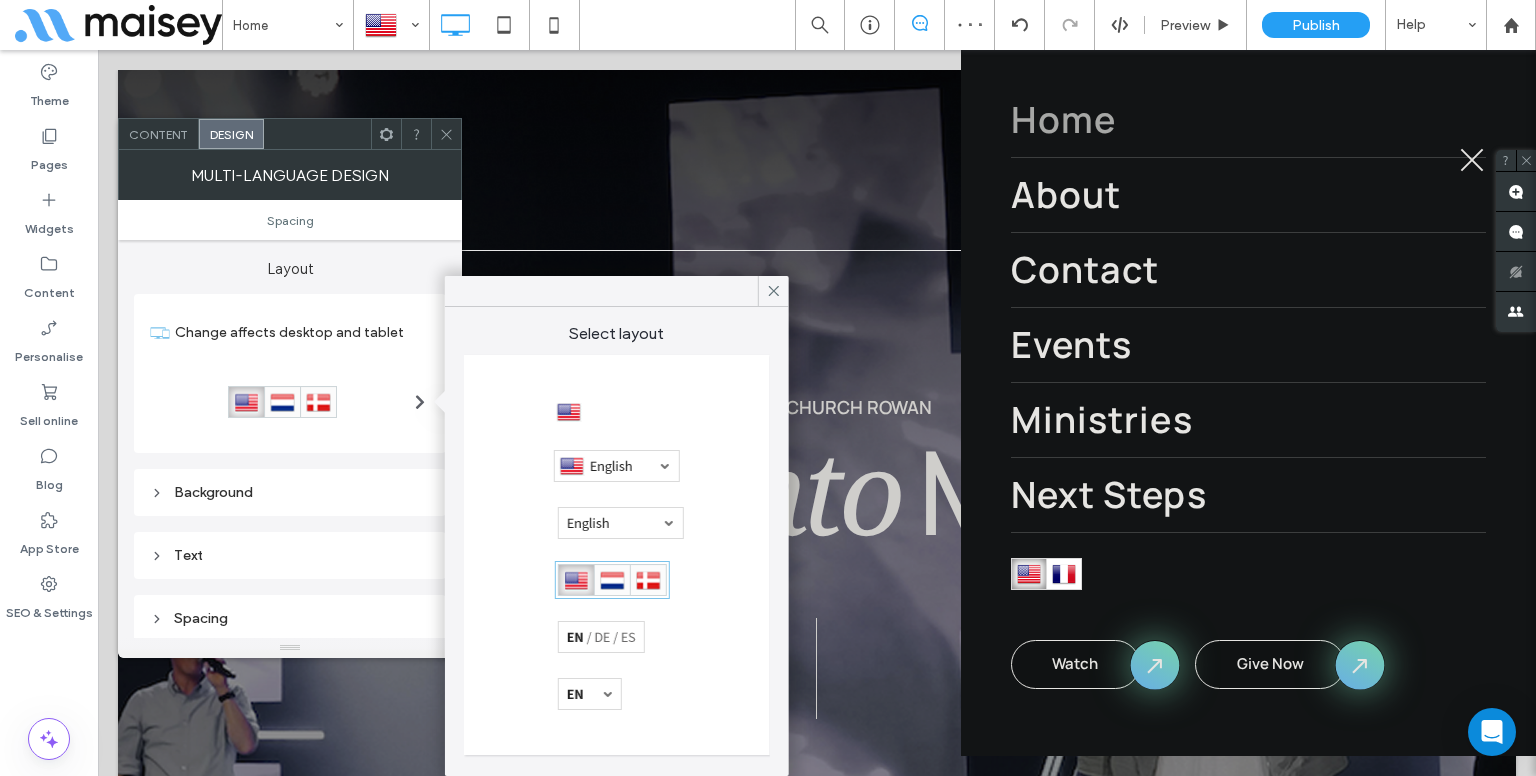 click at bounding box center [621, 523] 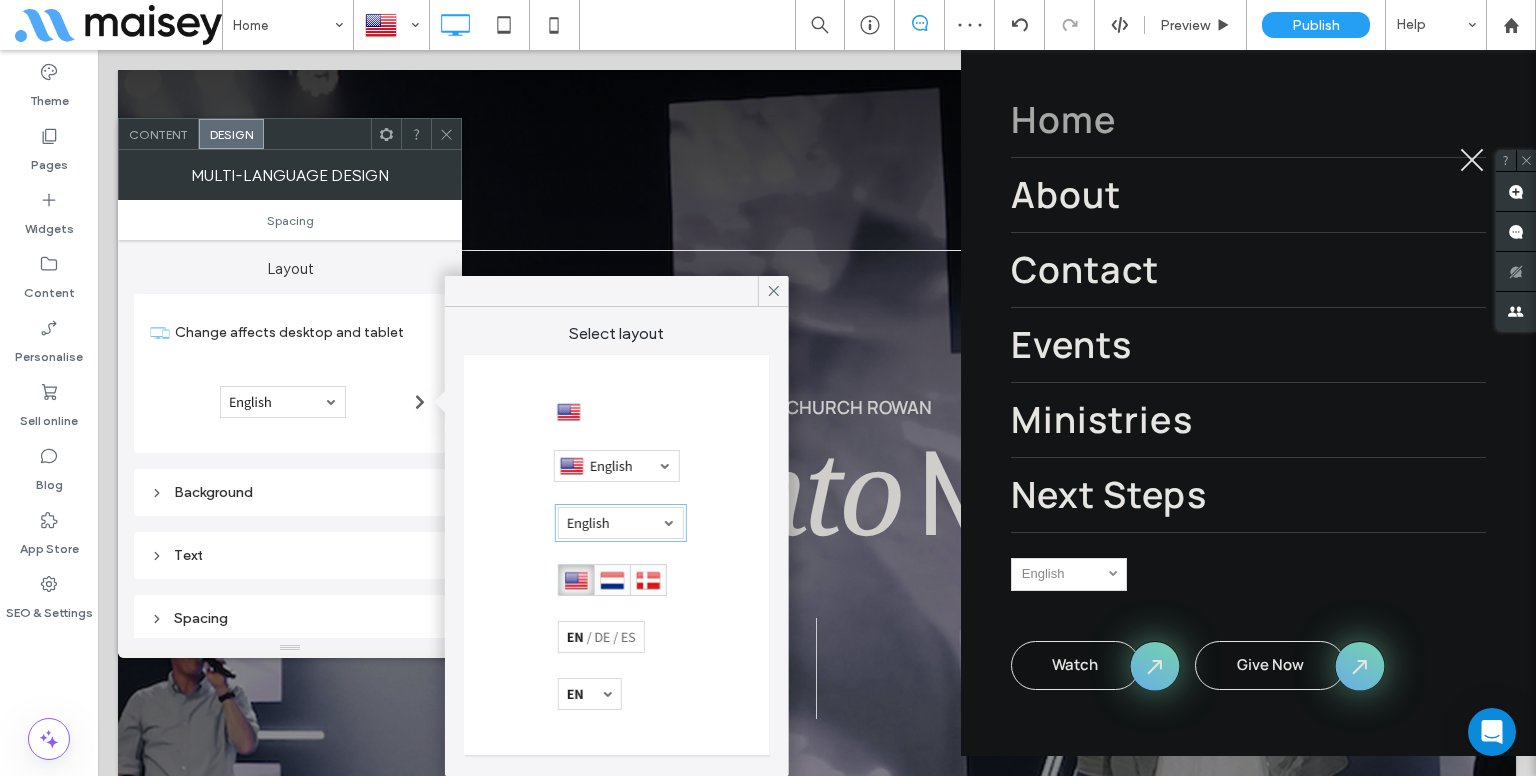 click at bounding box center (617, 555) 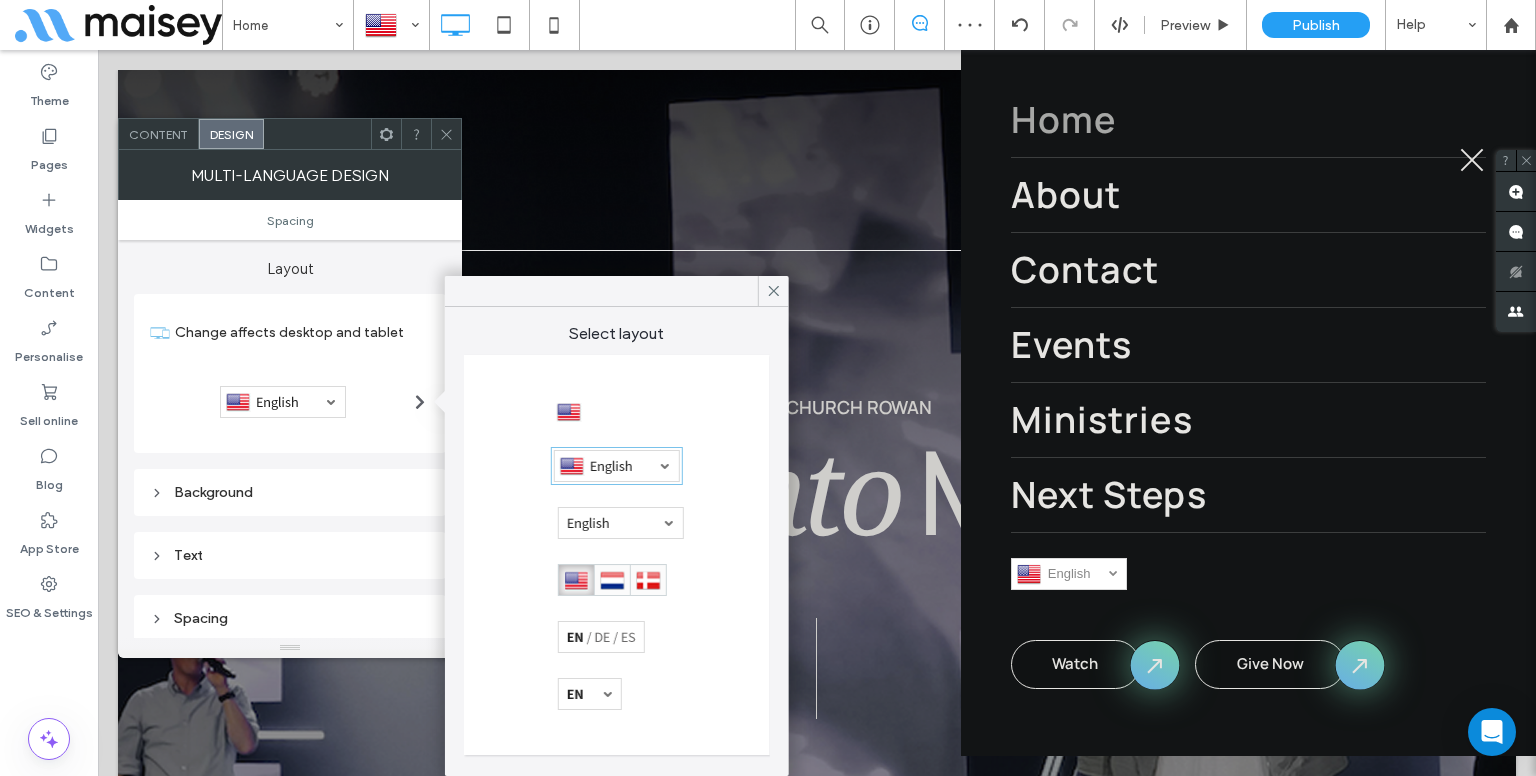 click on "Text" at bounding box center (290, 555) 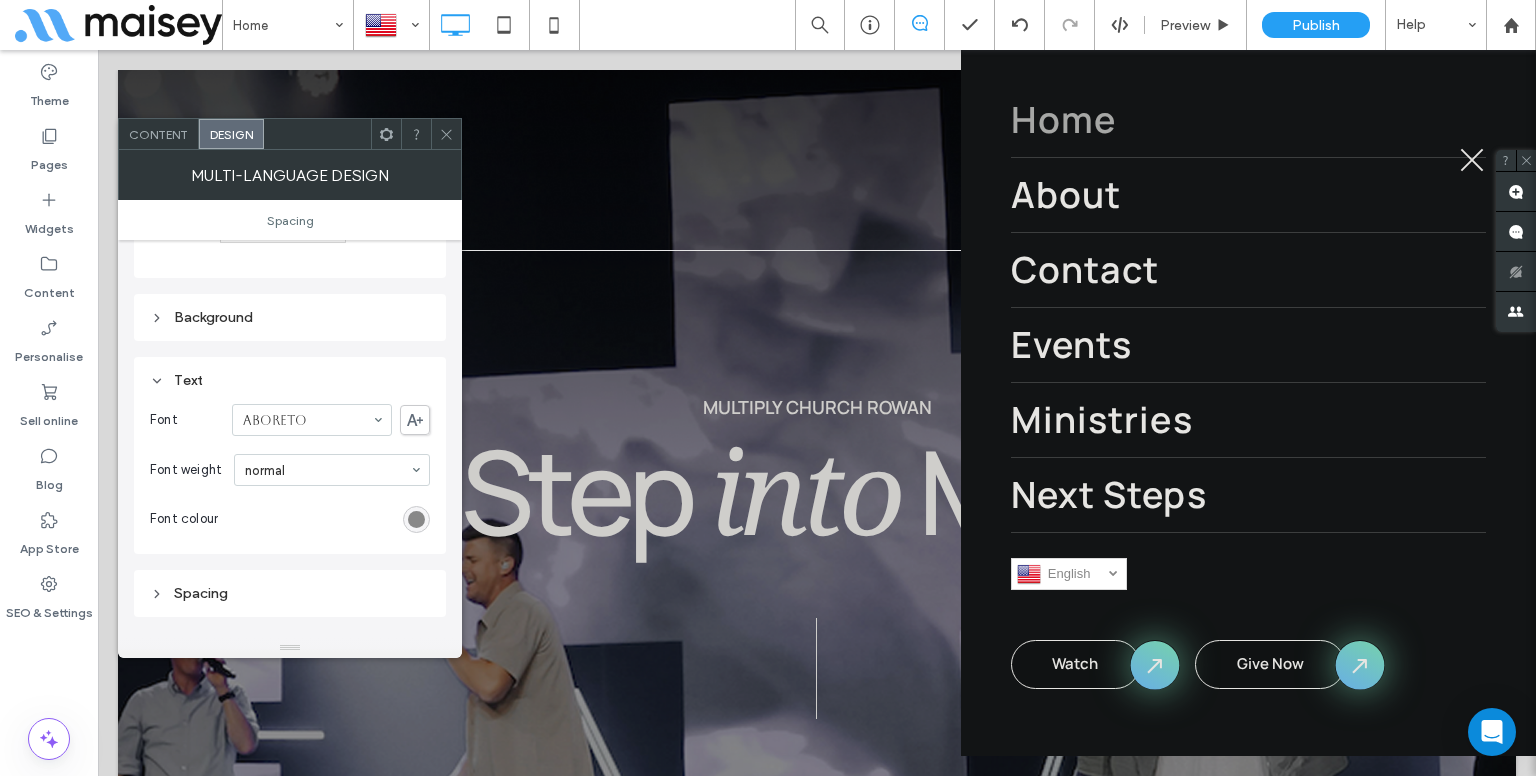 scroll, scrollTop: 176, scrollLeft: 0, axis: vertical 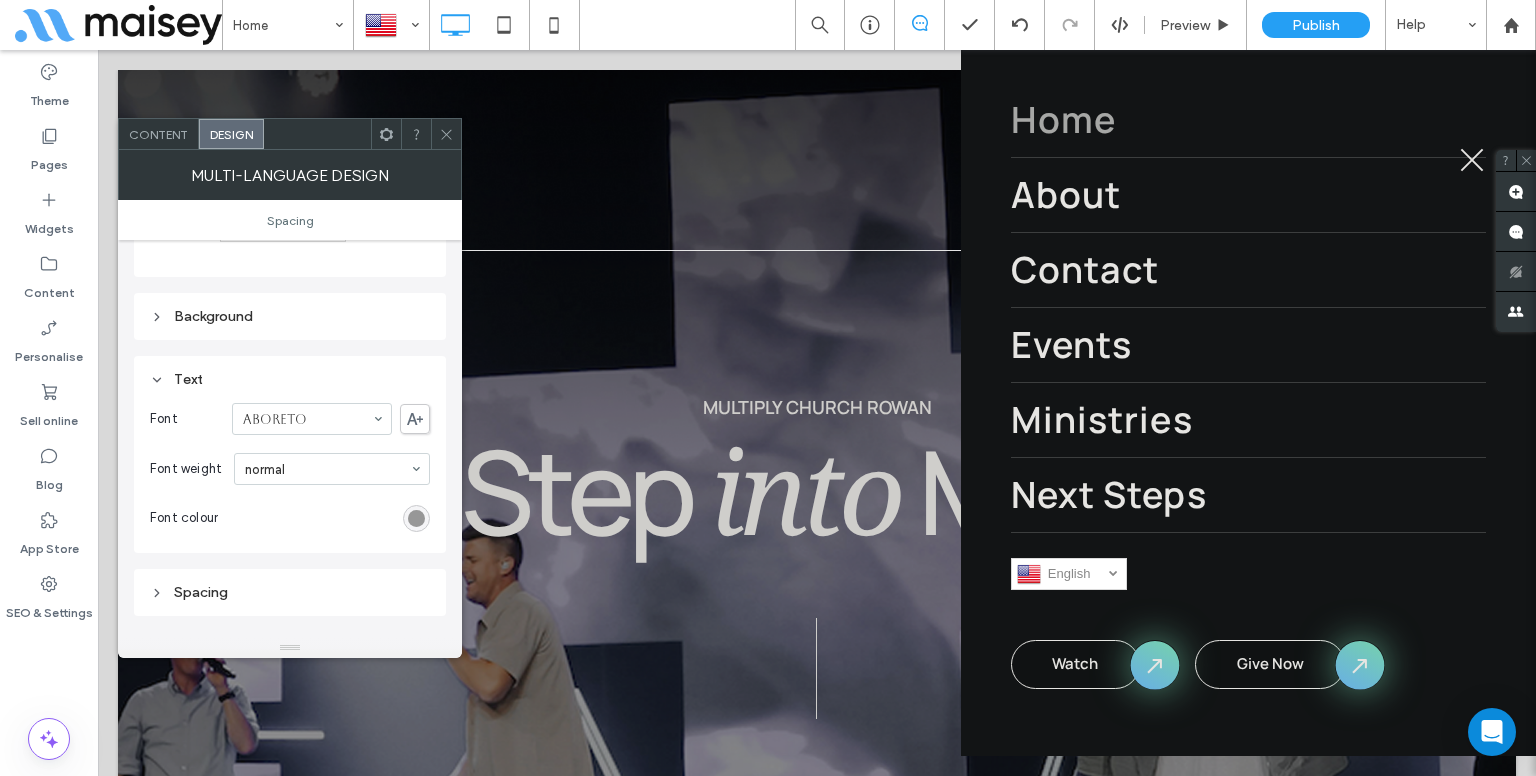 click at bounding box center [416, 518] 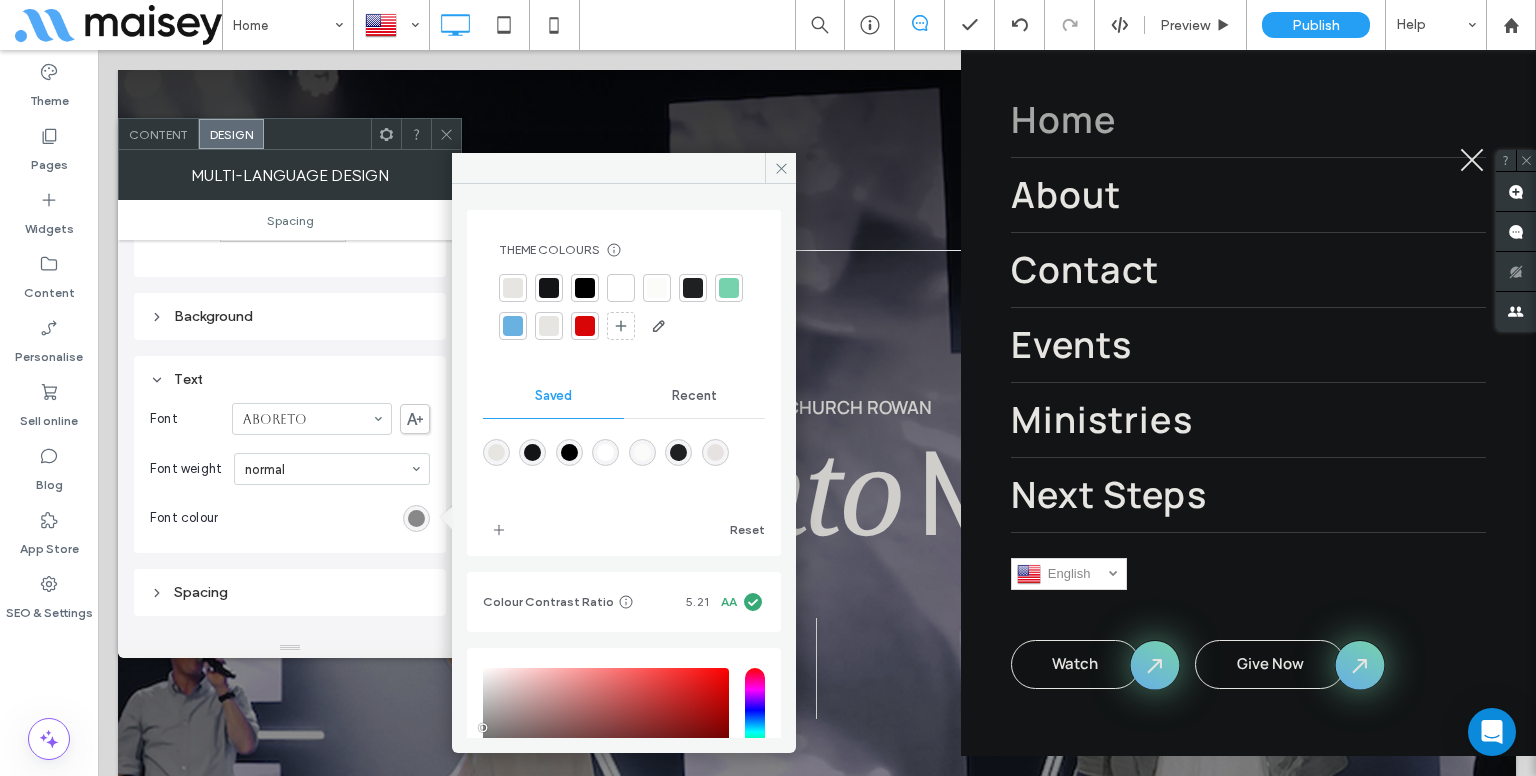 click at bounding box center [532, 452] 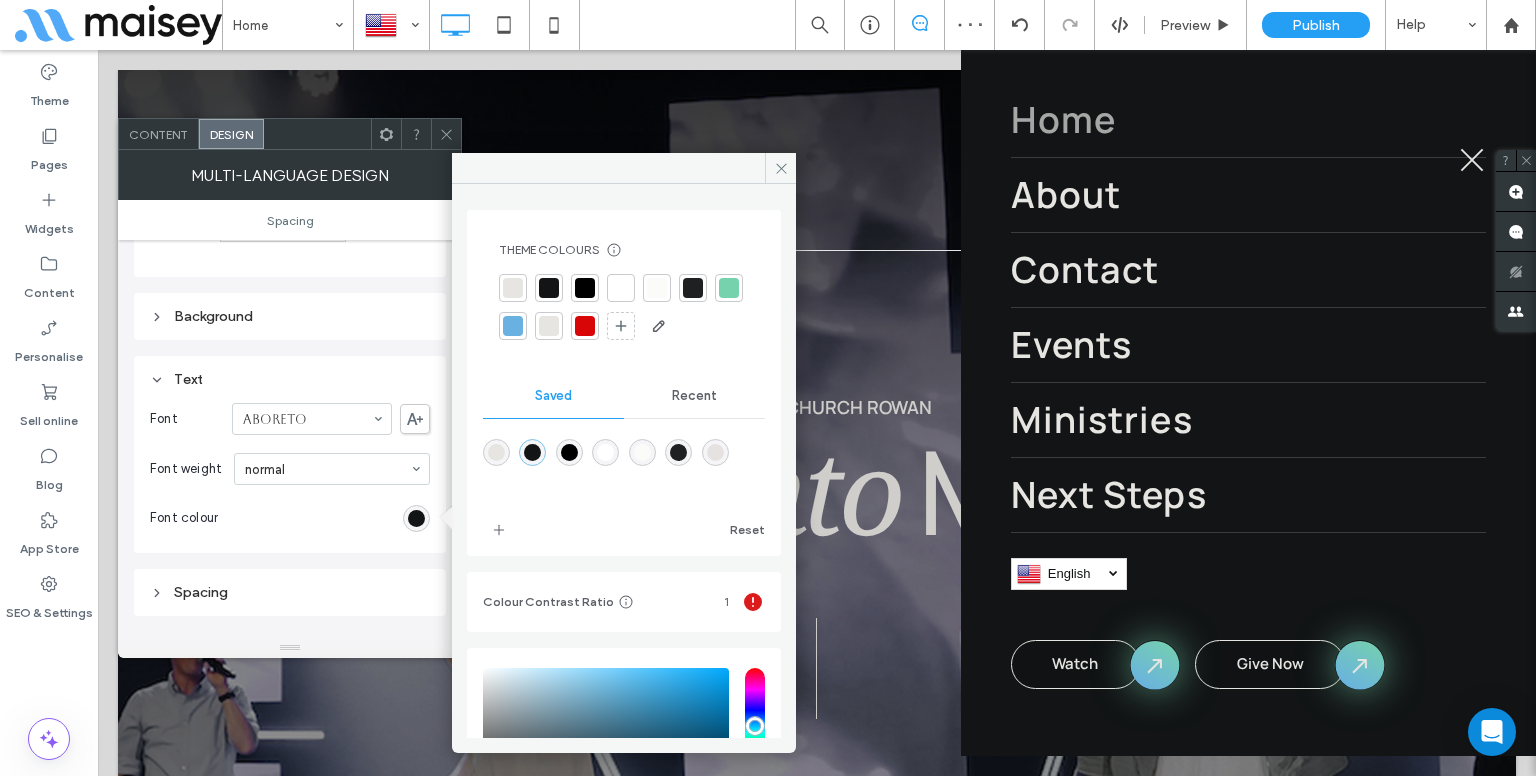 click at bounding box center [605, 452] 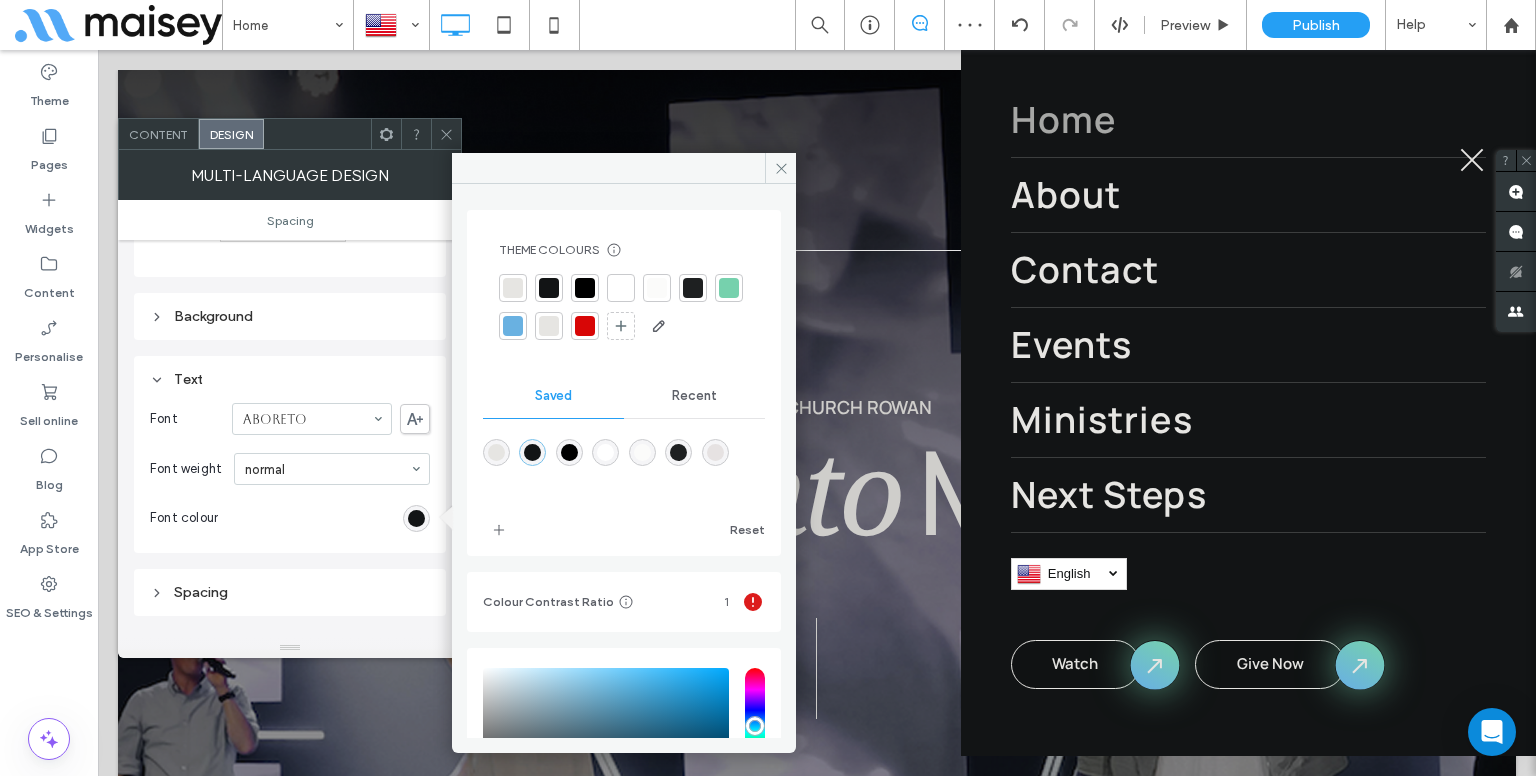 type on "*******" 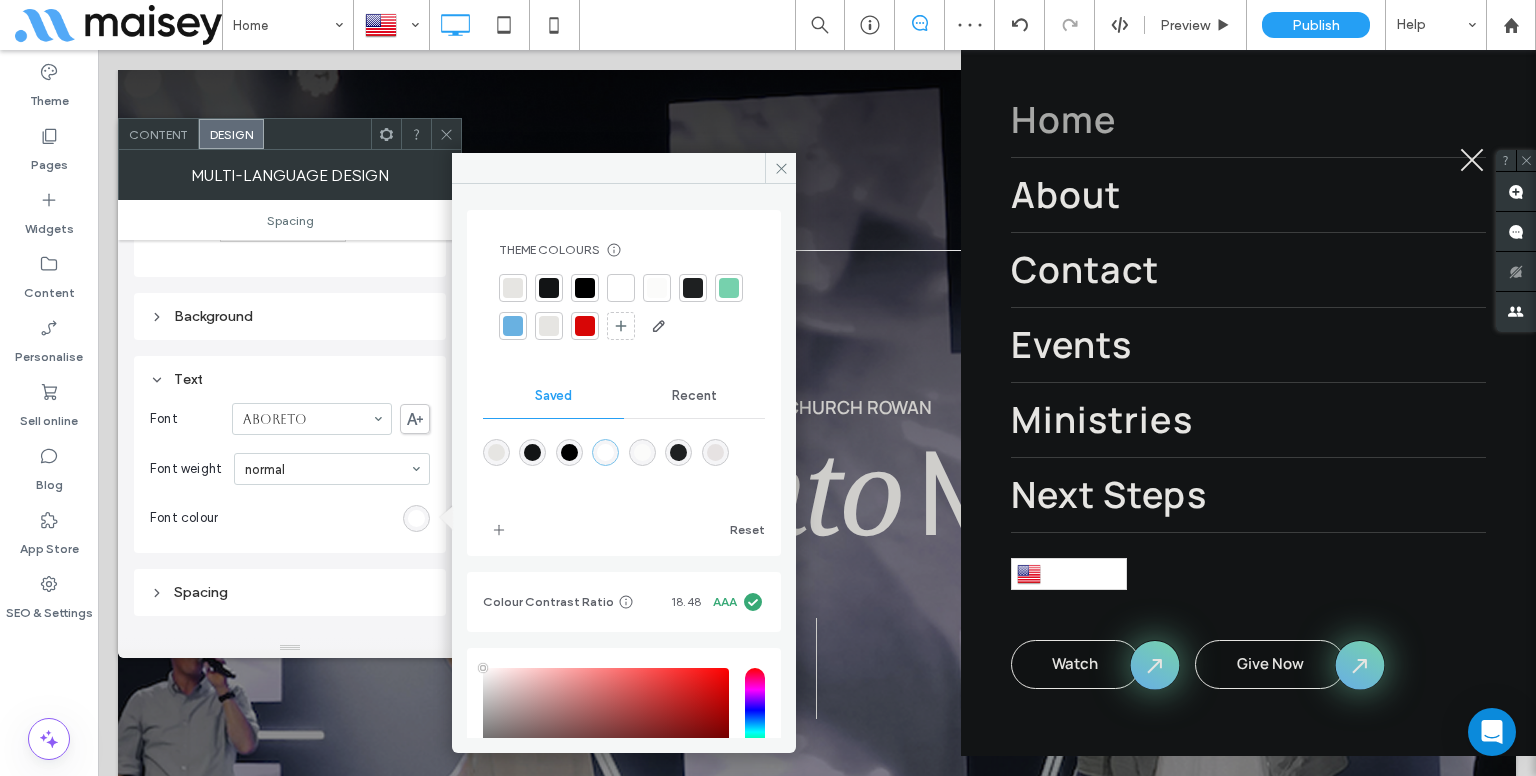 click on "Font weight normal" at bounding box center [290, 469] 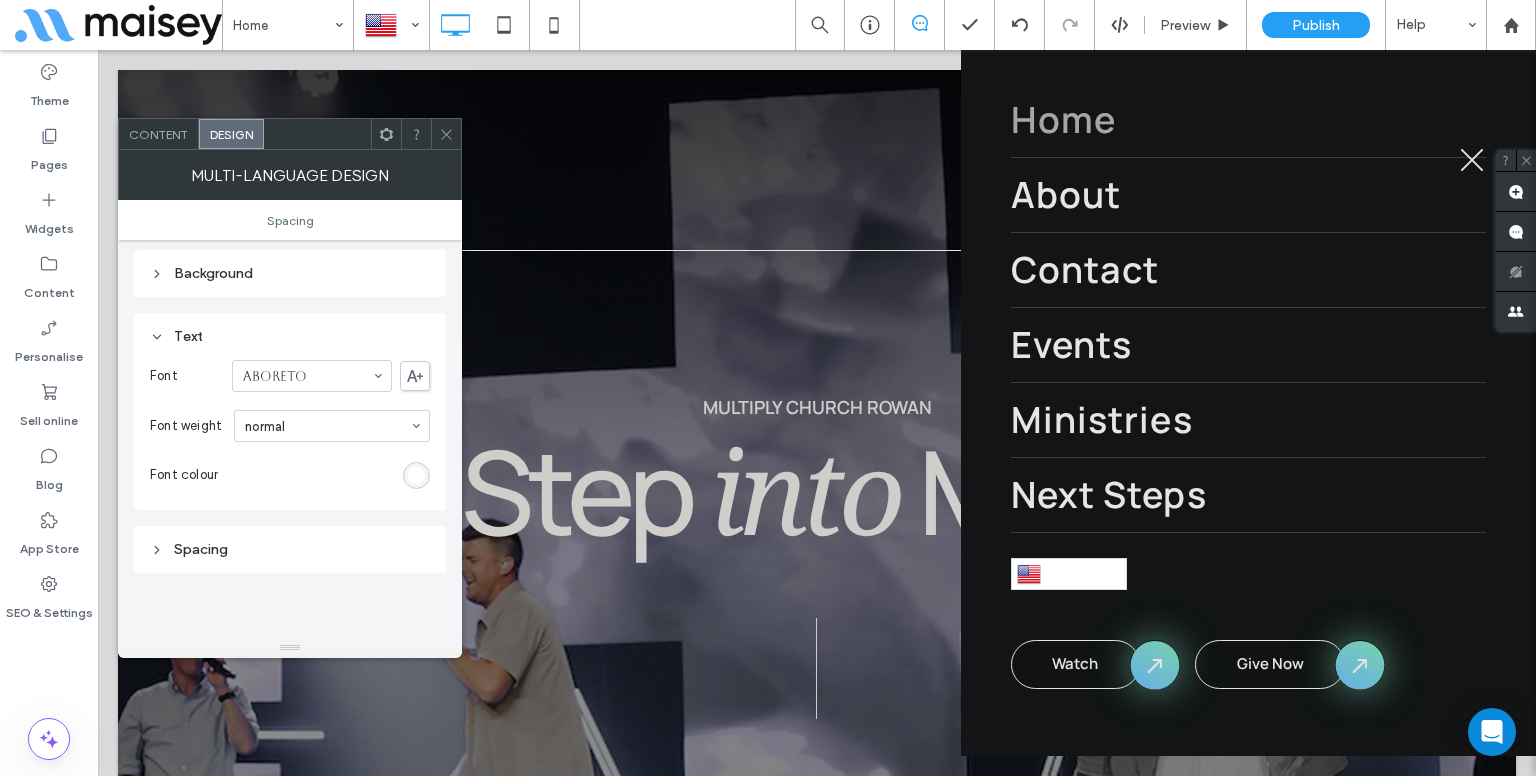 scroll, scrollTop: 220, scrollLeft: 0, axis: vertical 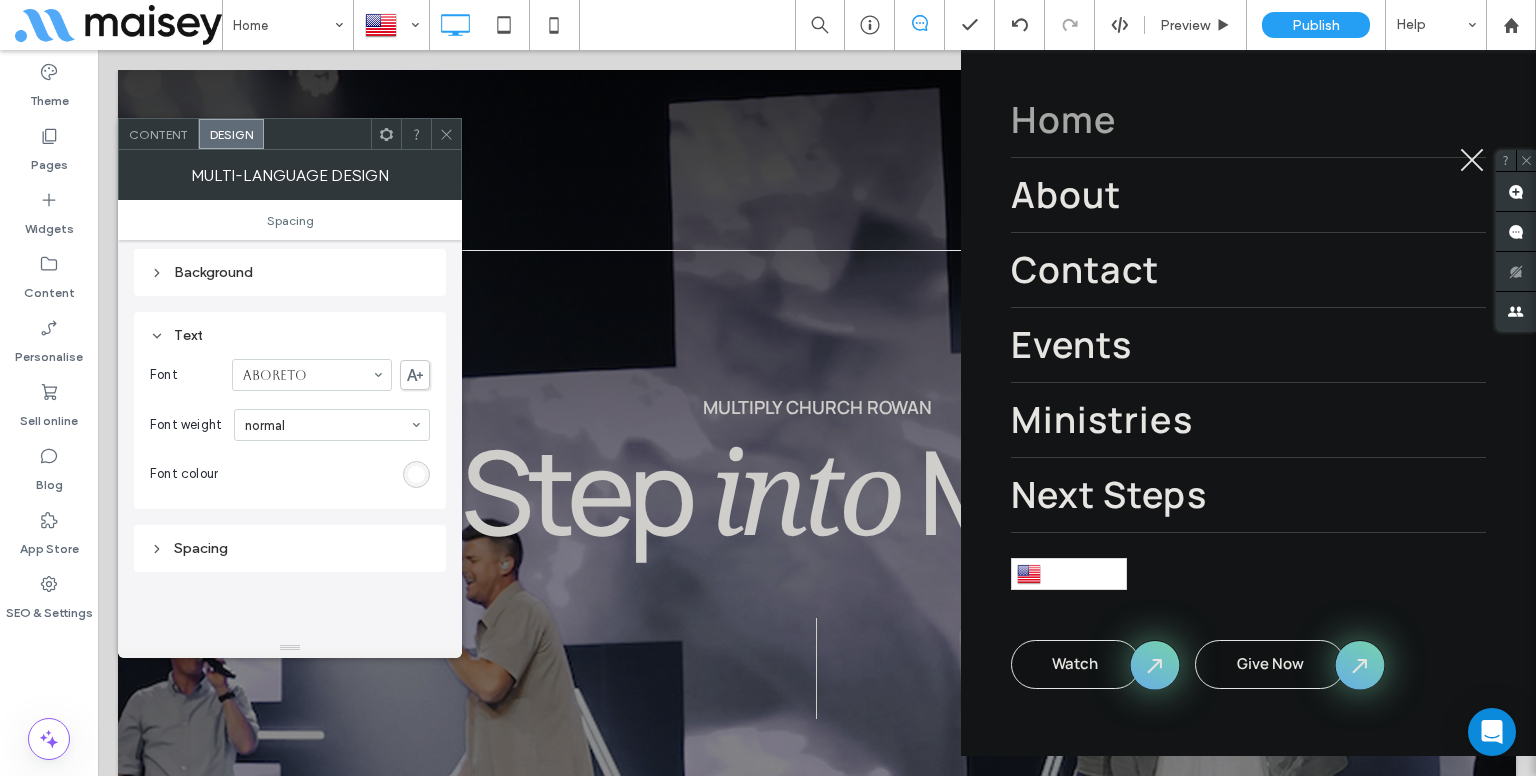 click on "Background" at bounding box center (290, 272) 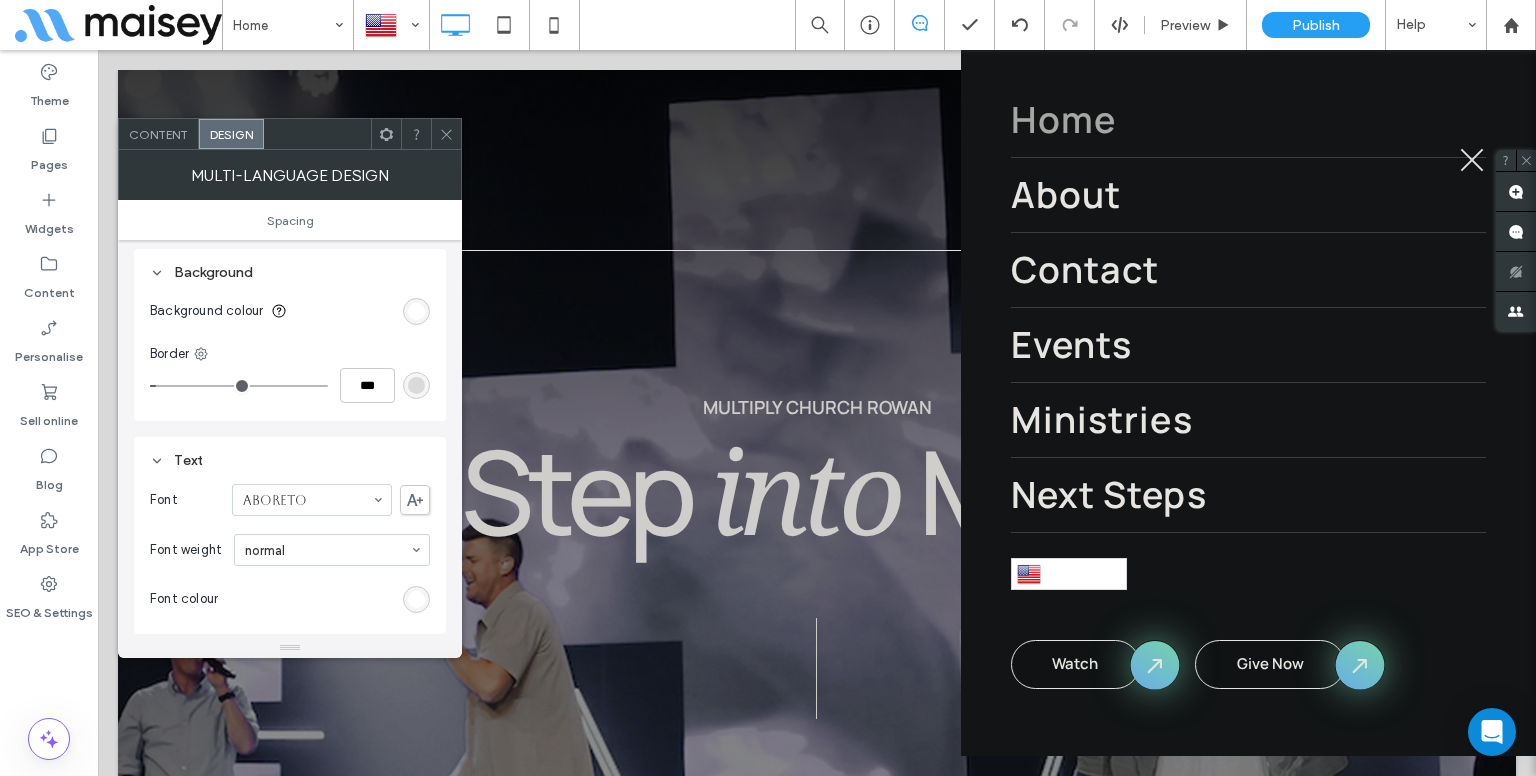 click at bounding box center [416, 311] 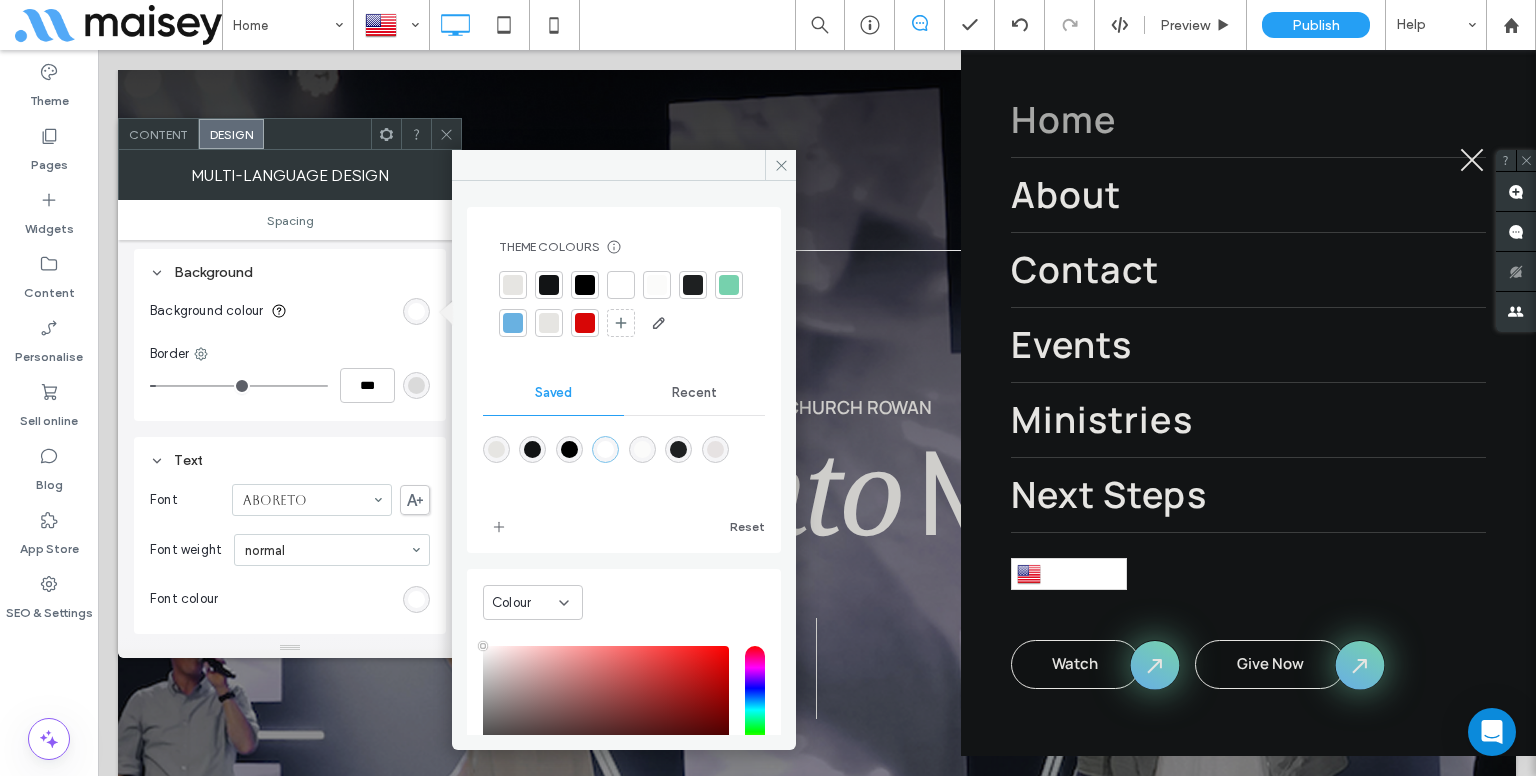click at bounding box center [532, 449] 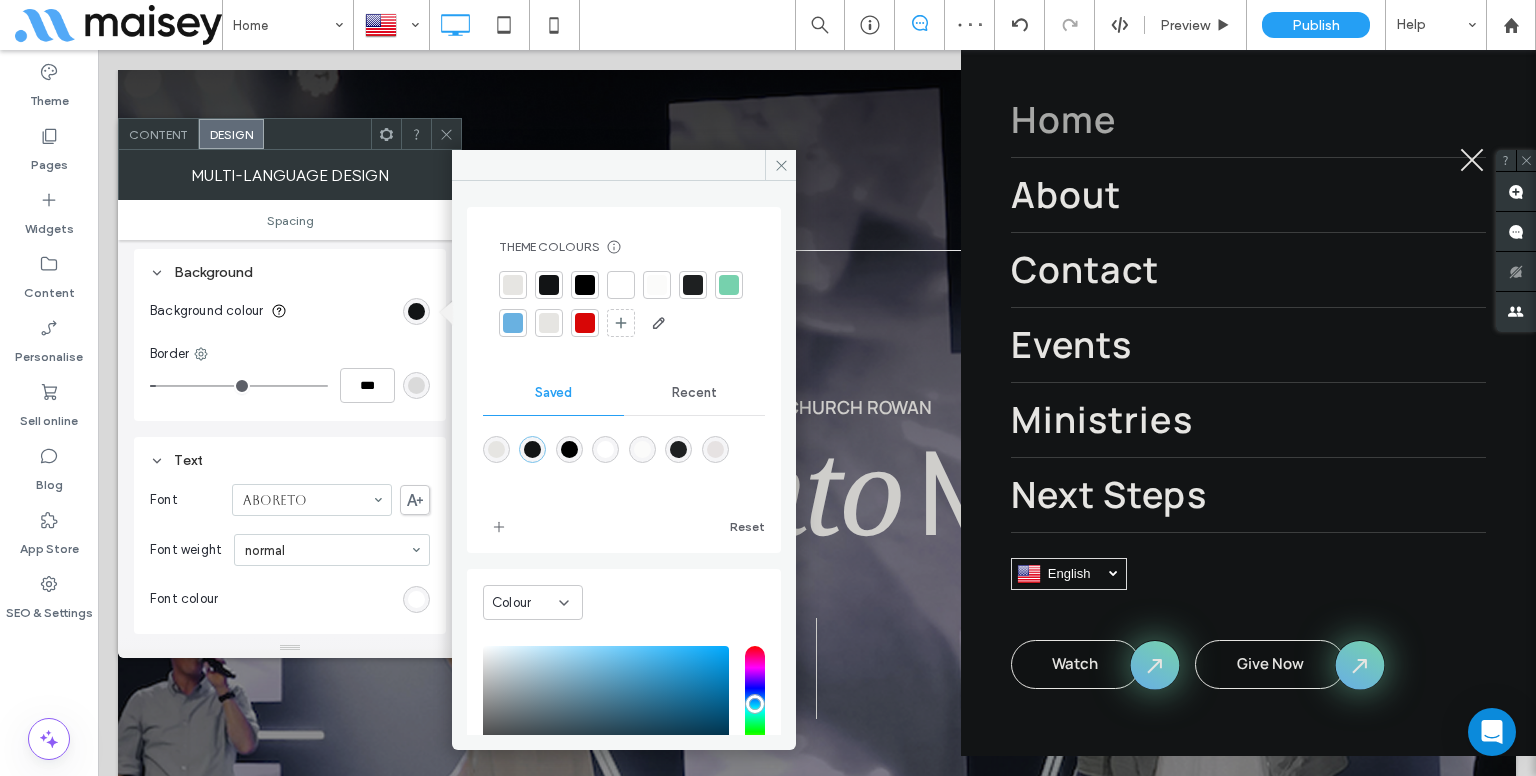click on "Layout Change affects desktop and tablet Background Background colour Border *** Text Font Aboreto Font weight normal Font colour" at bounding box center [290, 327] 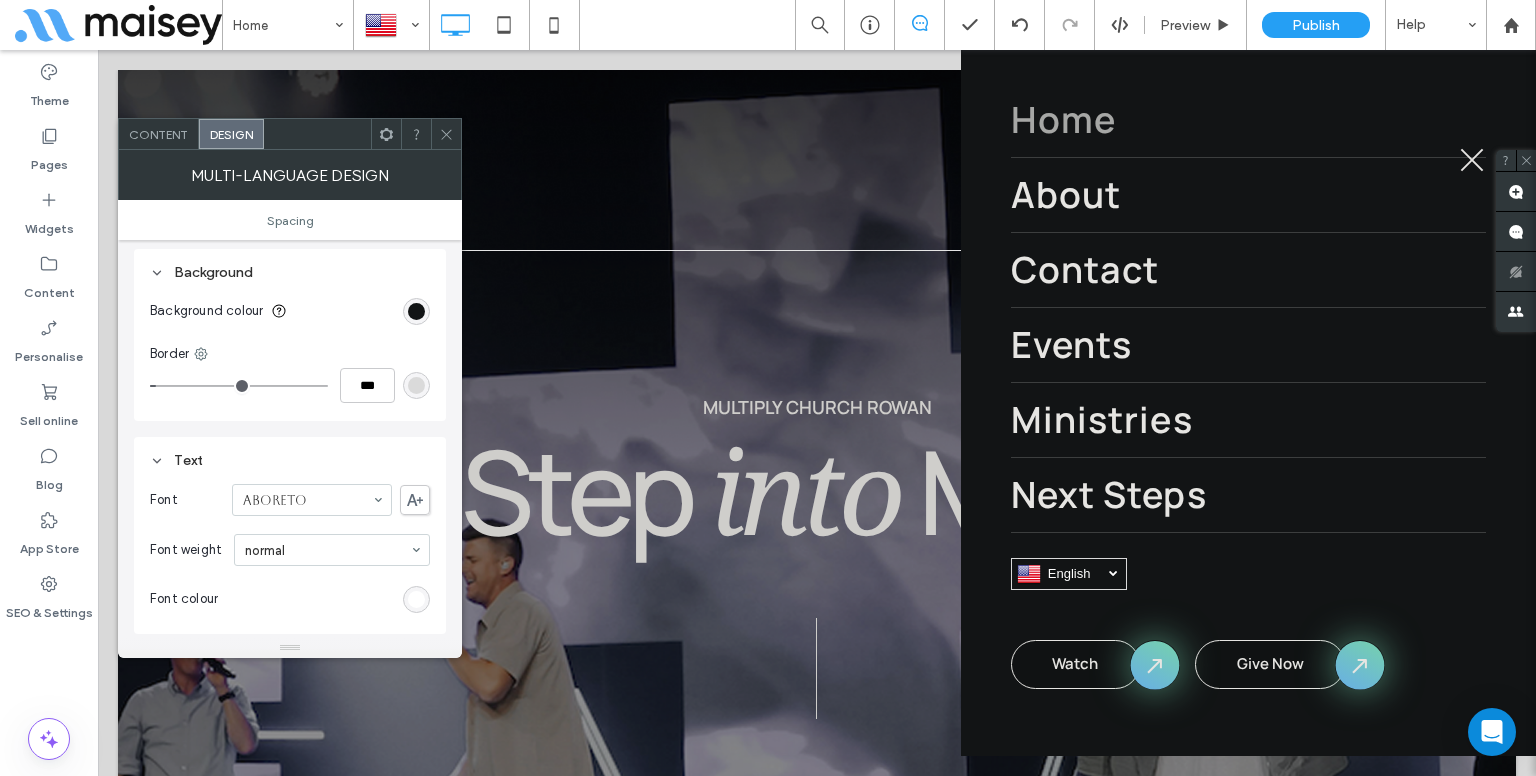 type on "*" 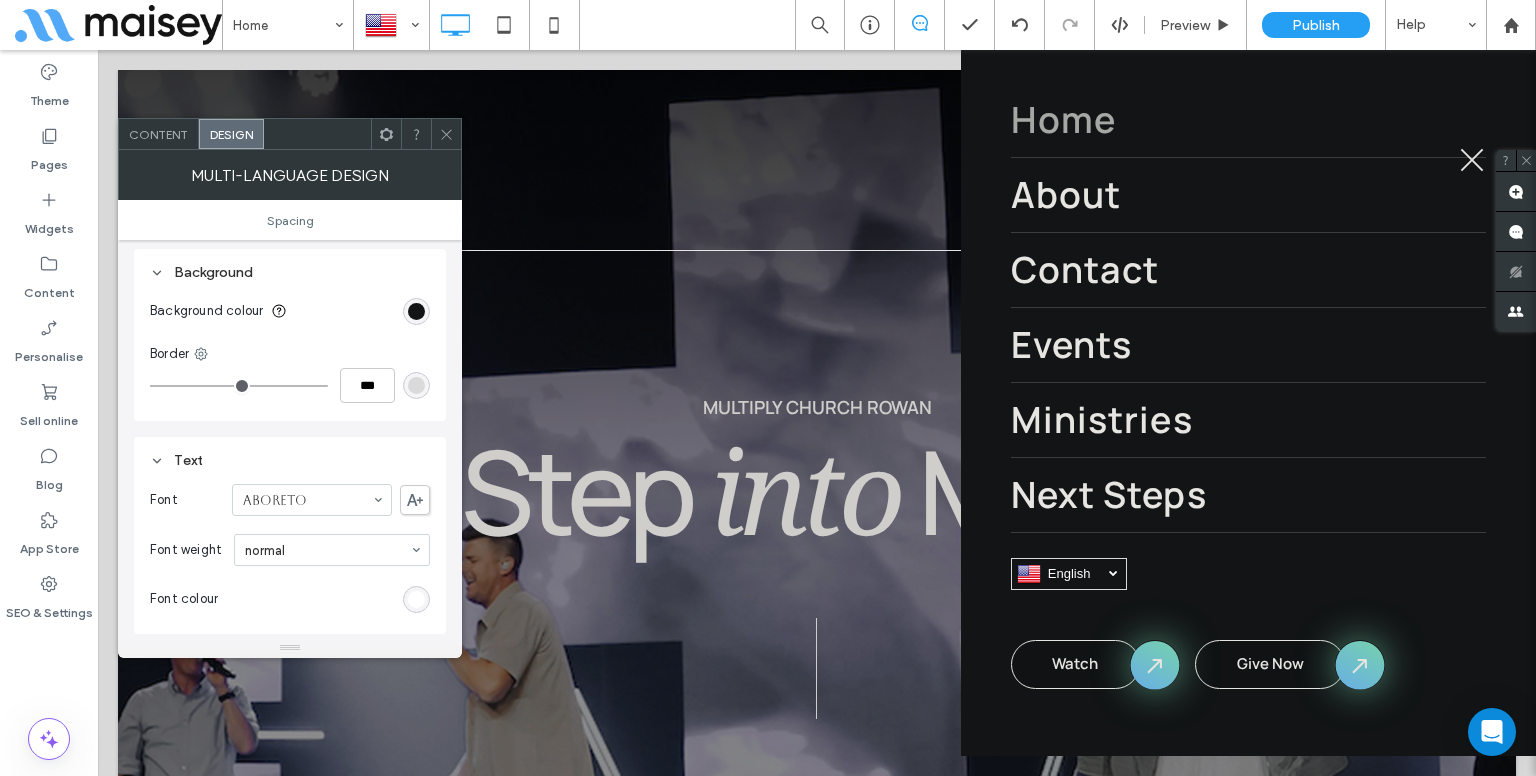 drag, startPoint x: 172, startPoint y: 388, endPoint x: 135, endPoint y: 383, distance: 37.336308 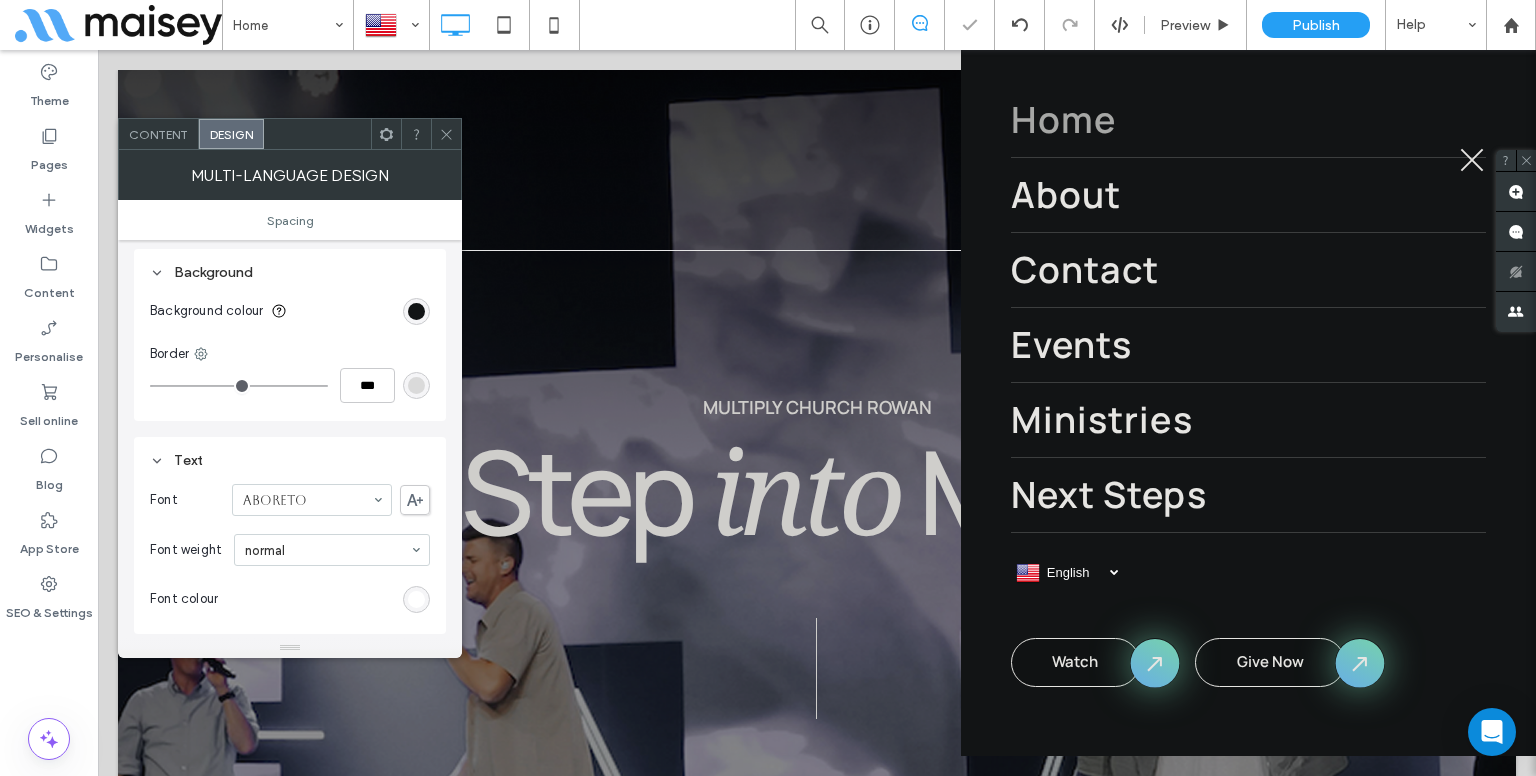 click on "Layout Change affects desktop and tablet Background Background colour Border *** Text Font Aboreto Font weight normal Font colour" at bounding box center (290, 327) 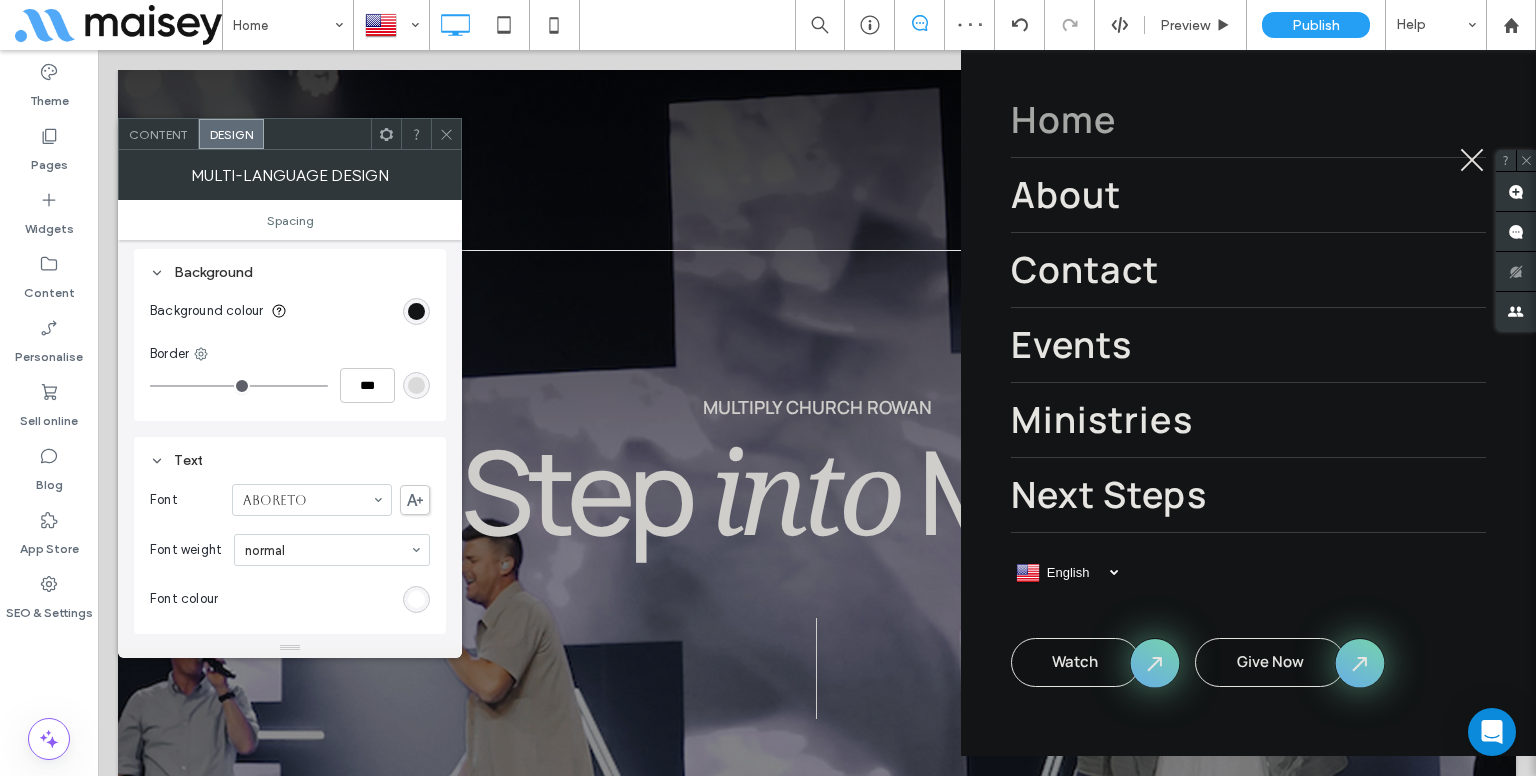 click on "Home
About
Contact
Events
Ministries
Next Steps
Click To Paste
Row" at bounding box center (1248, 241) 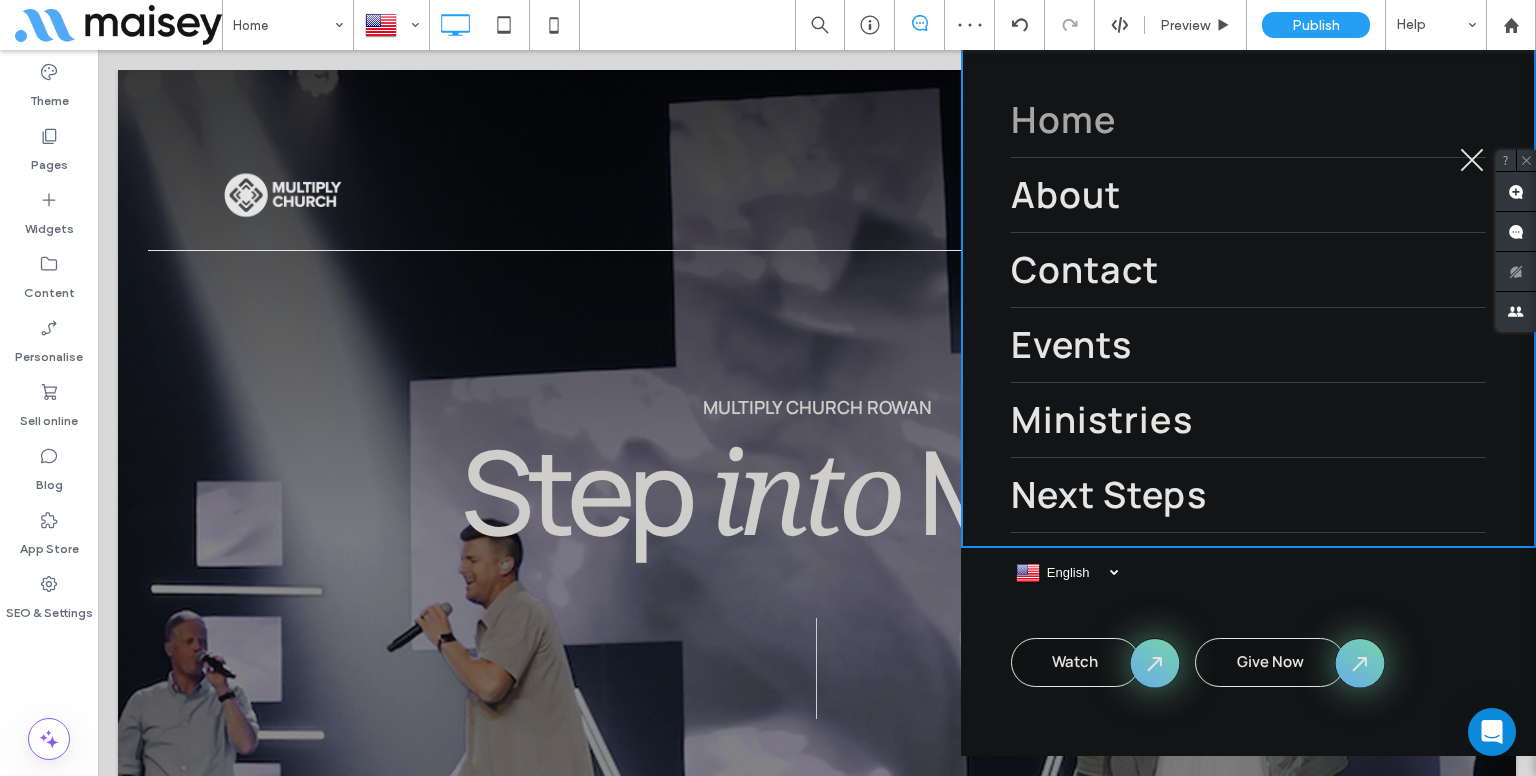 scroll, scrollTop: 0, scrollLeft: 0, axis: both 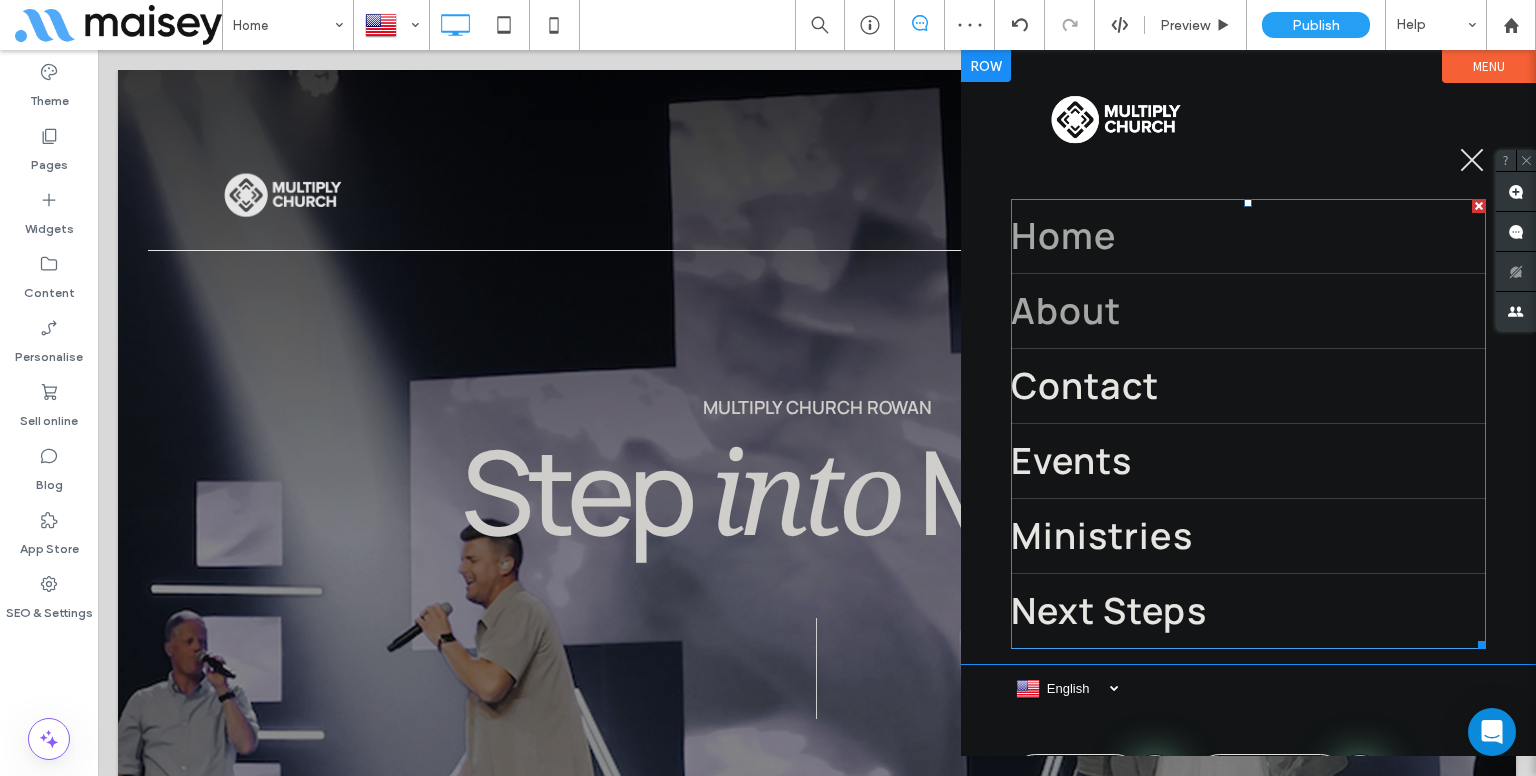 click on "About" at bounding box center (1066, 311) 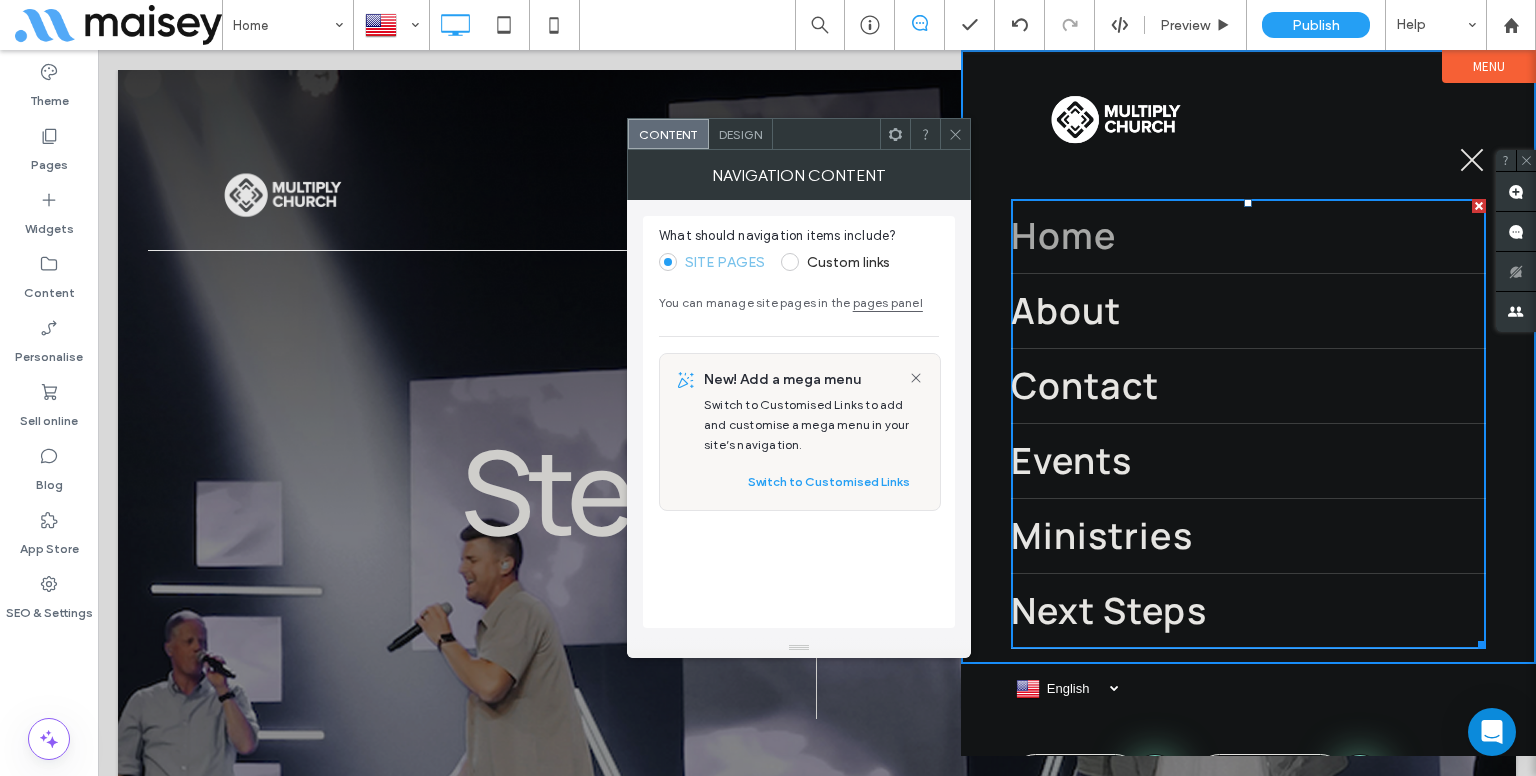 click on "Design" at bounding box center (740, 134) 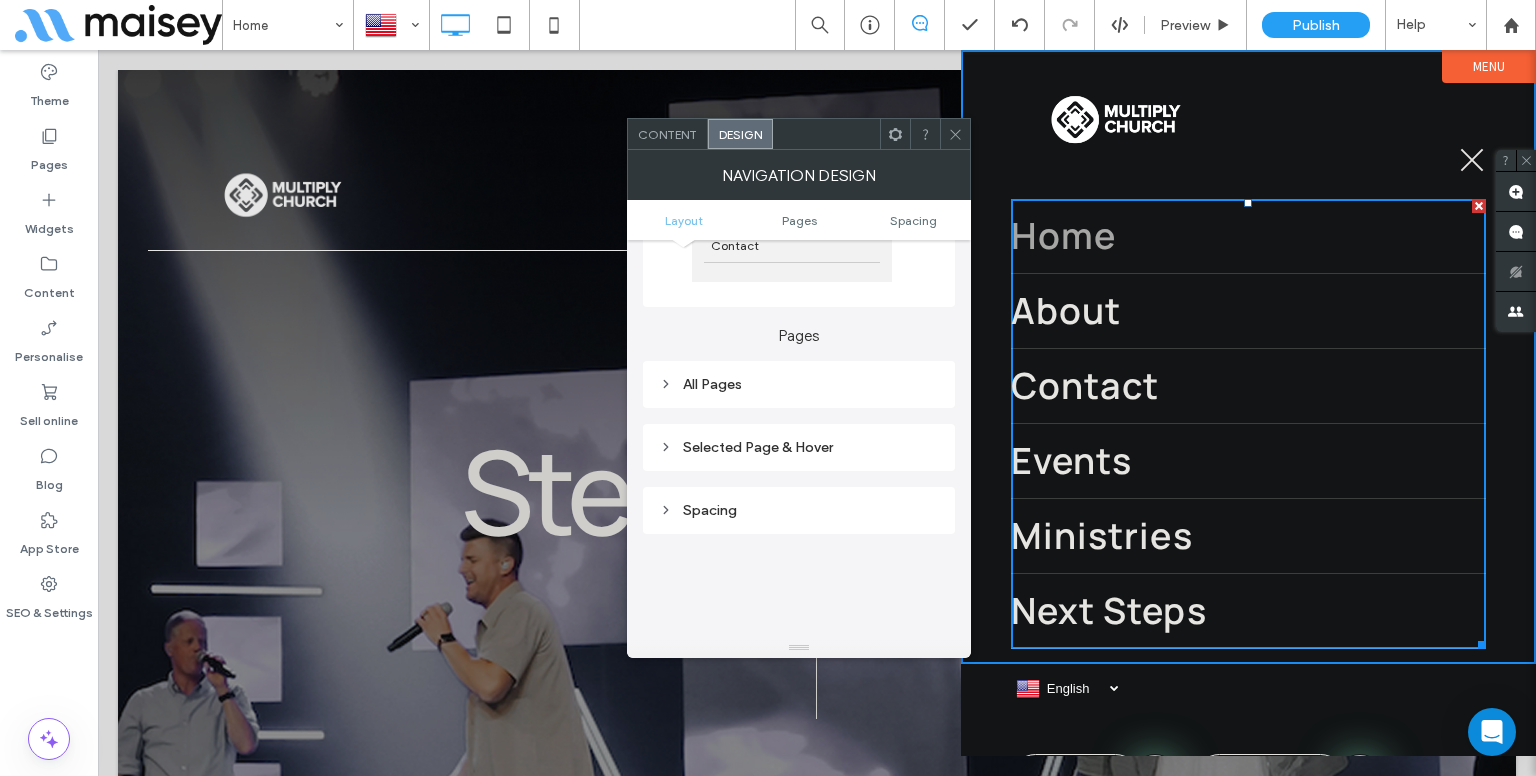 scroll, scrollTop: 332, scrollLeft: 0, axis: vertical 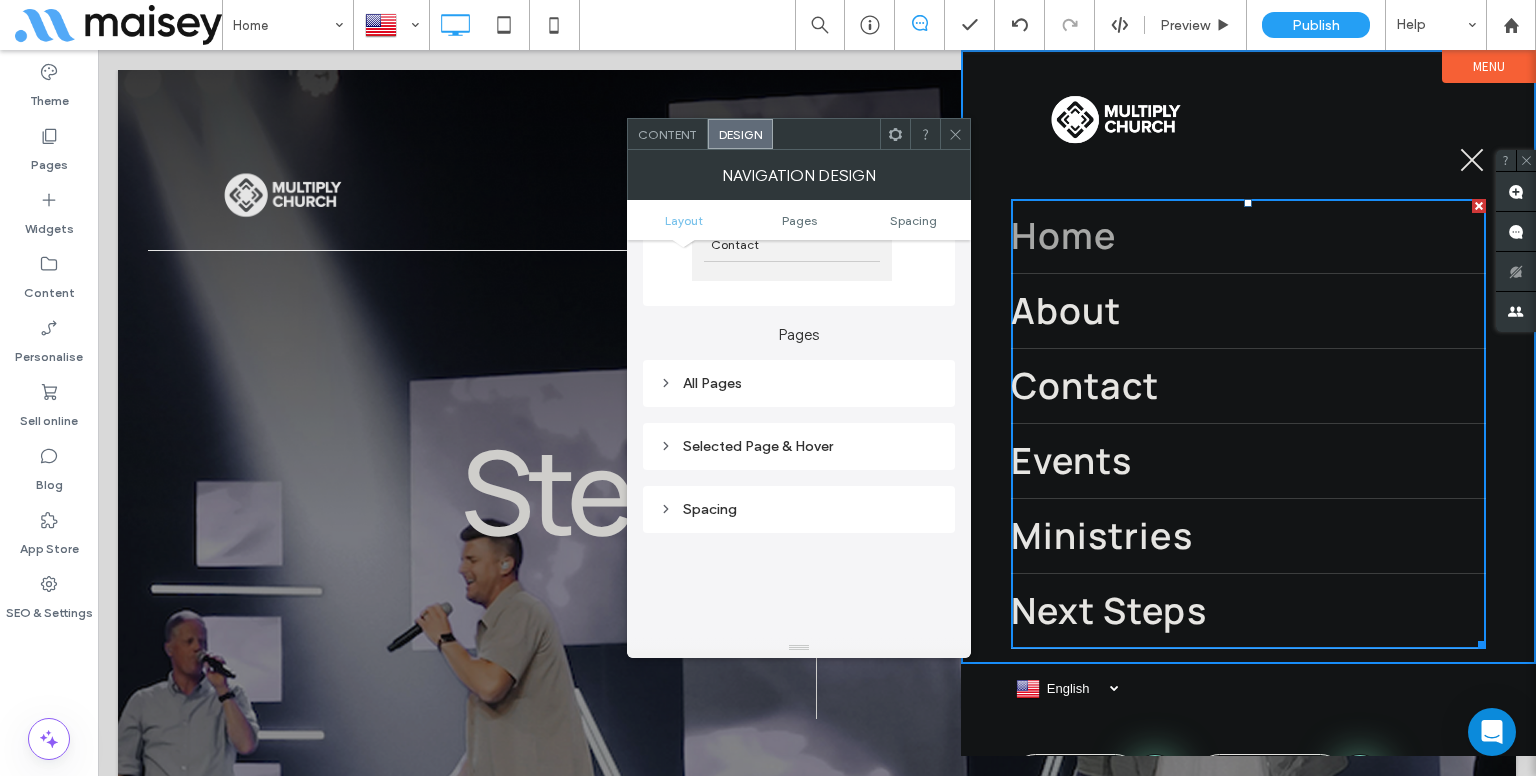 click on "All Pages" at bounding box center (799, 383) 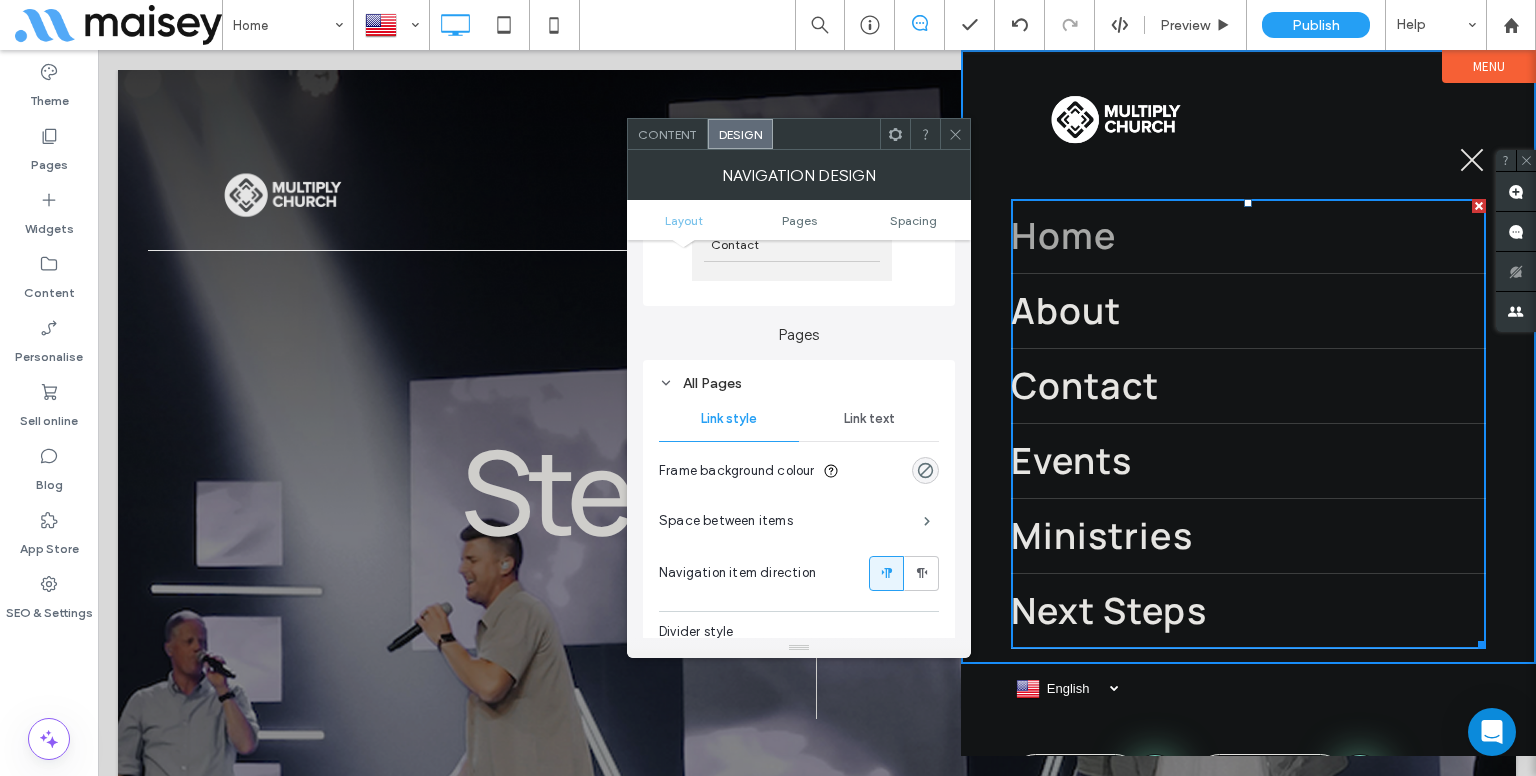 click on "Link text" at bounding box center [869, 419] 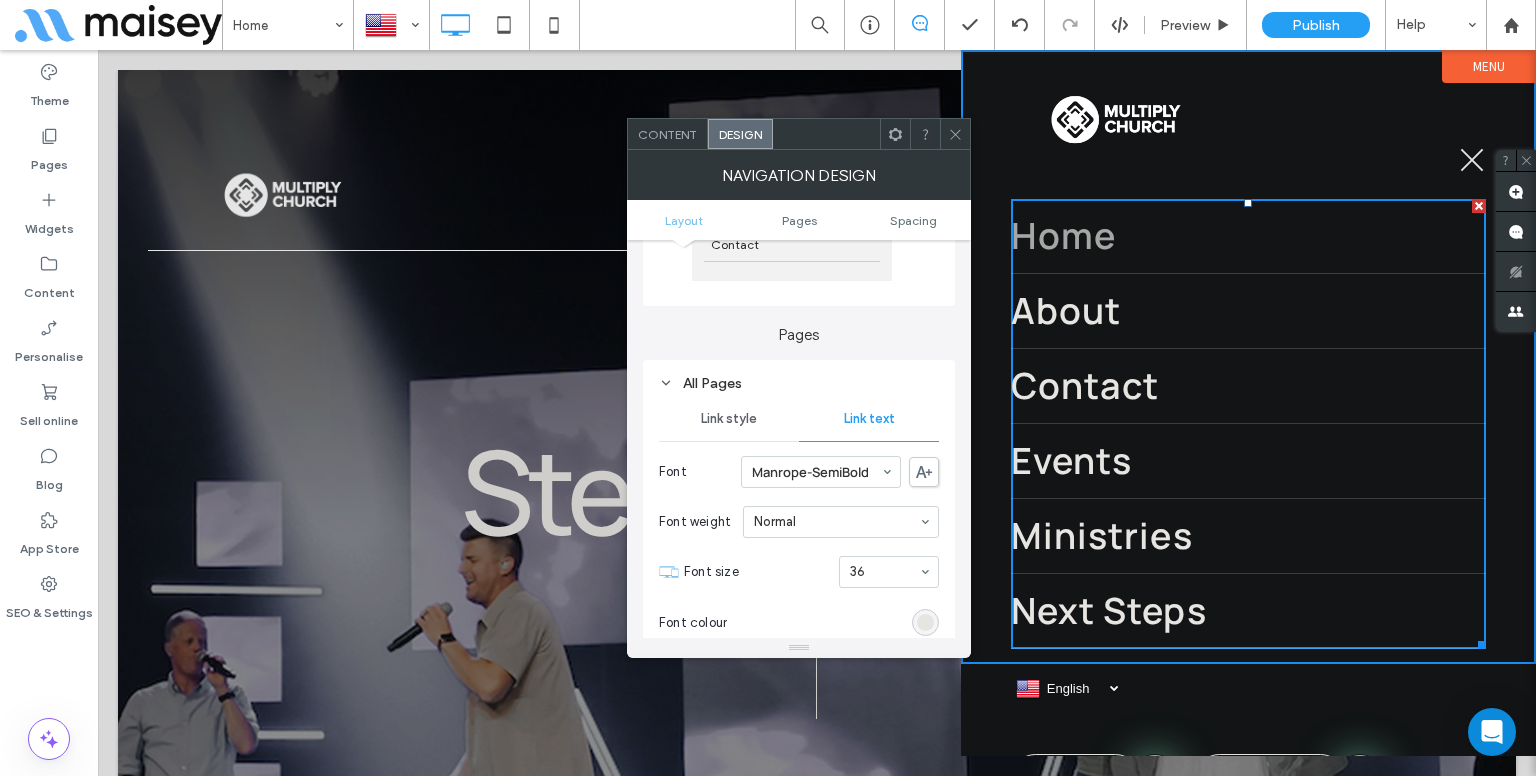 click at bounding box center (955, 134) 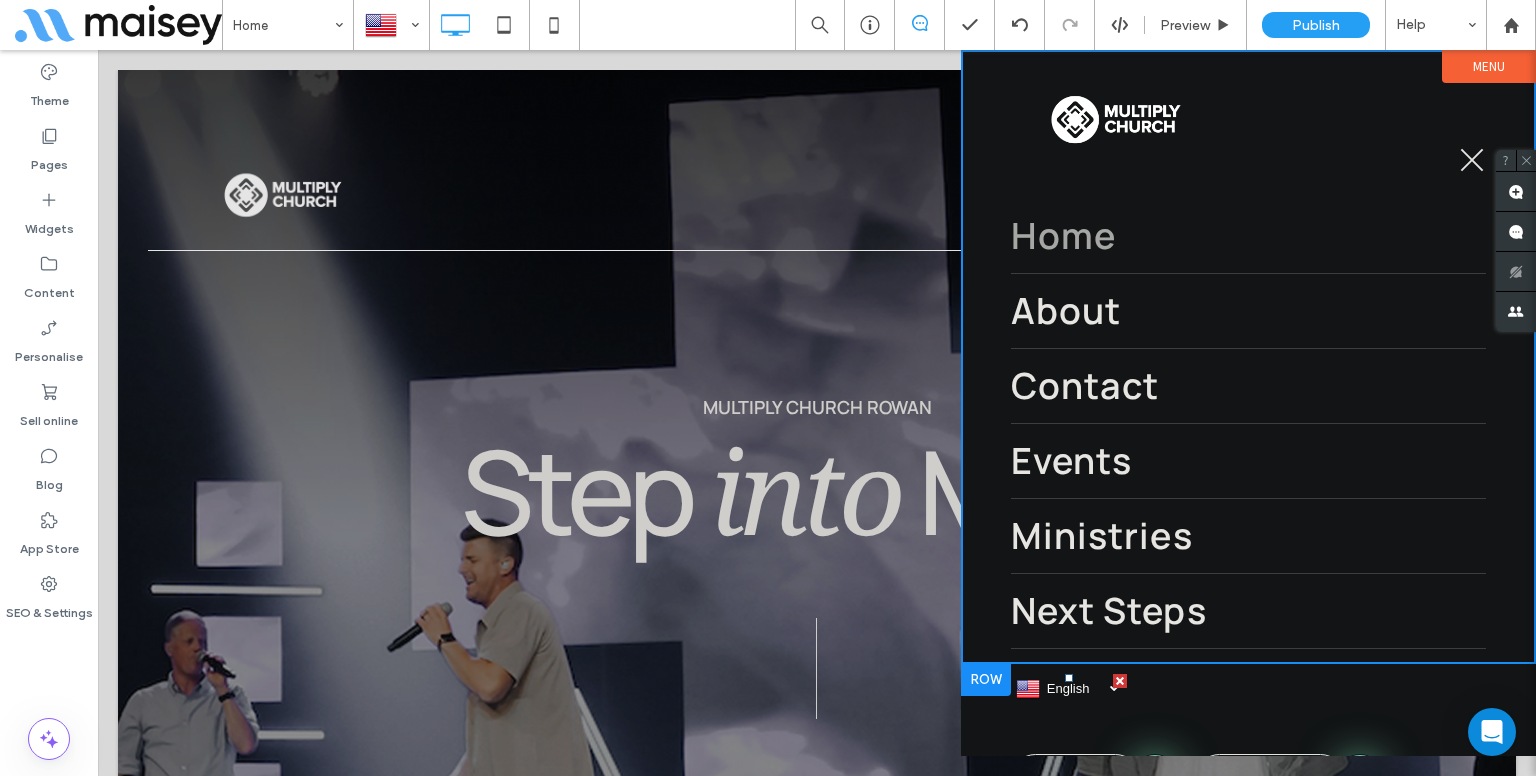 click on "English" at bounding box center [1081, 688] 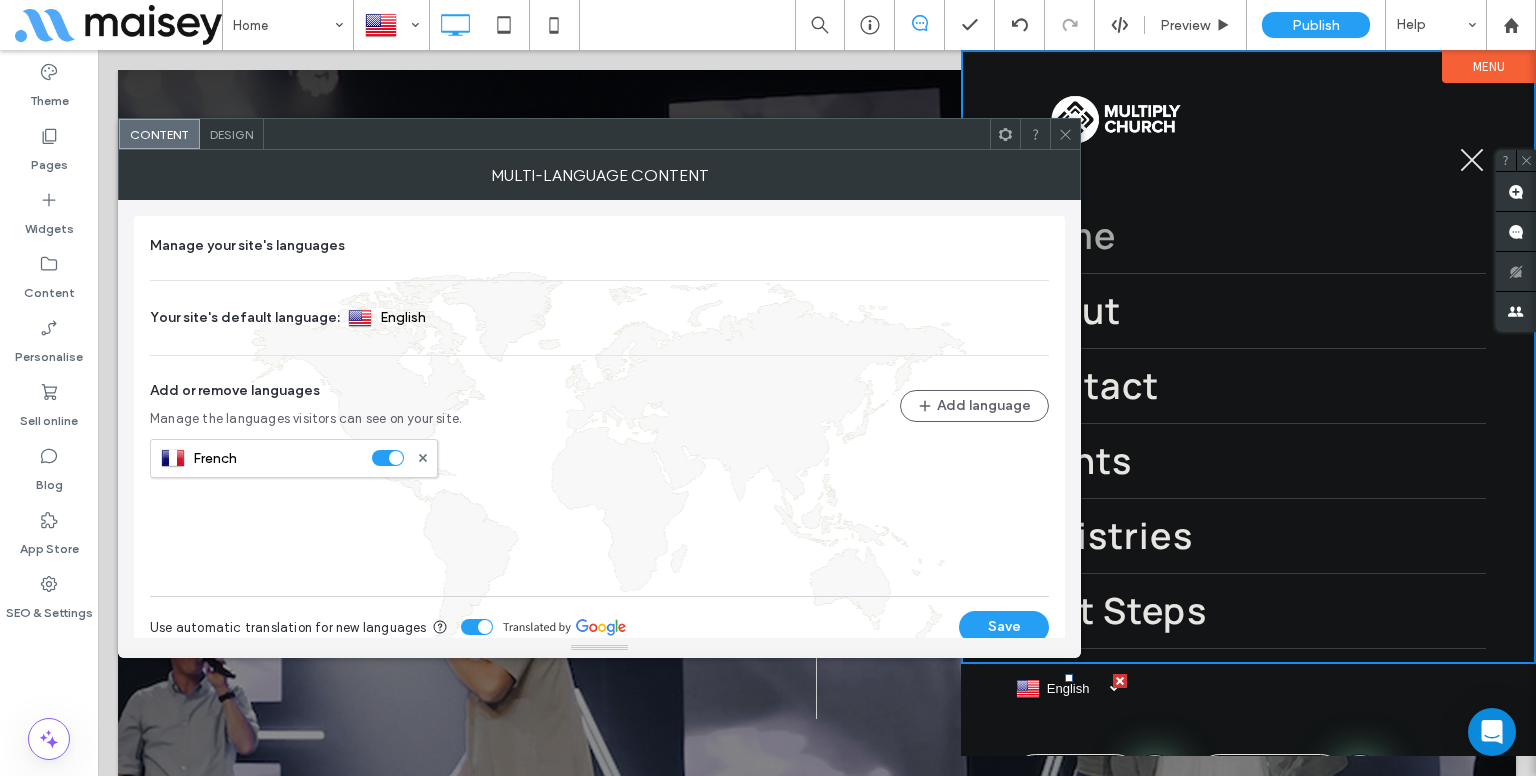click on "Design" at bounding box center (231, 134) 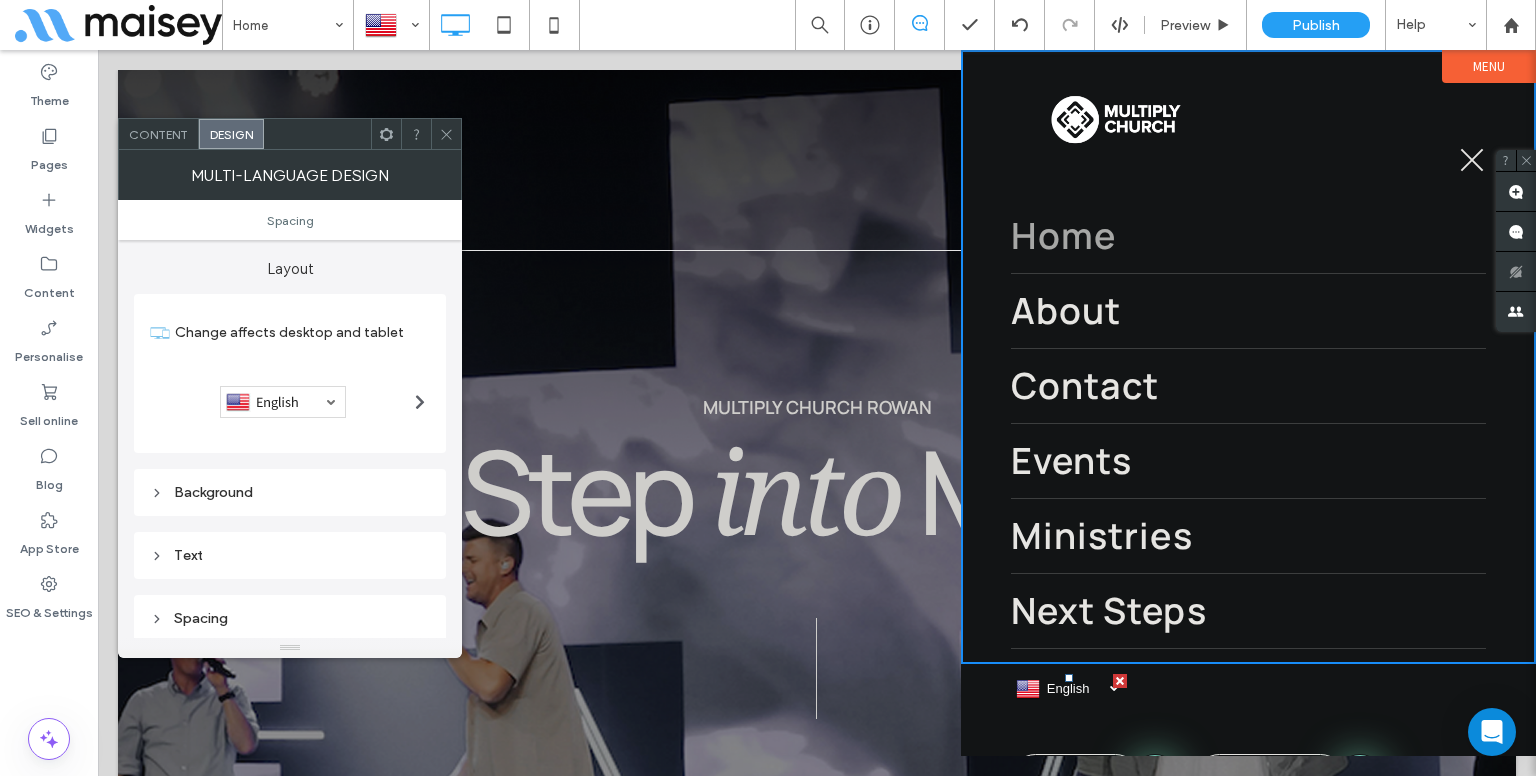 click on "Text" at bounding box center (290, 555) 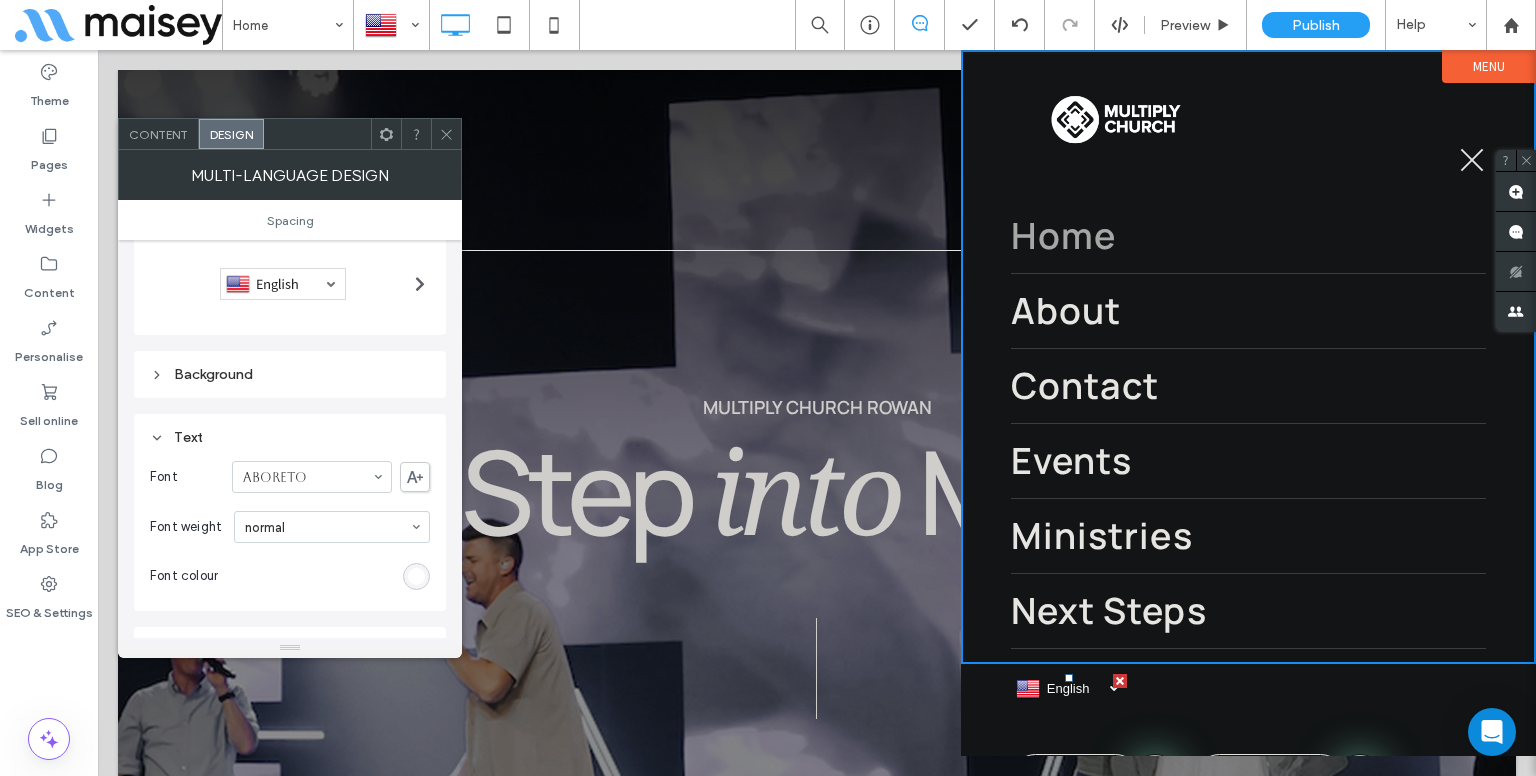 scroll, scrollTop: 124, scrollLeft: 0, axis: vertical 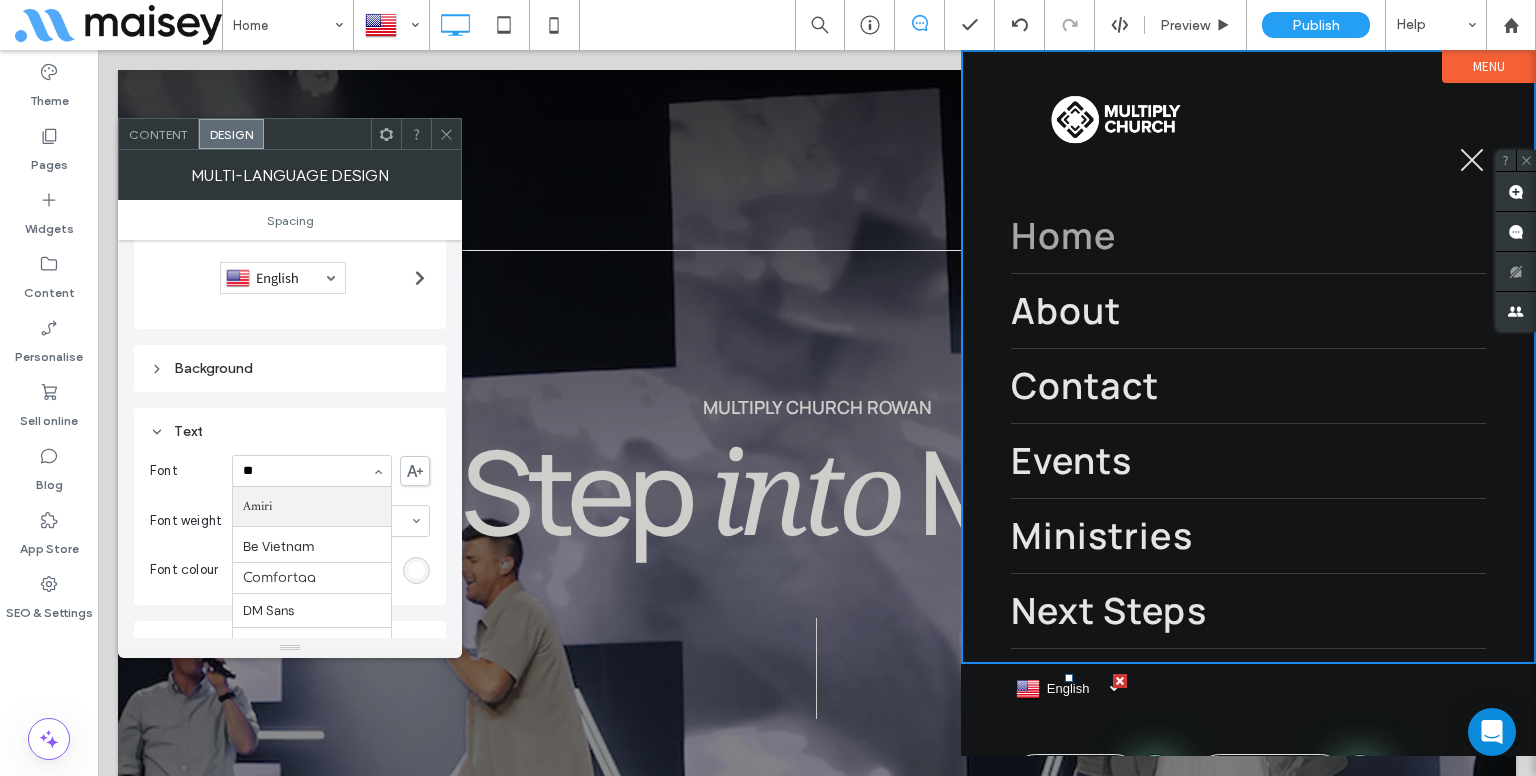 type on "***" 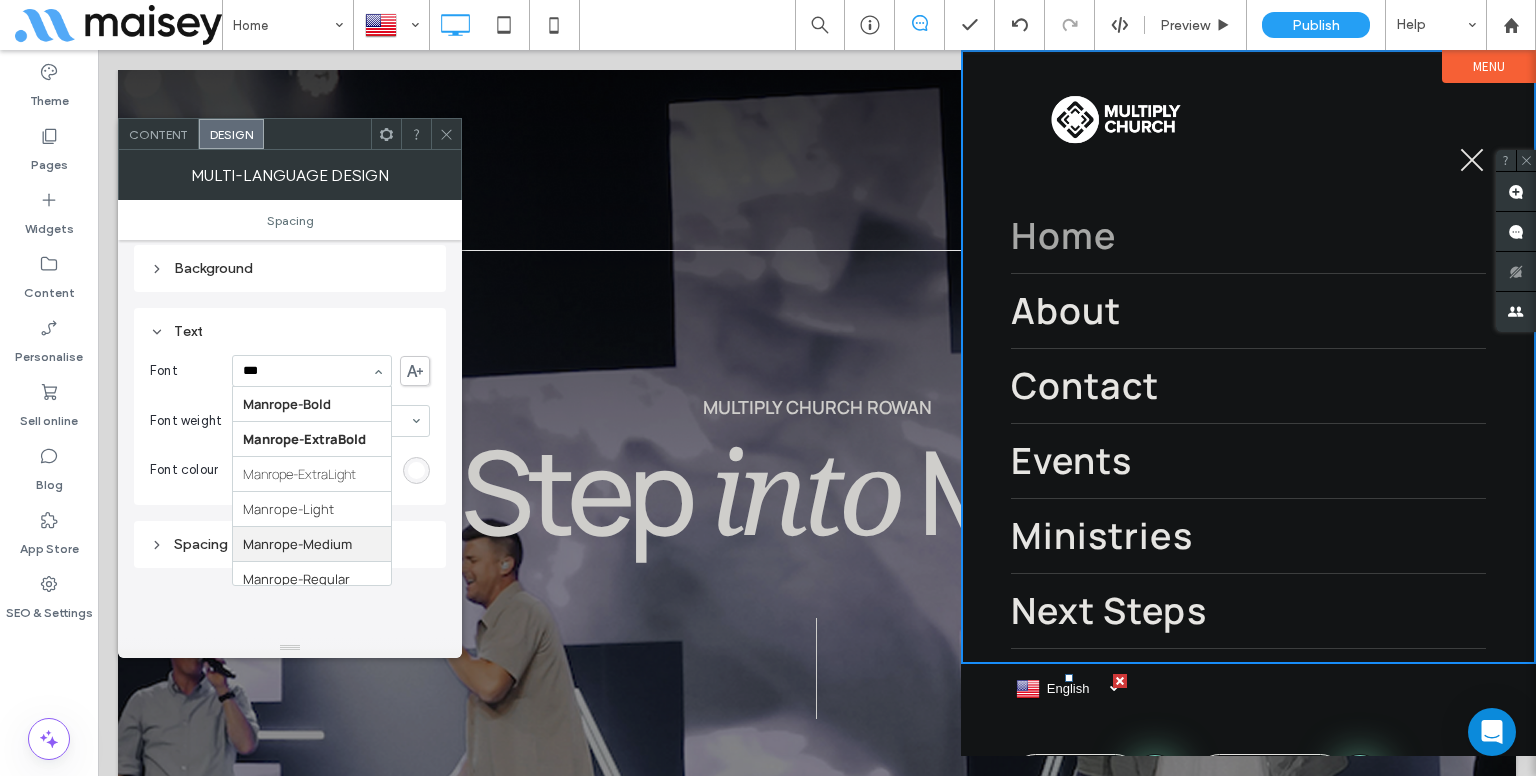 type 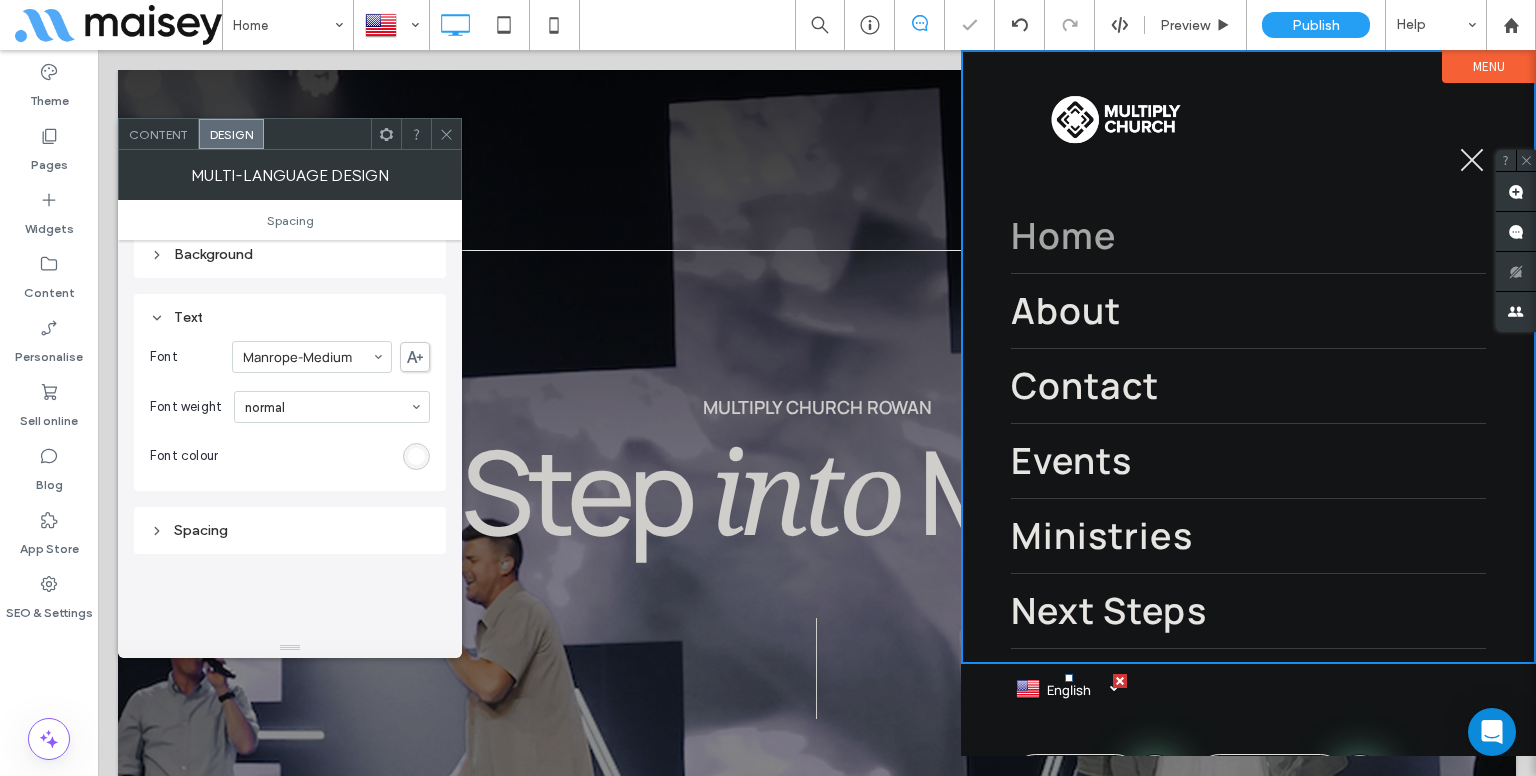 scroll, scrollTop: 236, scrollLeft: 0, axis: vertical 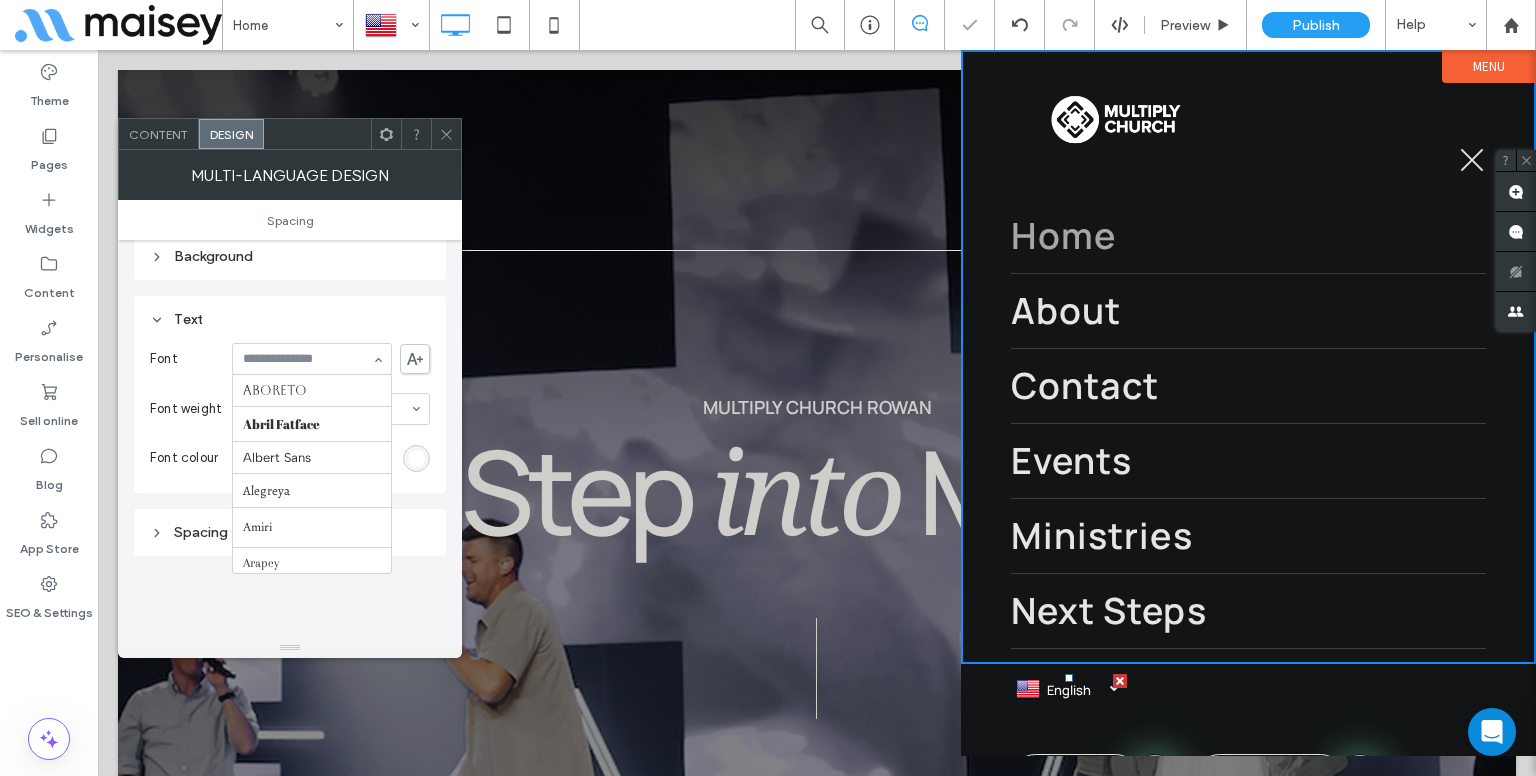 click on "Aboreto Abril Fatface Albert Sans Alegreya Amiri Arapey Arial Barlow Be Vietnam Bebas Neue Comfortaa Dancing Script DM Sans DM Serif Display Droid Sans Droid Sans Mono Droid Serif Epilogue Fjalla One Fraunces Georgia Hedvig Letters Serif Heebo Helvetica Inter Jost Lato Libre Baskerville Lora Manrope-Bold Manrope-ExtraBold Manrope-ExtraLight Manrope-Light Manrope-Medium Manrope-Regular Manrope-SemiBold Marcellus Merriweather Montserrat Muli Mulish Noto Sans Noto Serif NotoSerif-Italic Nunito Sans Old Standard TT Open Sans Oswald Outfit Petit Formal Script Playfair Display Poppins Prata Prompt PT Sans Quattrocento Sans Questrial Quicksand Raleway Red Hat Display Red Hat Text Red Rose Roboto Roboto Mono Roboto Slab Rock Salt Rubik Shadows Into Light Slabo 27px Source Sans Pro Space Grotesk Spartan Sulphur Point Switzer-Black Switzer-BlackItalic Switzer-Bold Switzer-BoldItalic Switzer-Extrabold Switzer-ExtraboldItalic Switzer-Extralight Switzer-ExtralightItalic Switzer-Italic Switzer-Light Switzer-LightItalic" at bounding box center (312, 359) 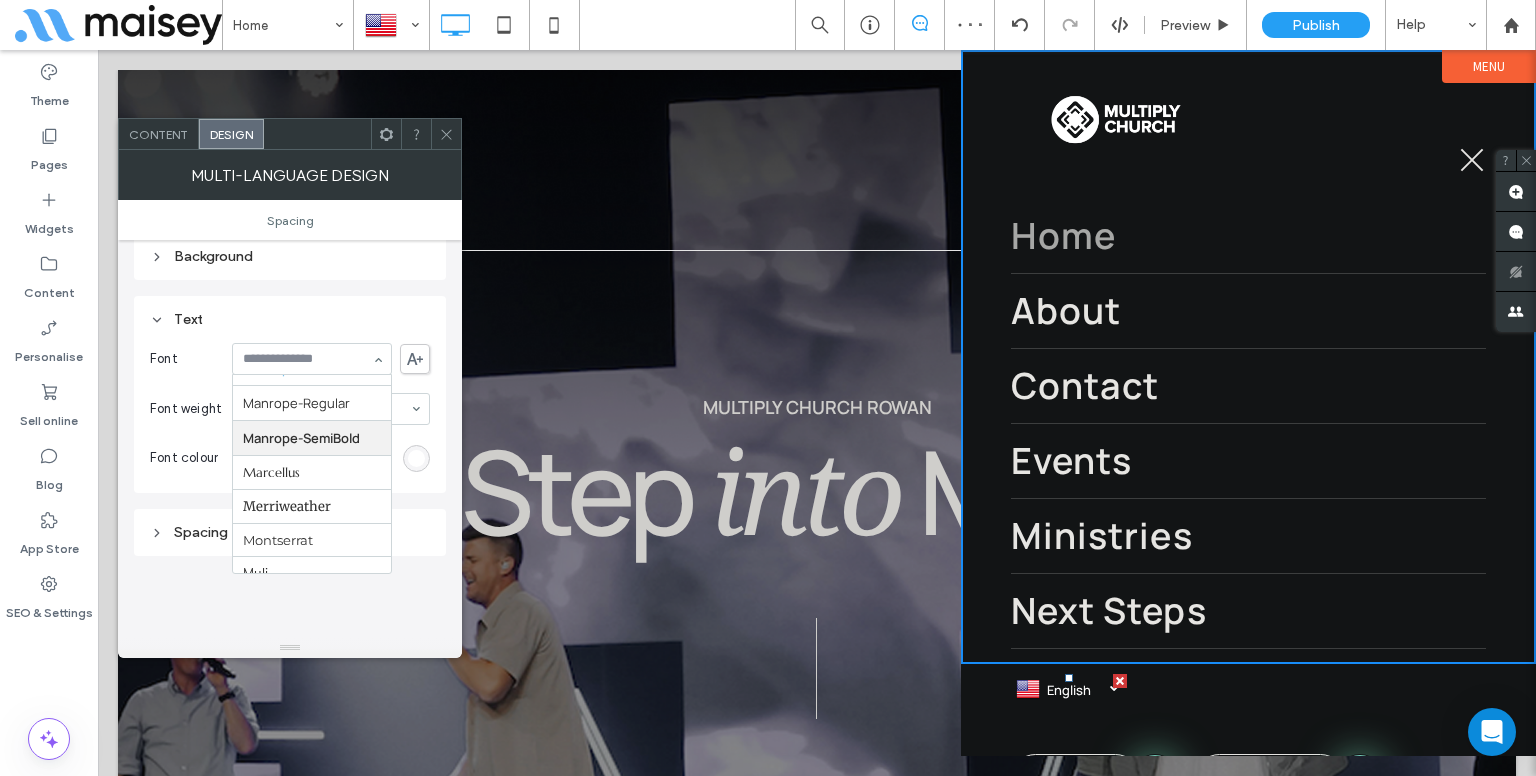 scroll, scrollTop: 1124, scrollLeft: 0, axis: vertical 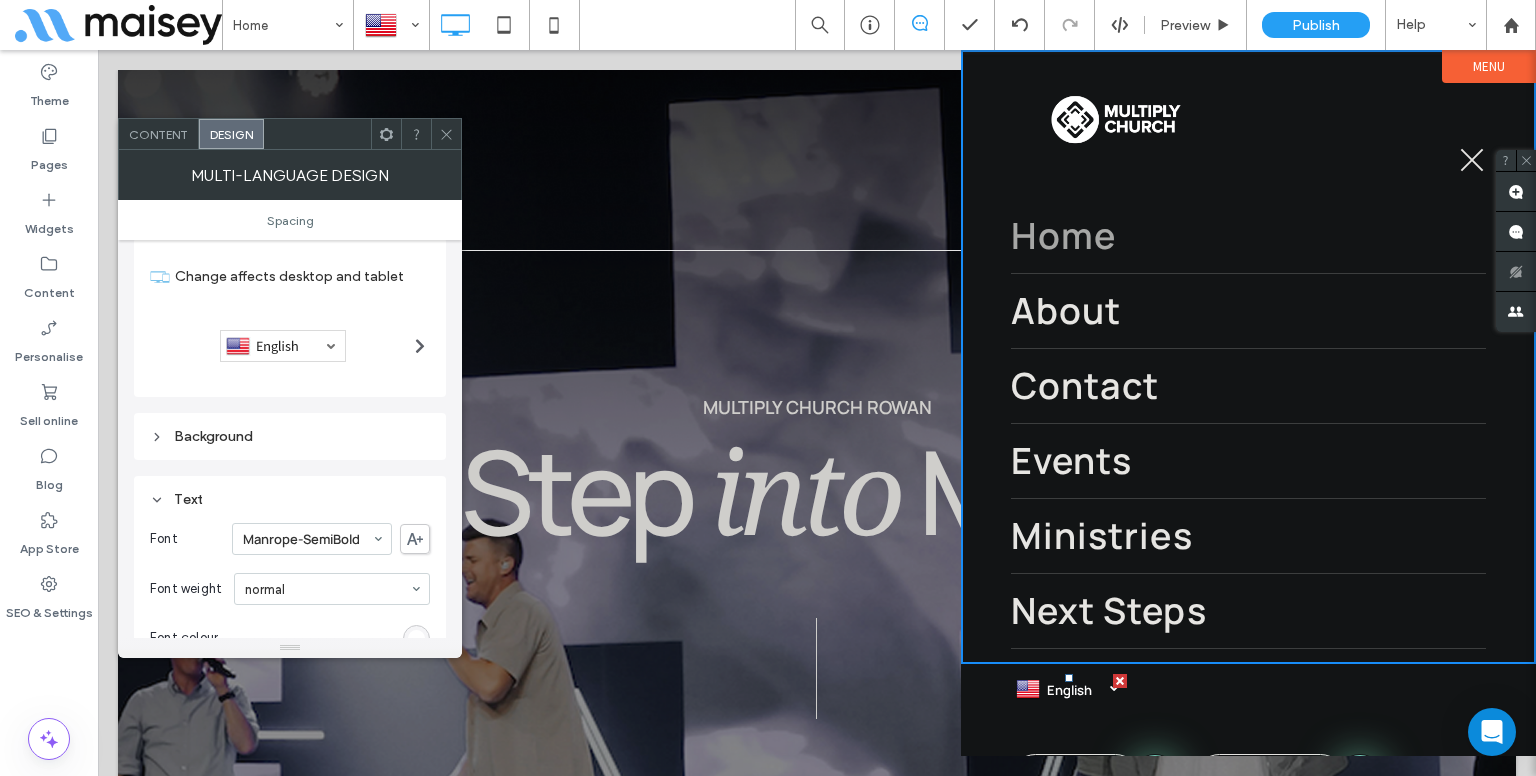 click at bounding box center (446, 134) 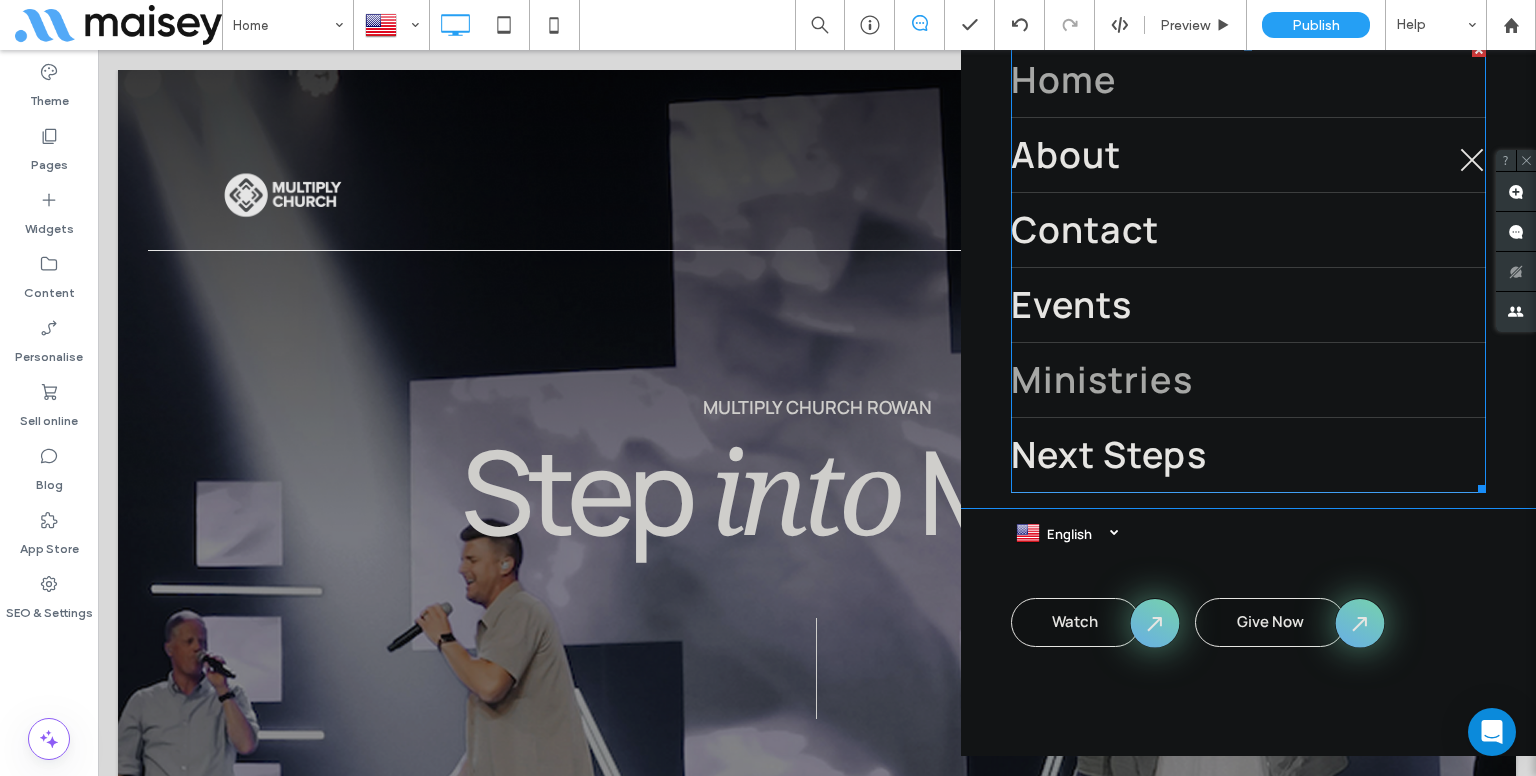 scroll, scrollTop: 155, scrollLeft: 0, axis: vertical 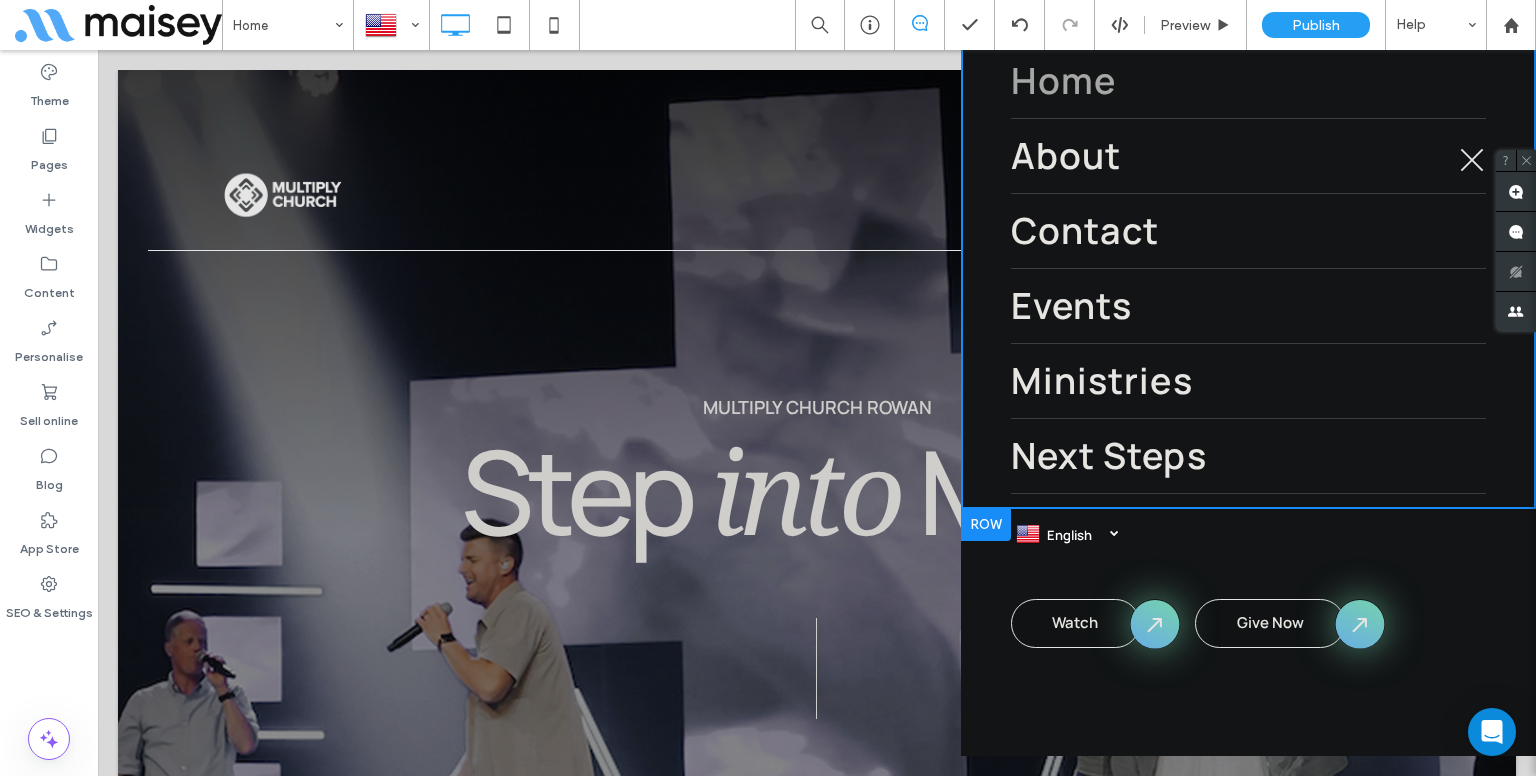 click on "English
en
Français
fr
Watch
Give Now
Click To Paste" at bounding box center [1248, 584] 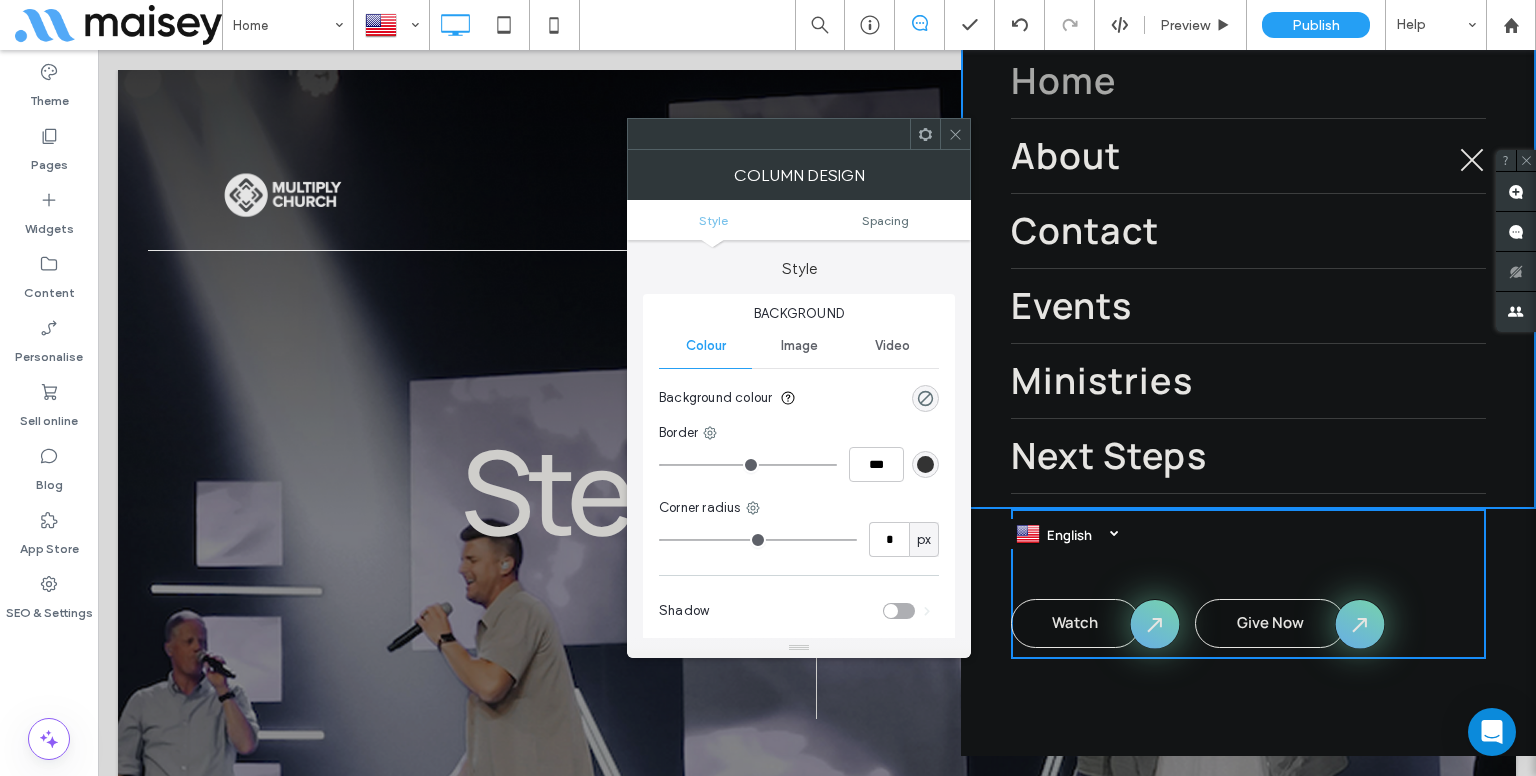 click at bounding box center [955, 134] 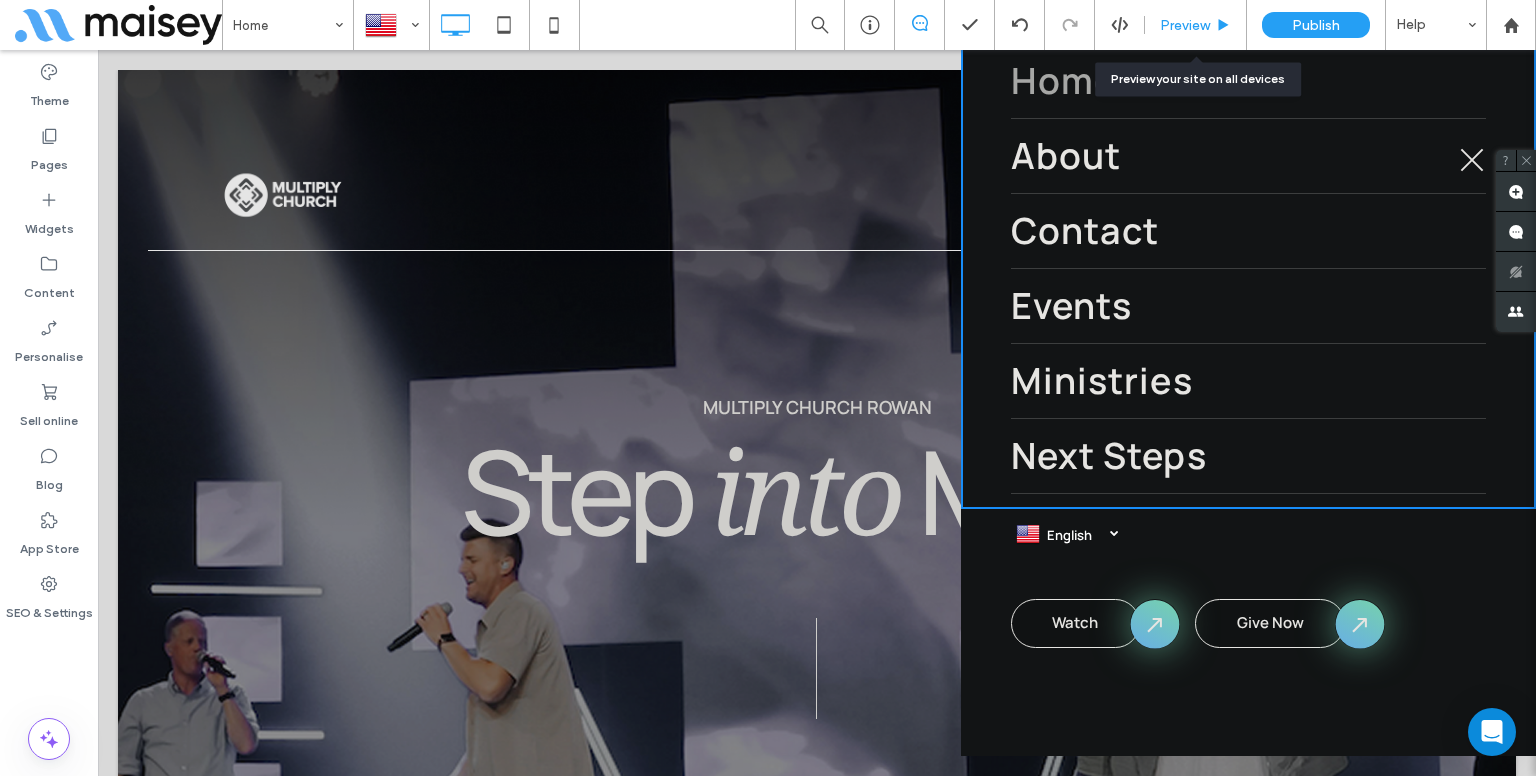 click on "Preview" at bounding box center (1196, 25) 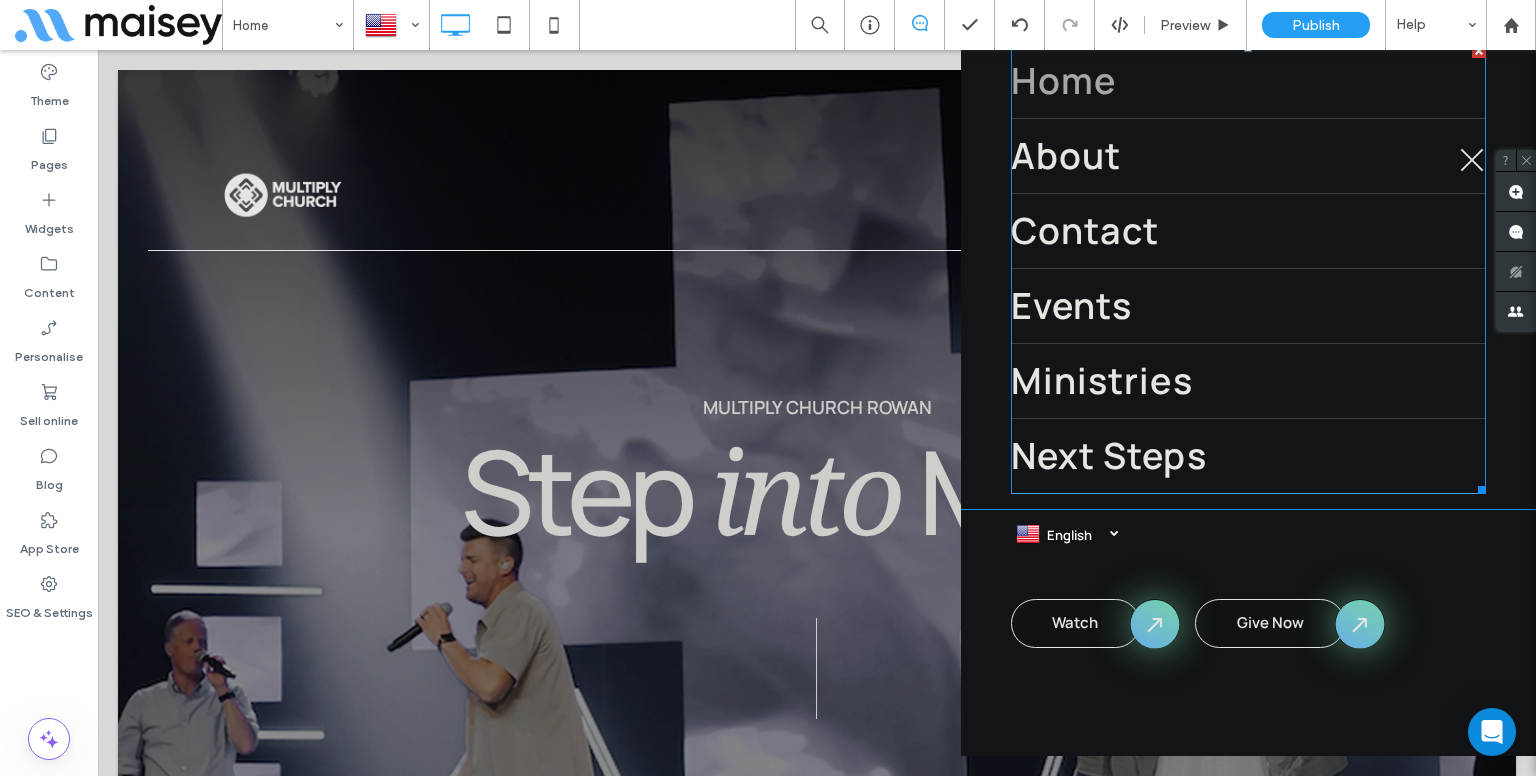 scroll, scrollTop: 0, scrollLeft: 0, axis: both 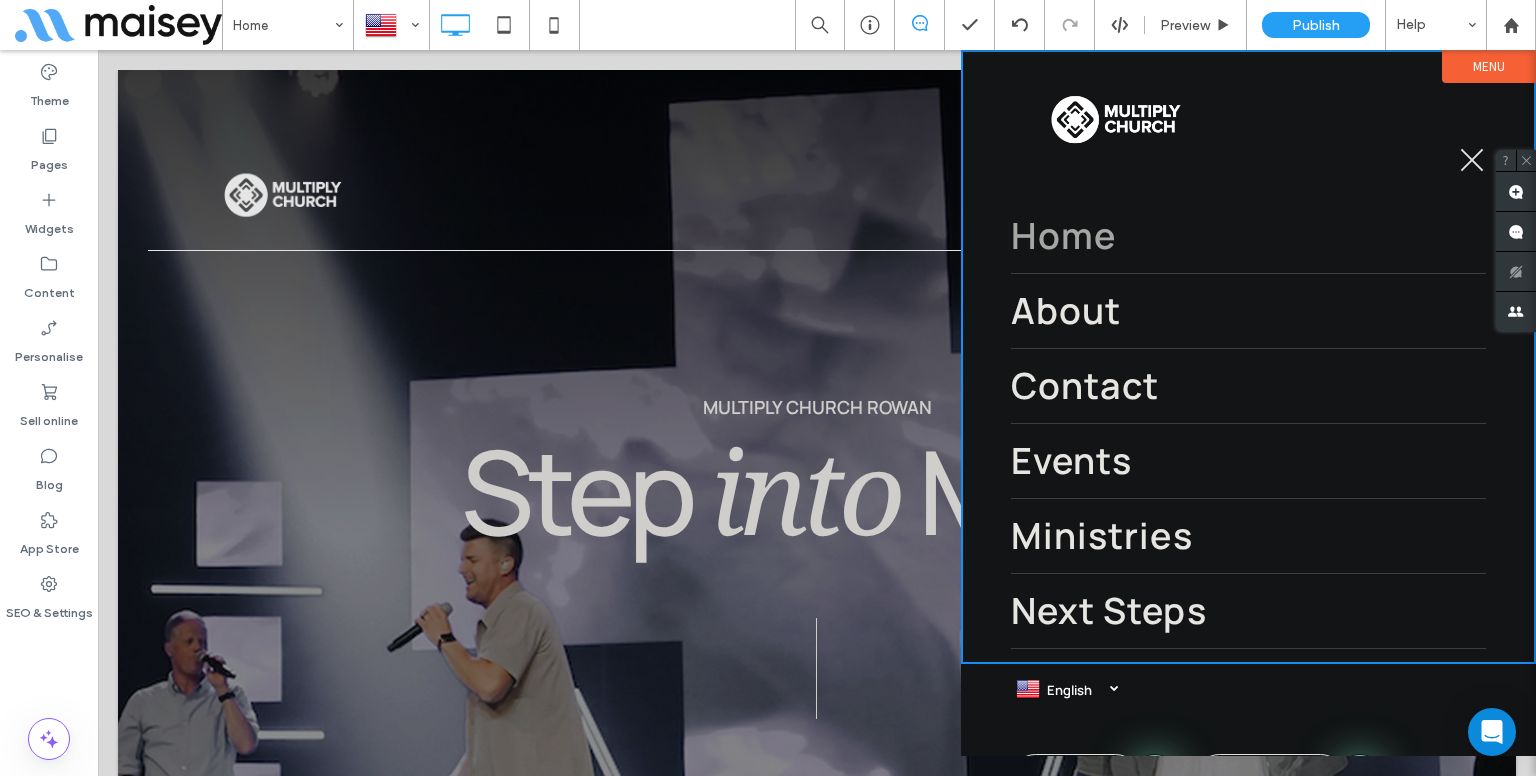 click at bounding box center [1472, 160] 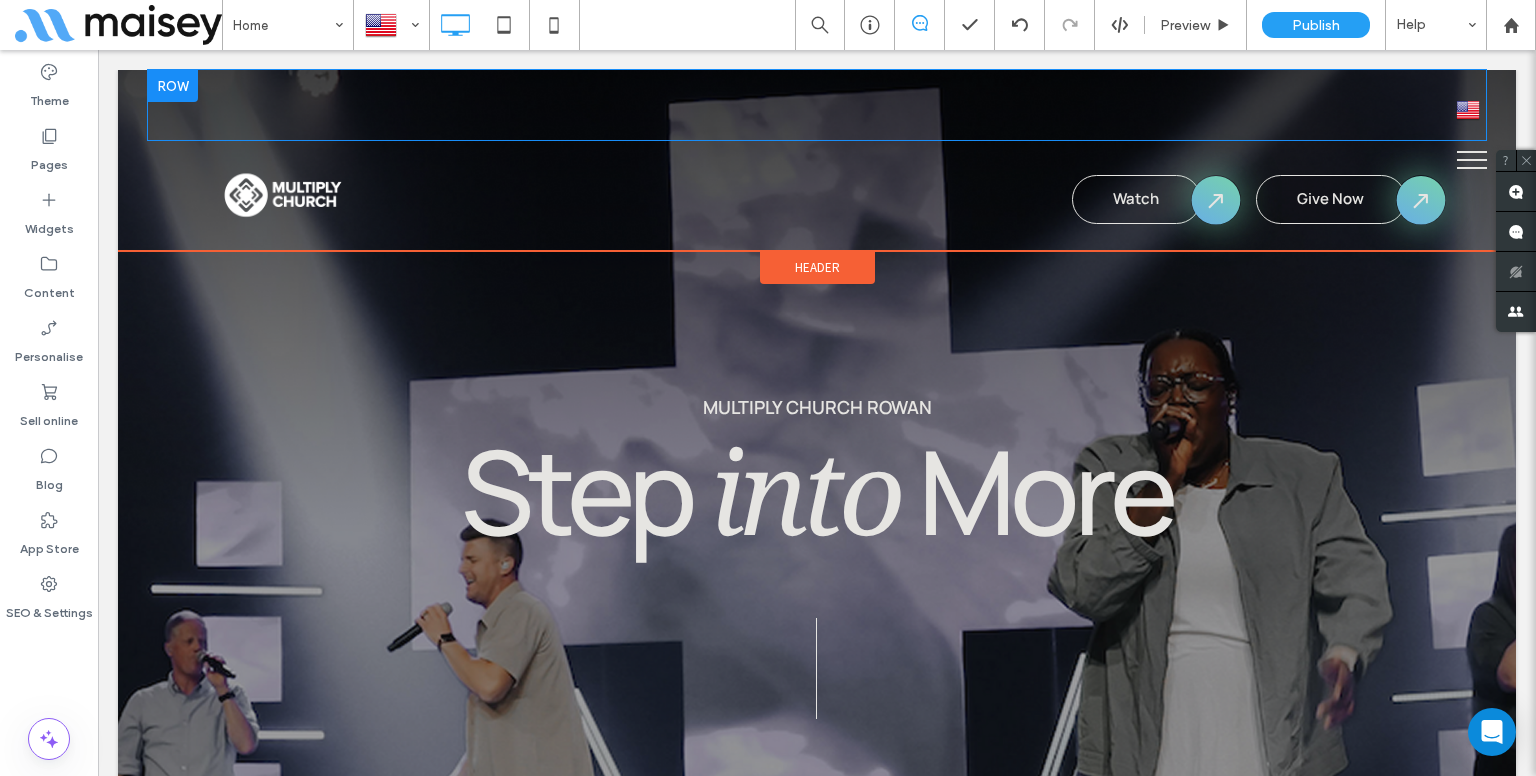 click at bounding box center (173, 86) 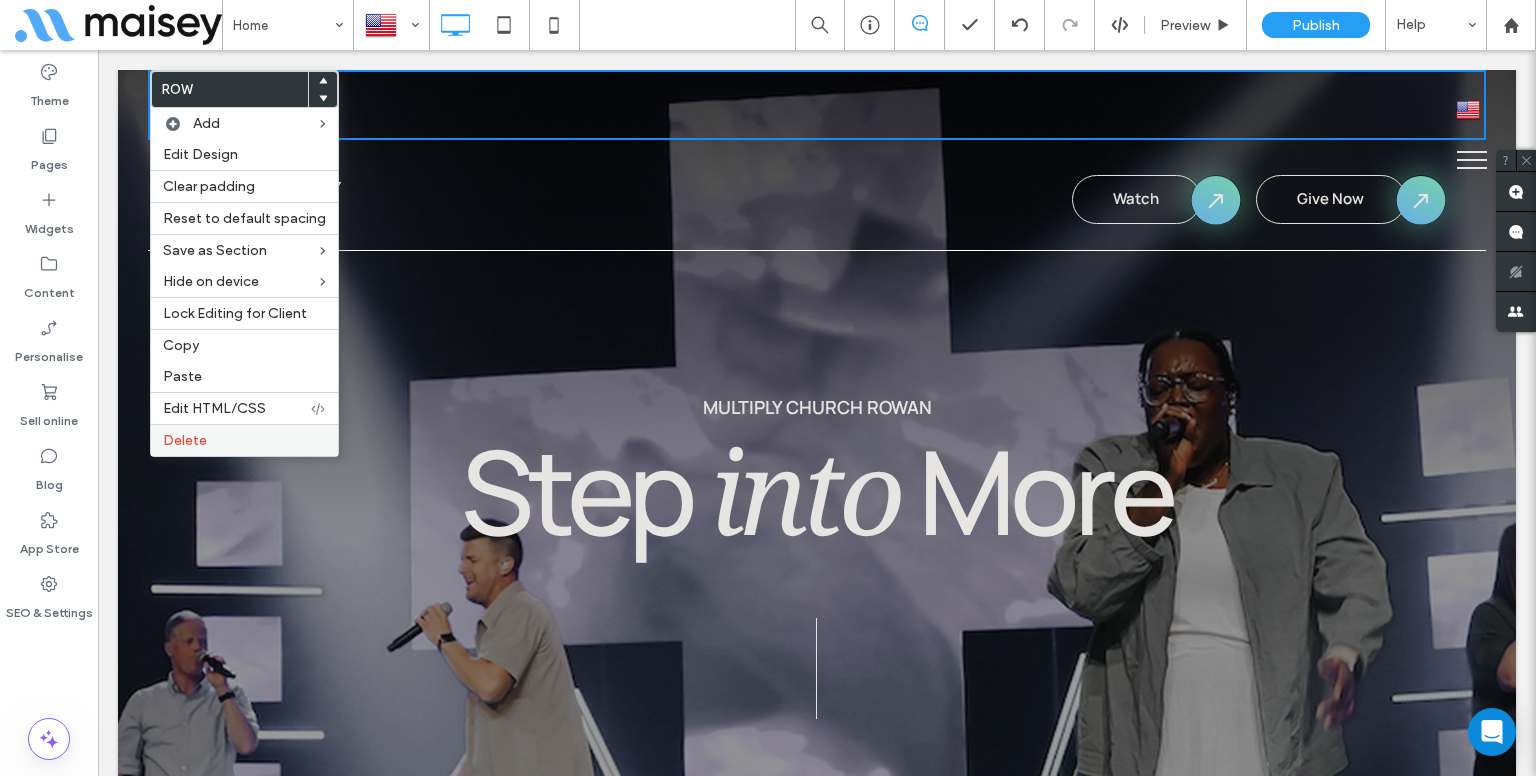 click on "Delete" at bounding box center (244, 440) 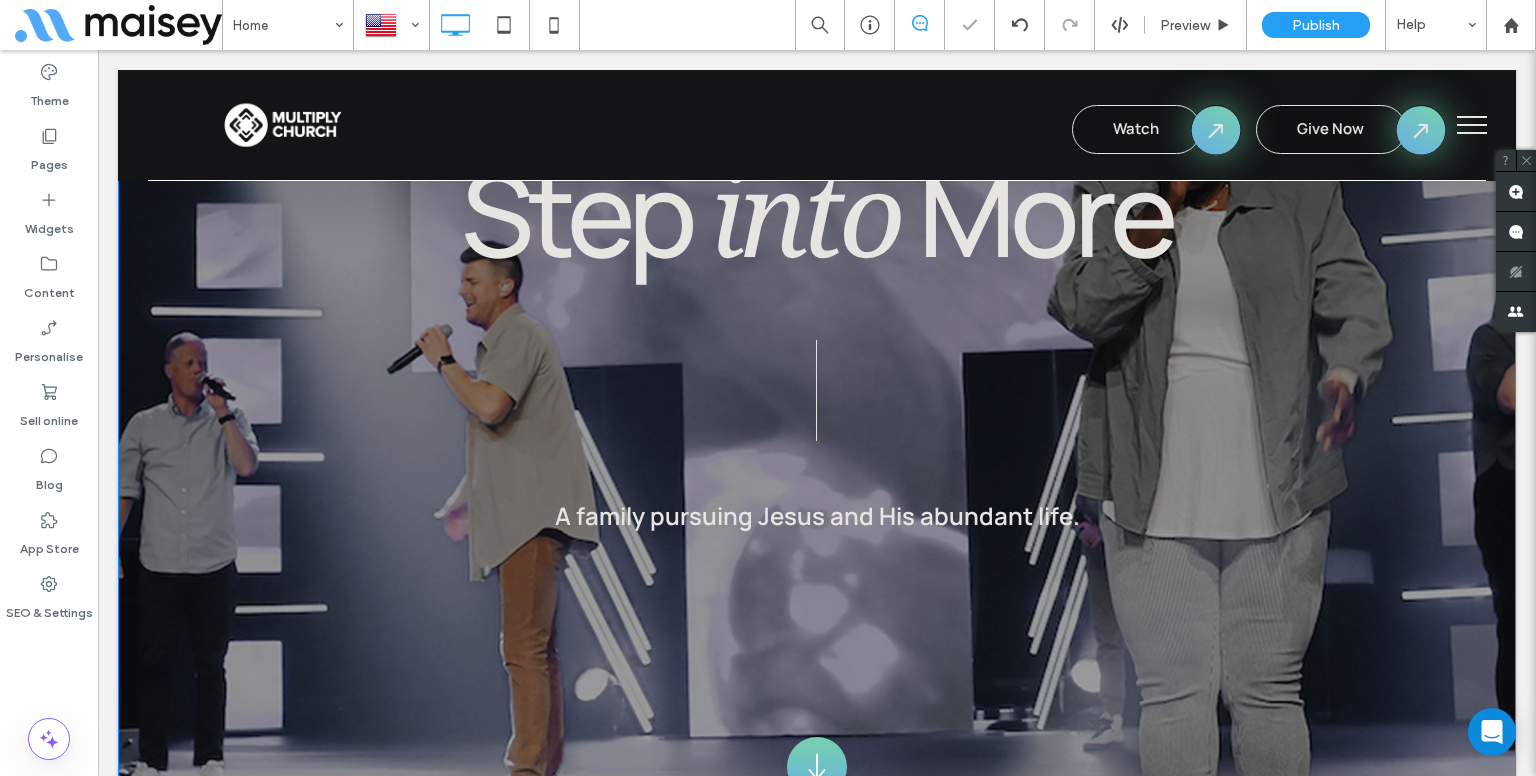 scroll, scrollTop: 288, scrollLeft: 0, axis: vertical 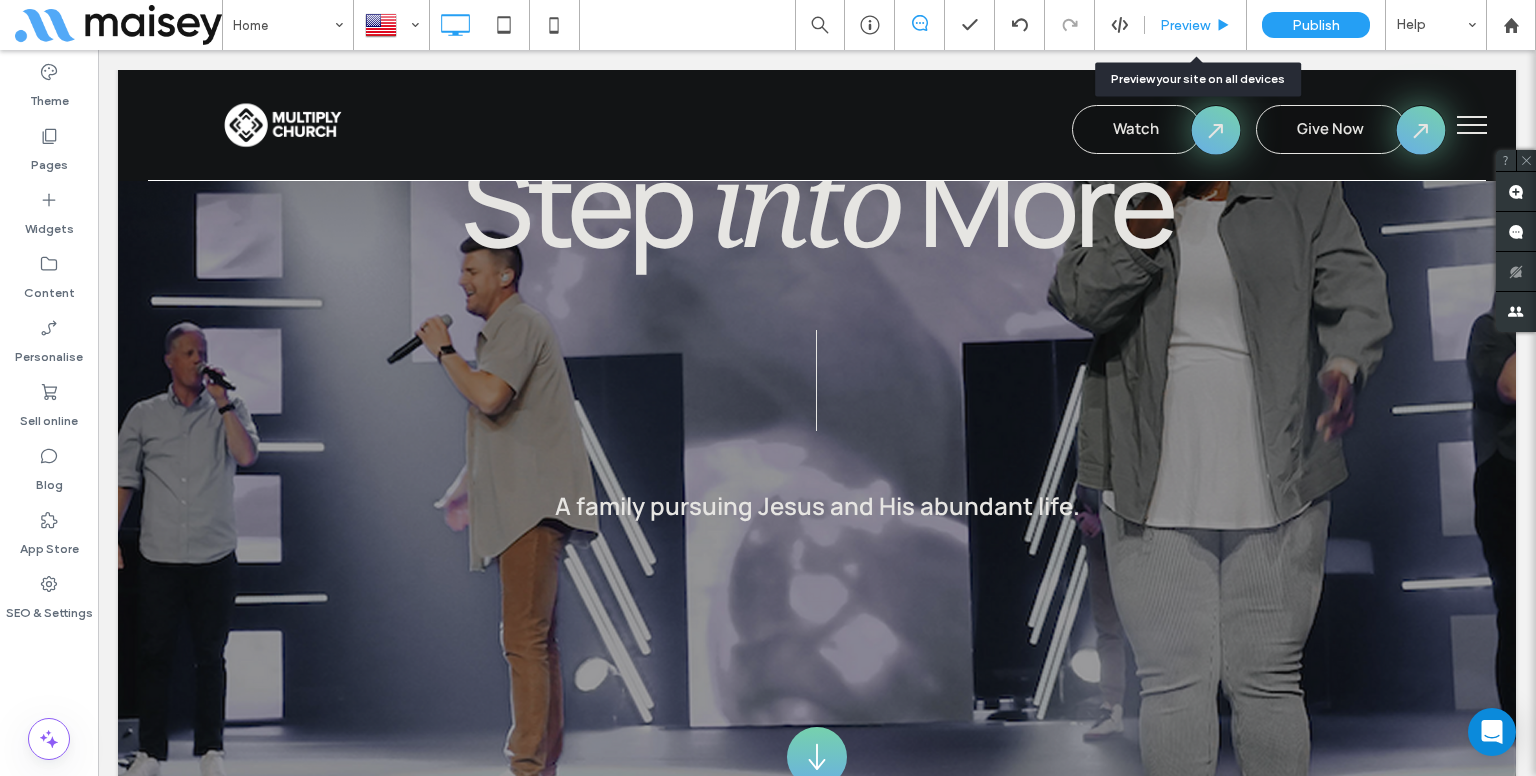 click on "Preview" at bounding box center (1196, 25) 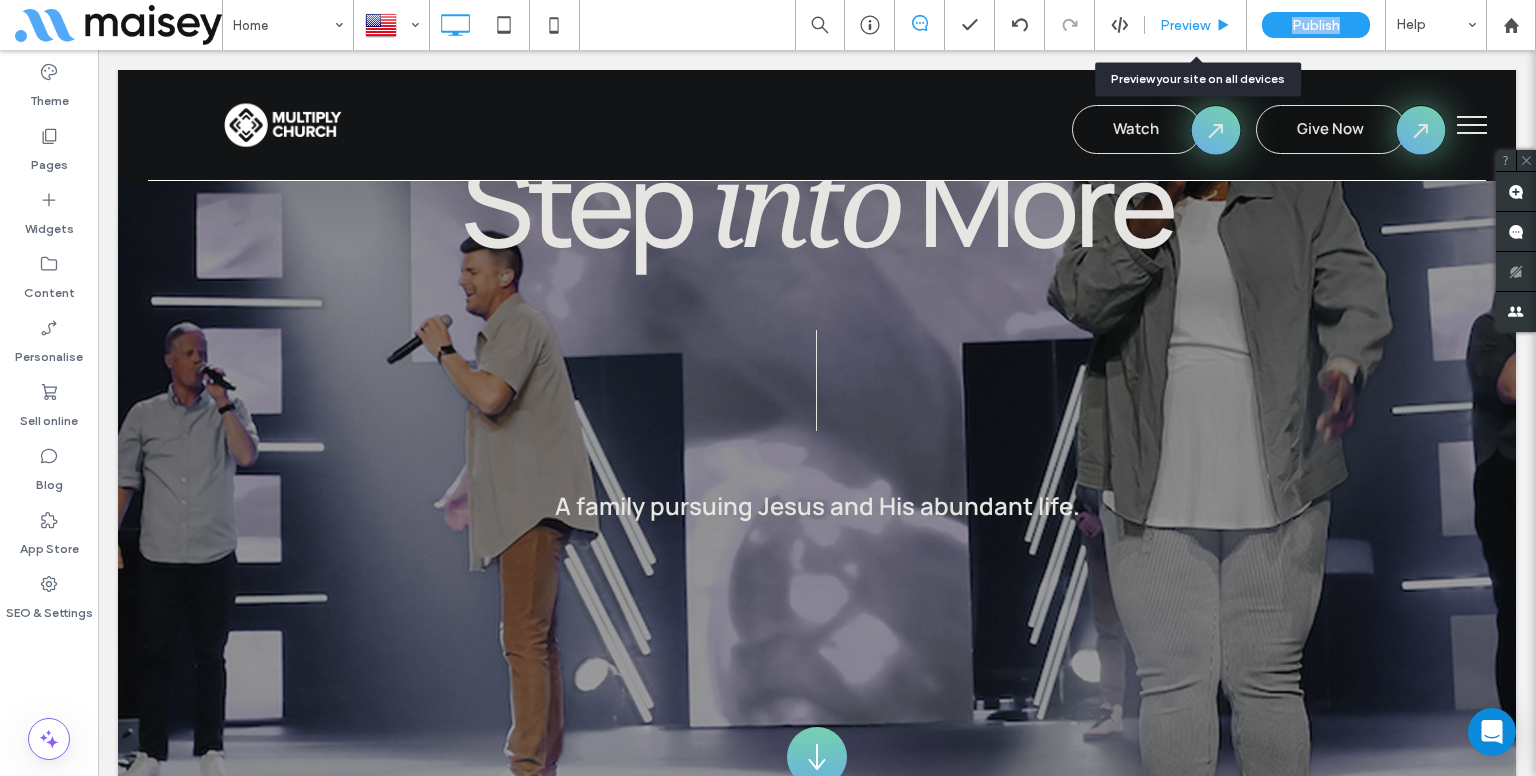 click on "Preview" at bounding box center (1196, 25) 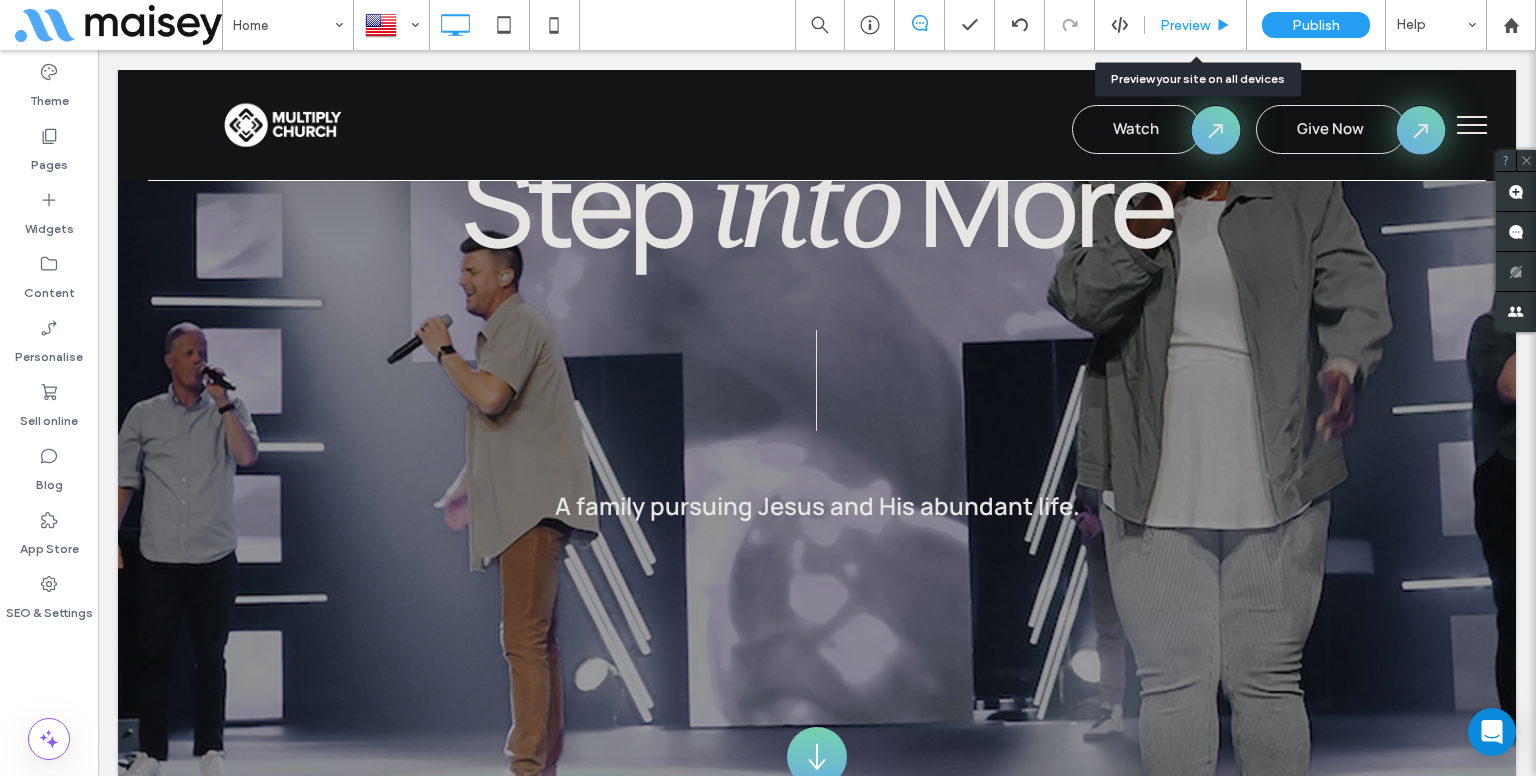 click on "Preview" at bounding box center (1185, 25) 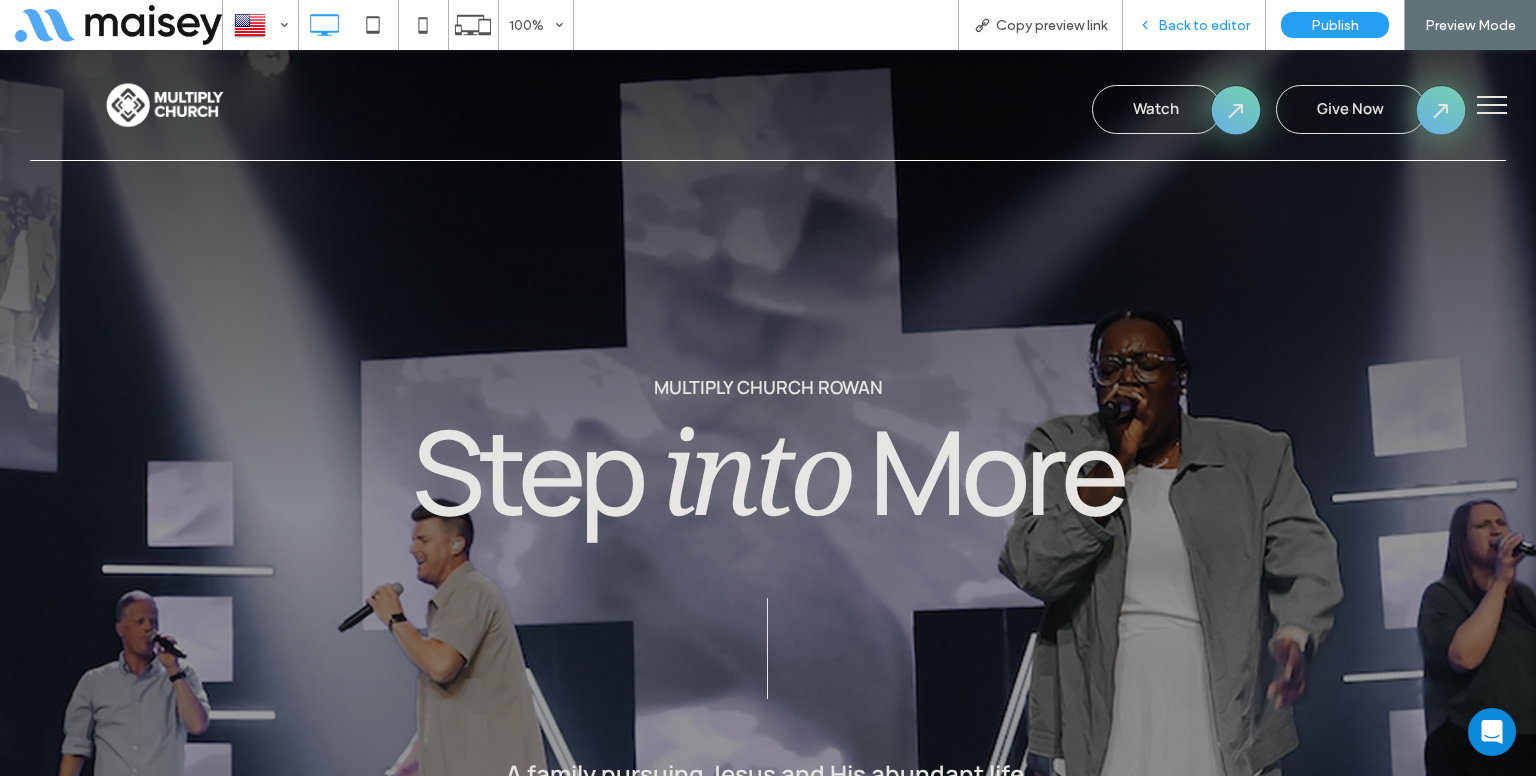 scroll, scrollTop: 0, scrollLeft: 0, axis: both 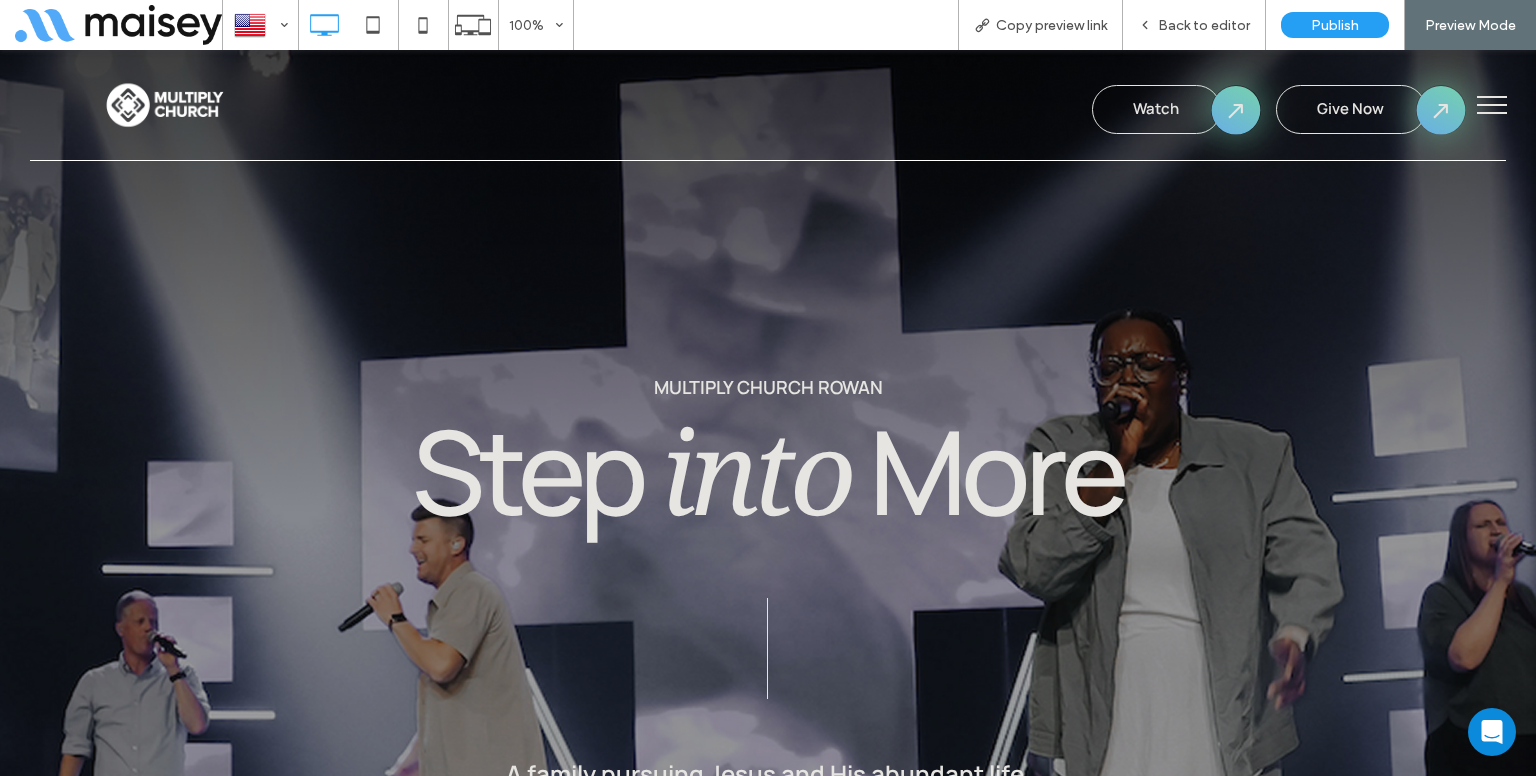 click at bounding box center [768, 388] 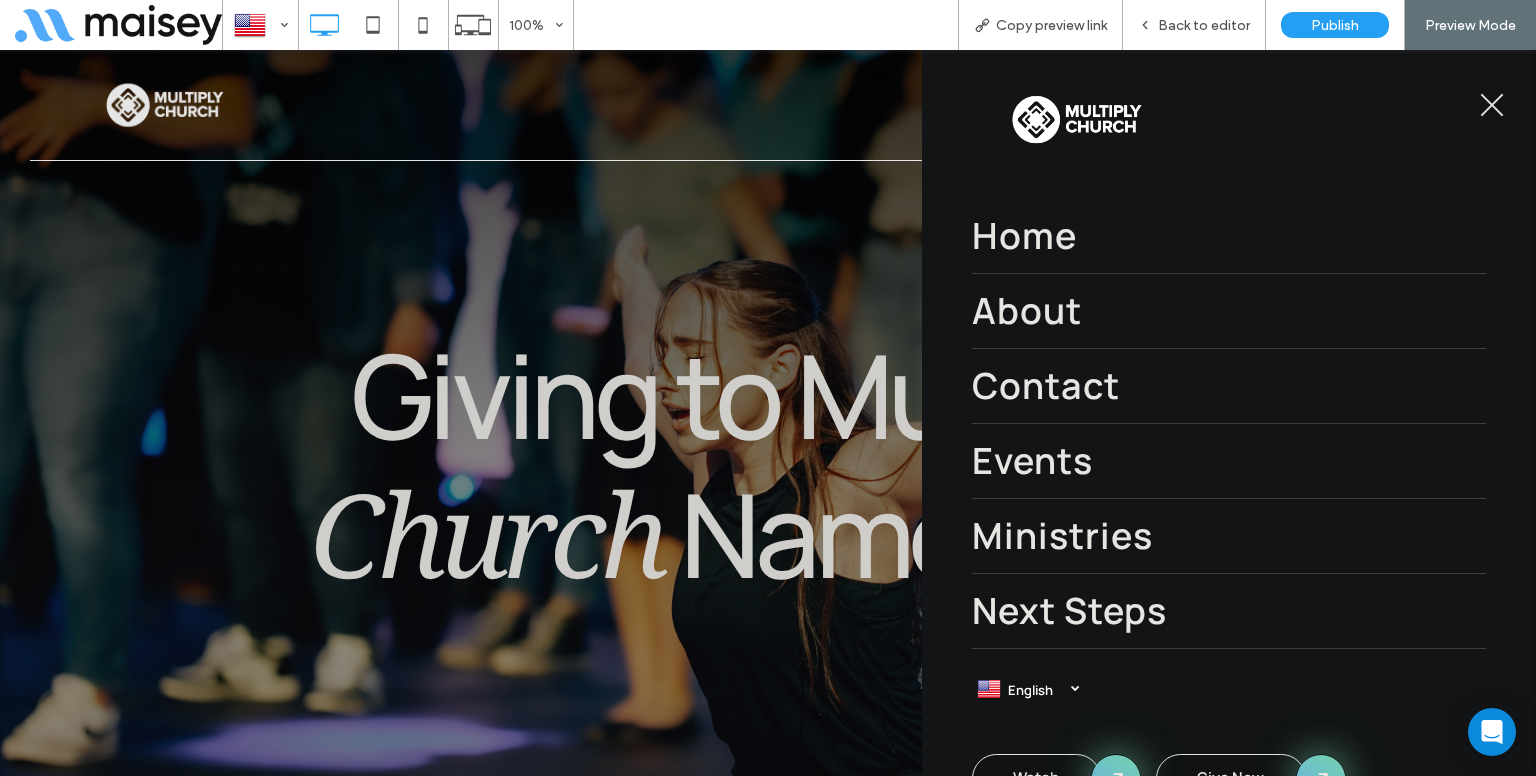 scroll, scrollTop: 0, scrollLeft: 0, axis: both 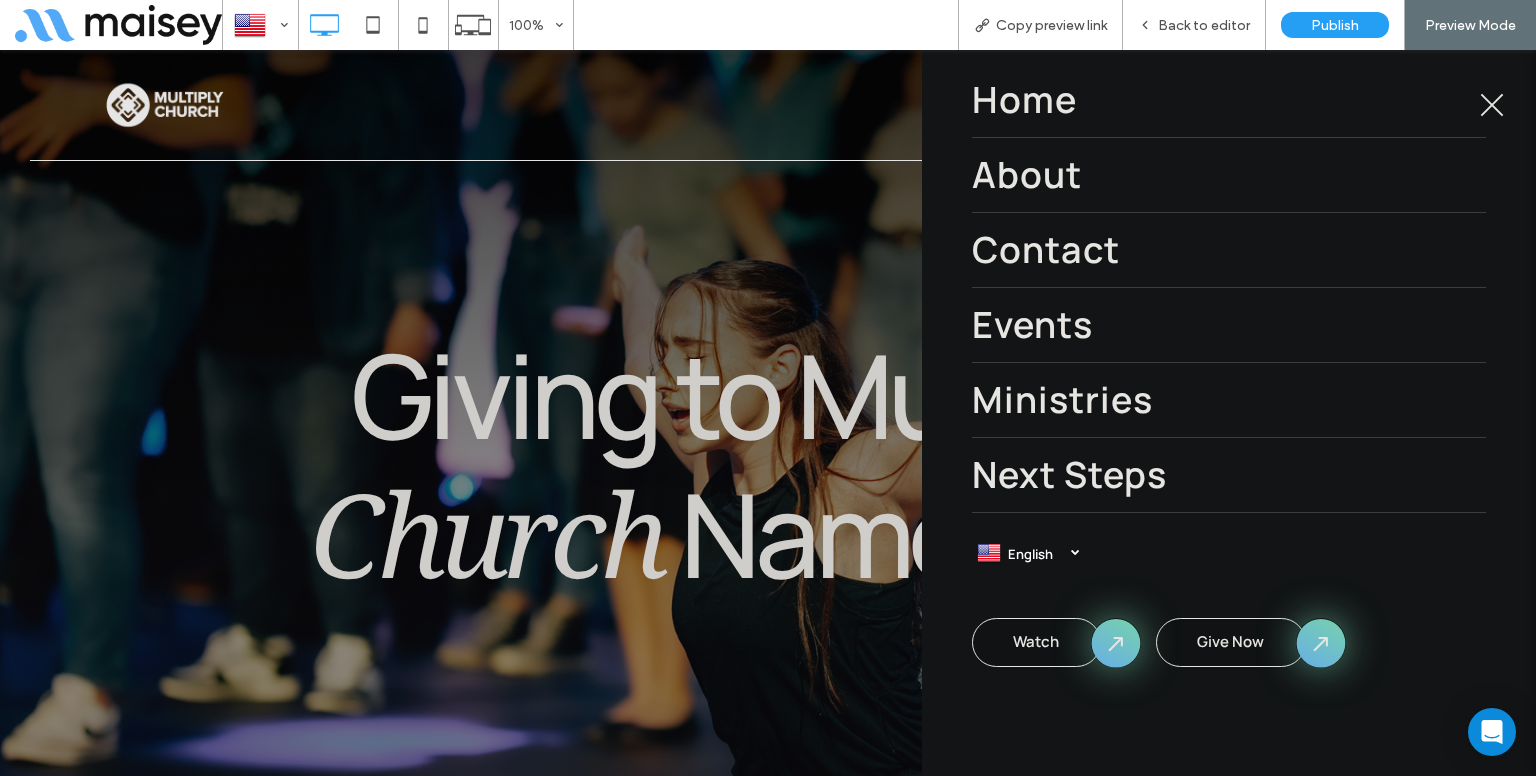 click on "English" at bounding box center (1043, 554) 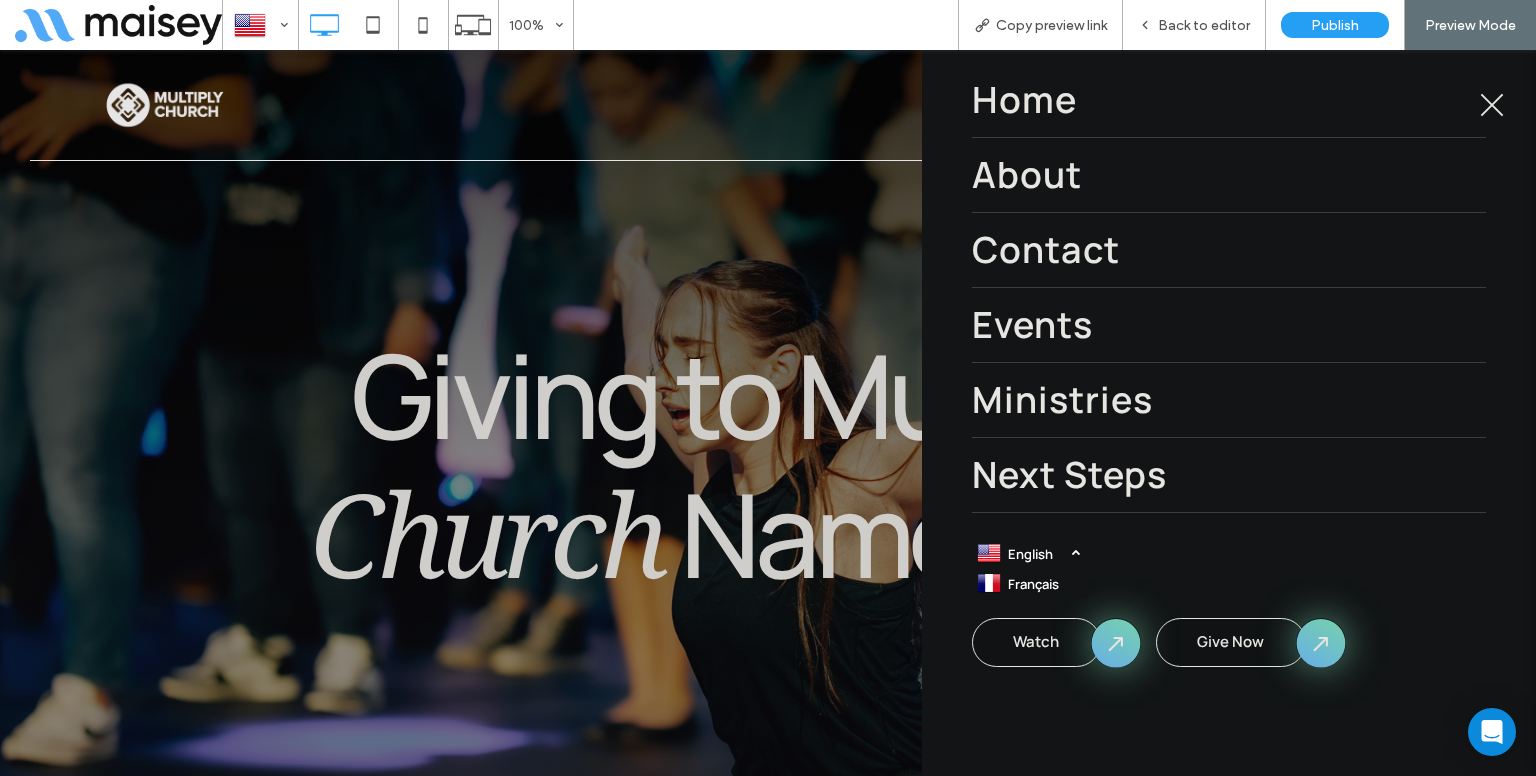click on "Français" at bounding box center (1033, 584) 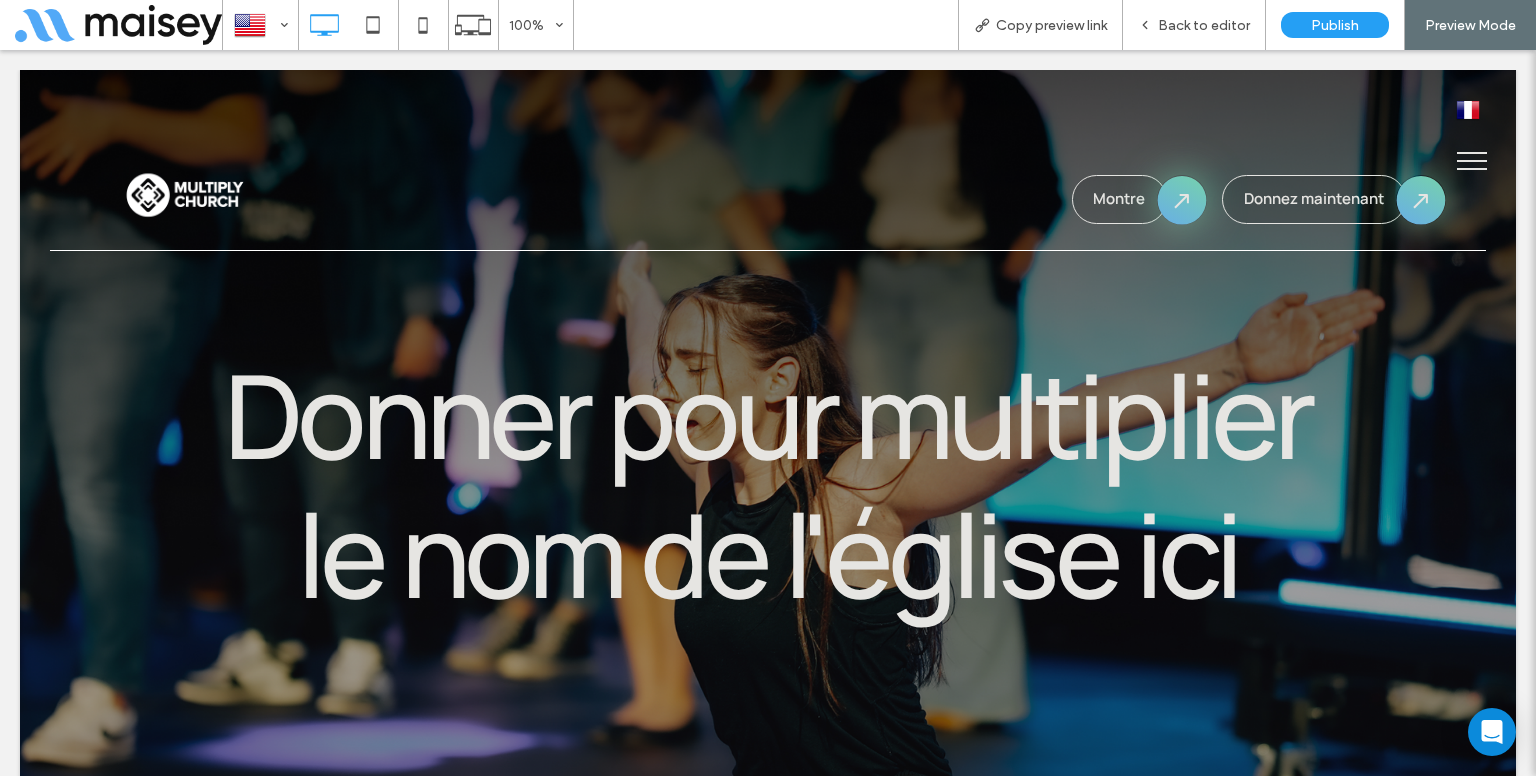 scroll, scrollTop: 0, scrollLeft: 0, axis: both 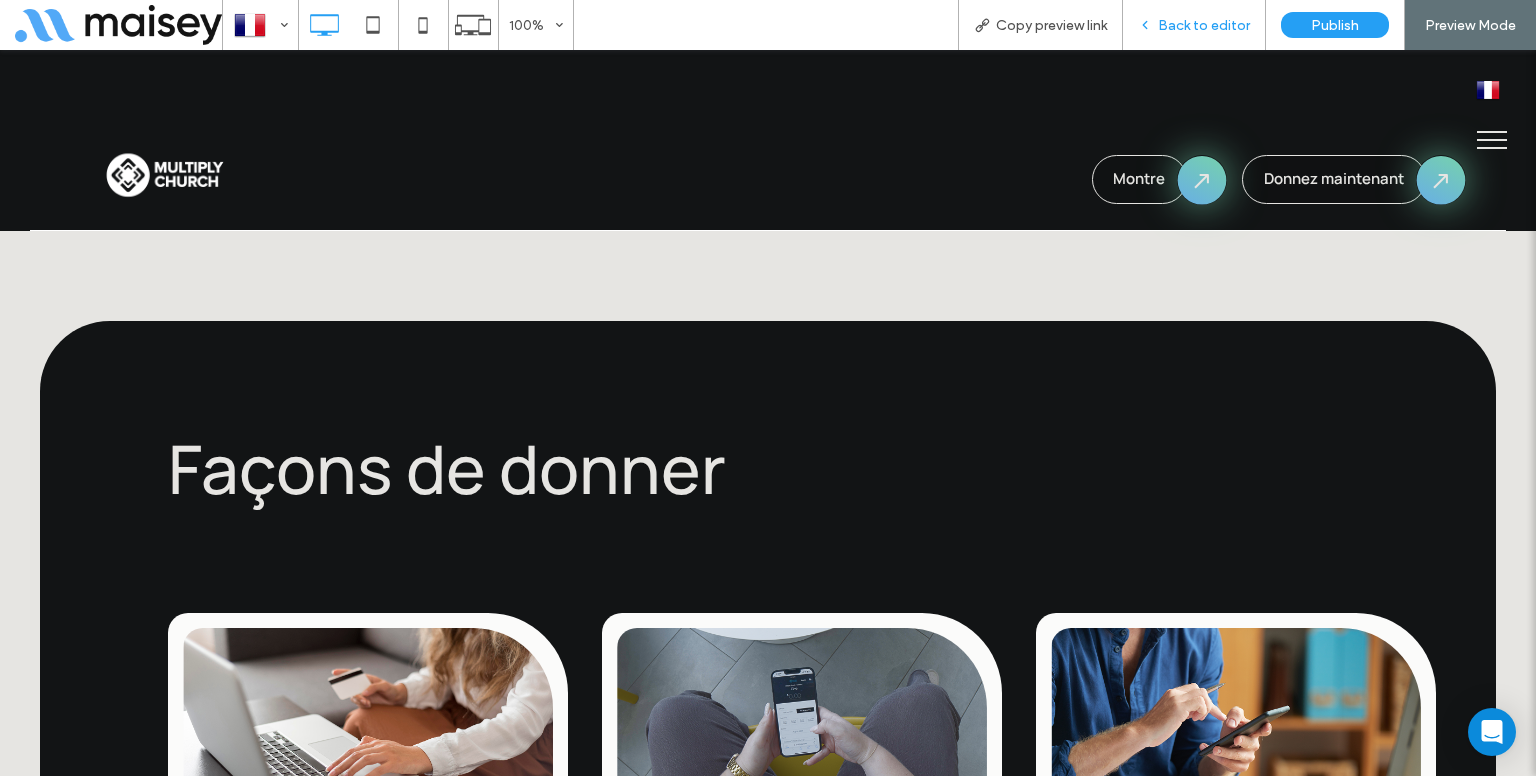 click on "Back to editor" at bounding box center (1204, 25) 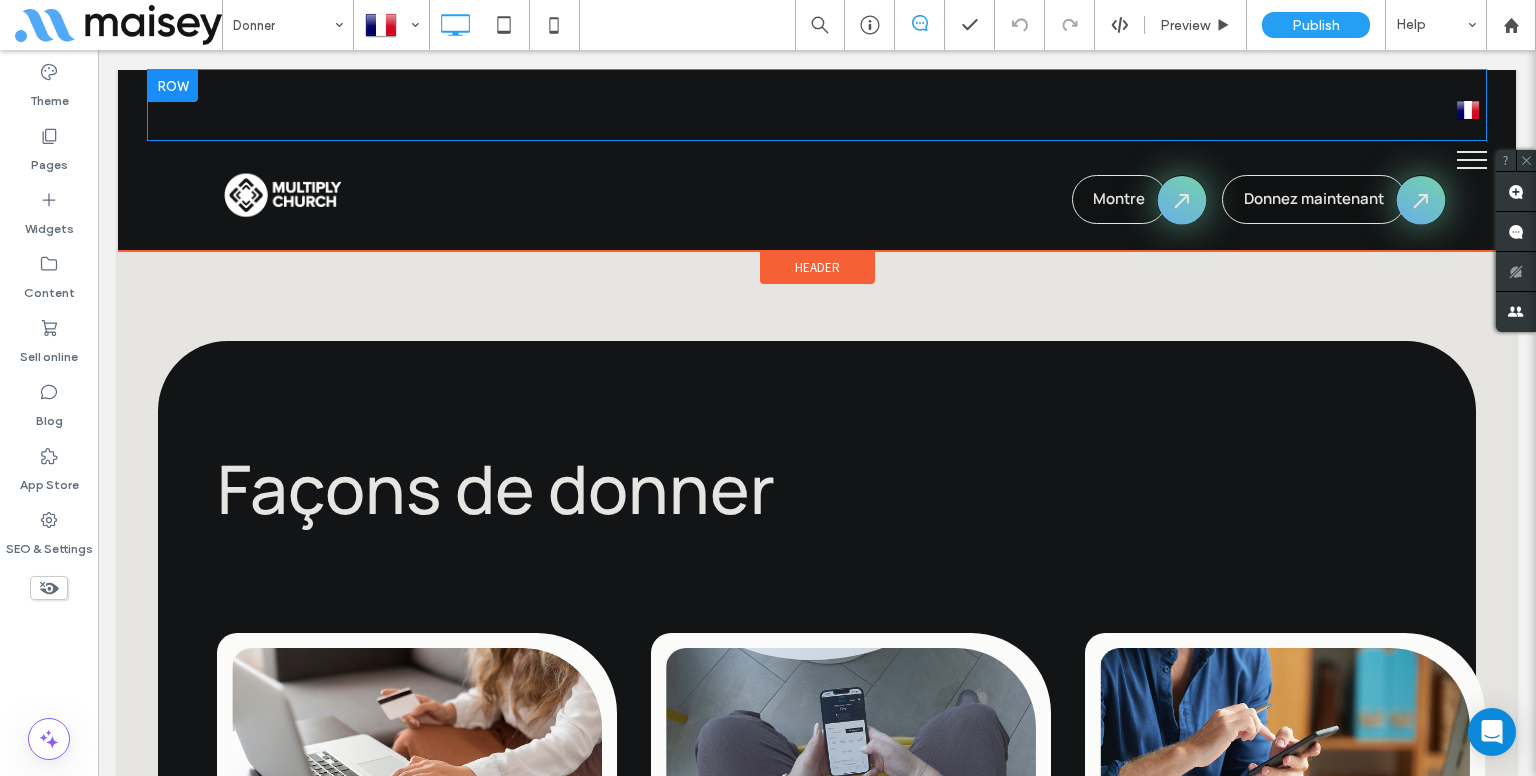 click at bounding box center [173, 86] 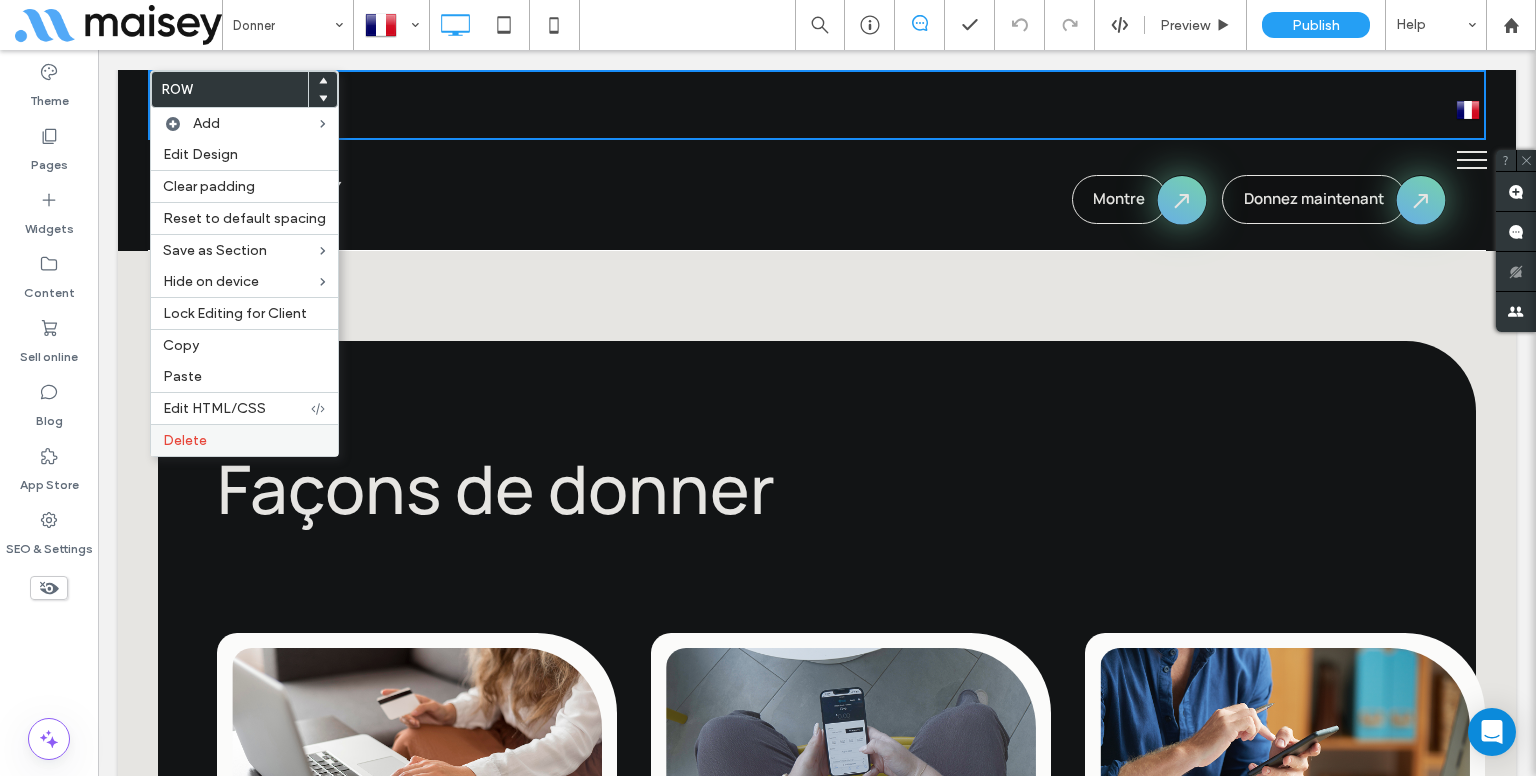 click on "Delete" at bounding box center (185, 440) 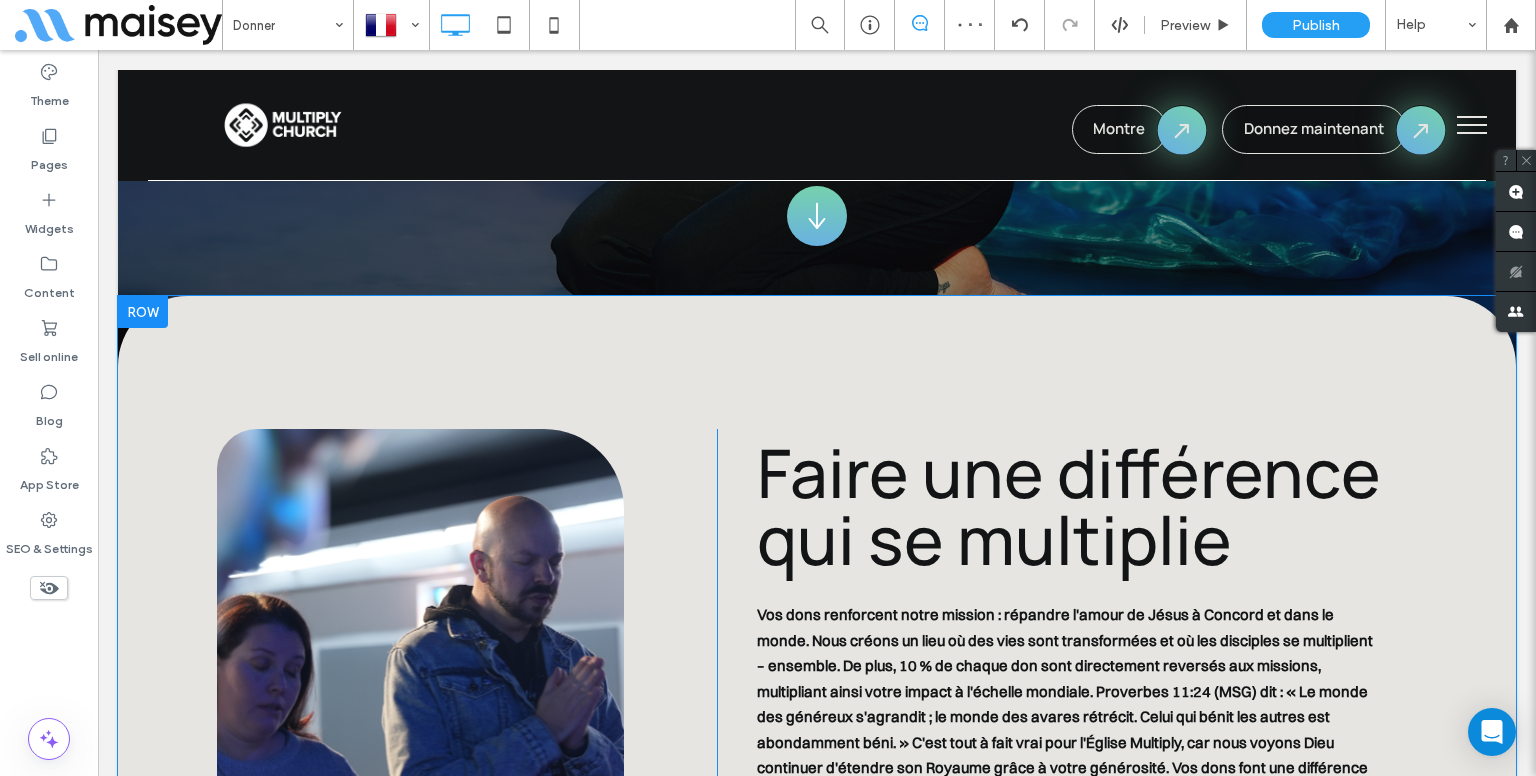 scroll, scrollTop: 767, scrollLeft: 0, axis: vertical 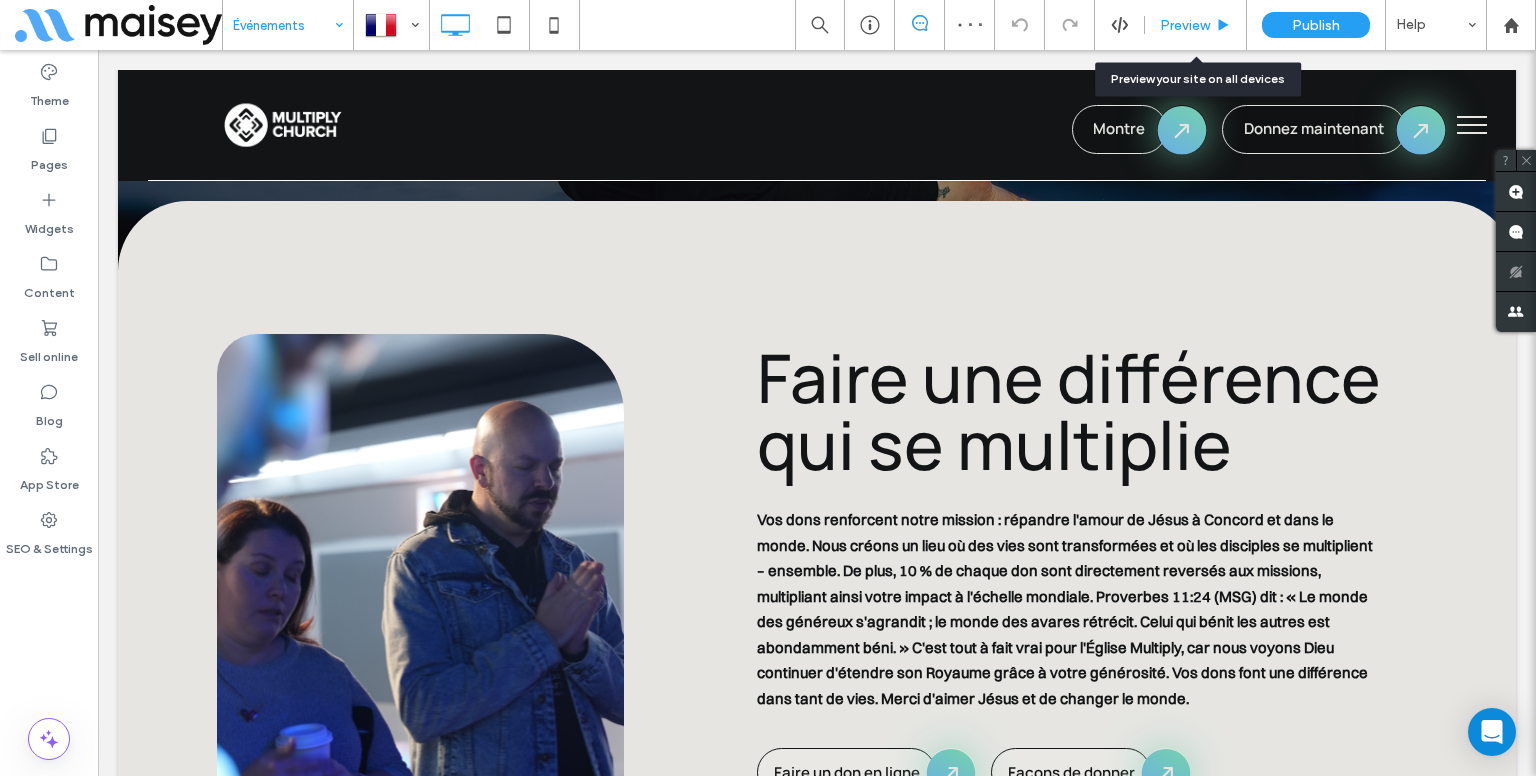 click on "Preview" at bounding box center (1196, 25) 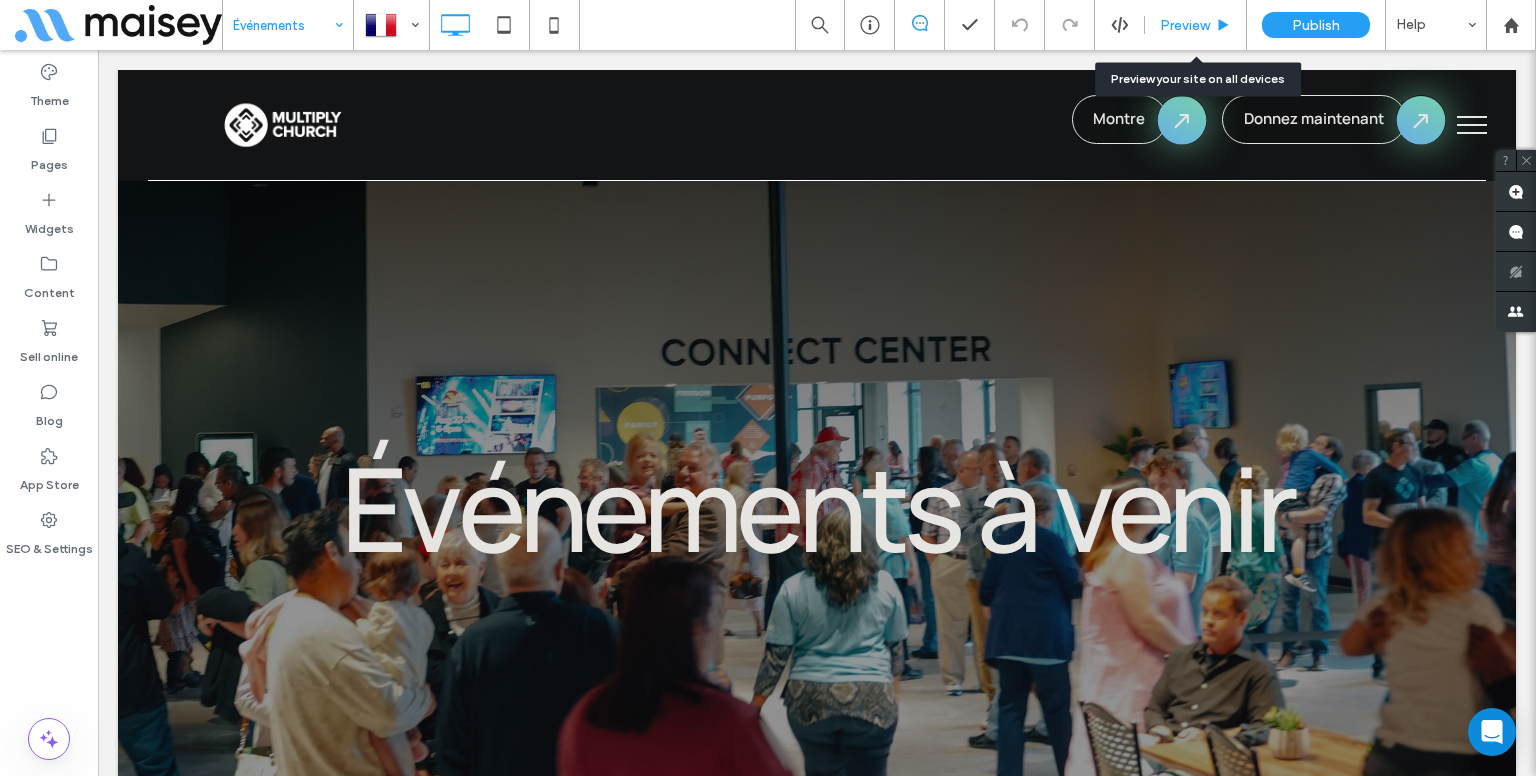 scroll, scrollTop: 608, scrollLeft: 0, axis: vertical 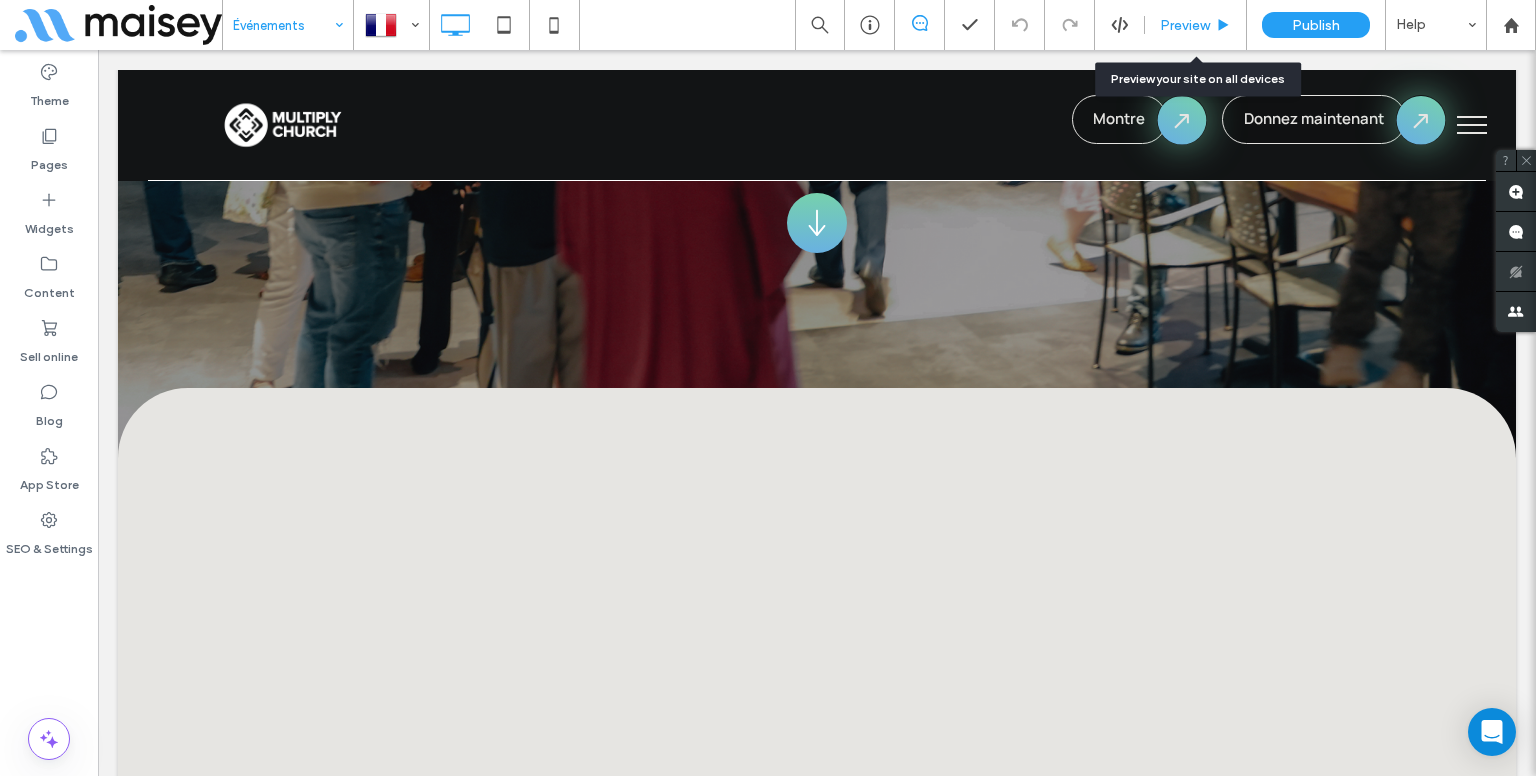 click on "Preview" at bounding box center [1196, 25] 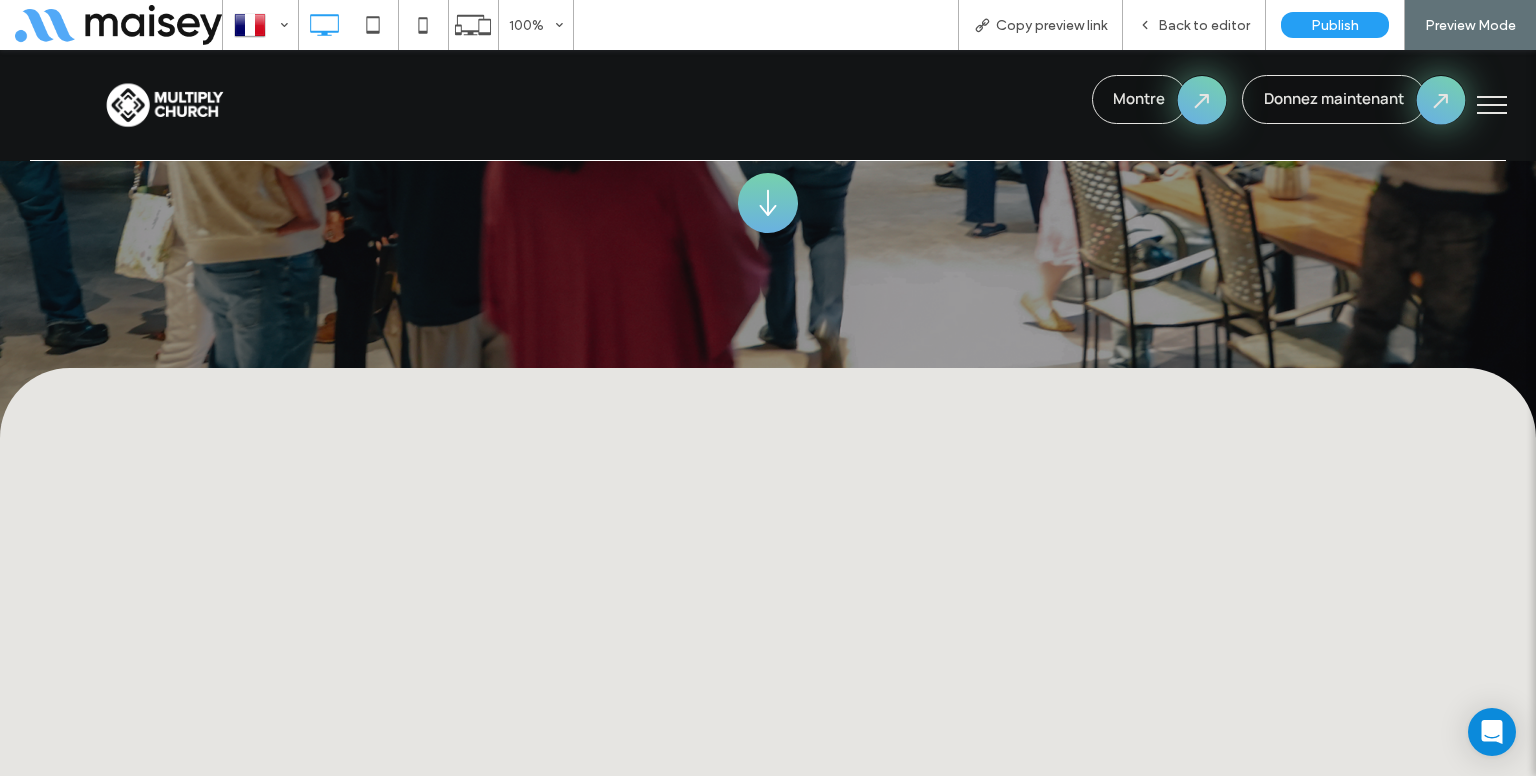 click at bounding box center [1492, 105] 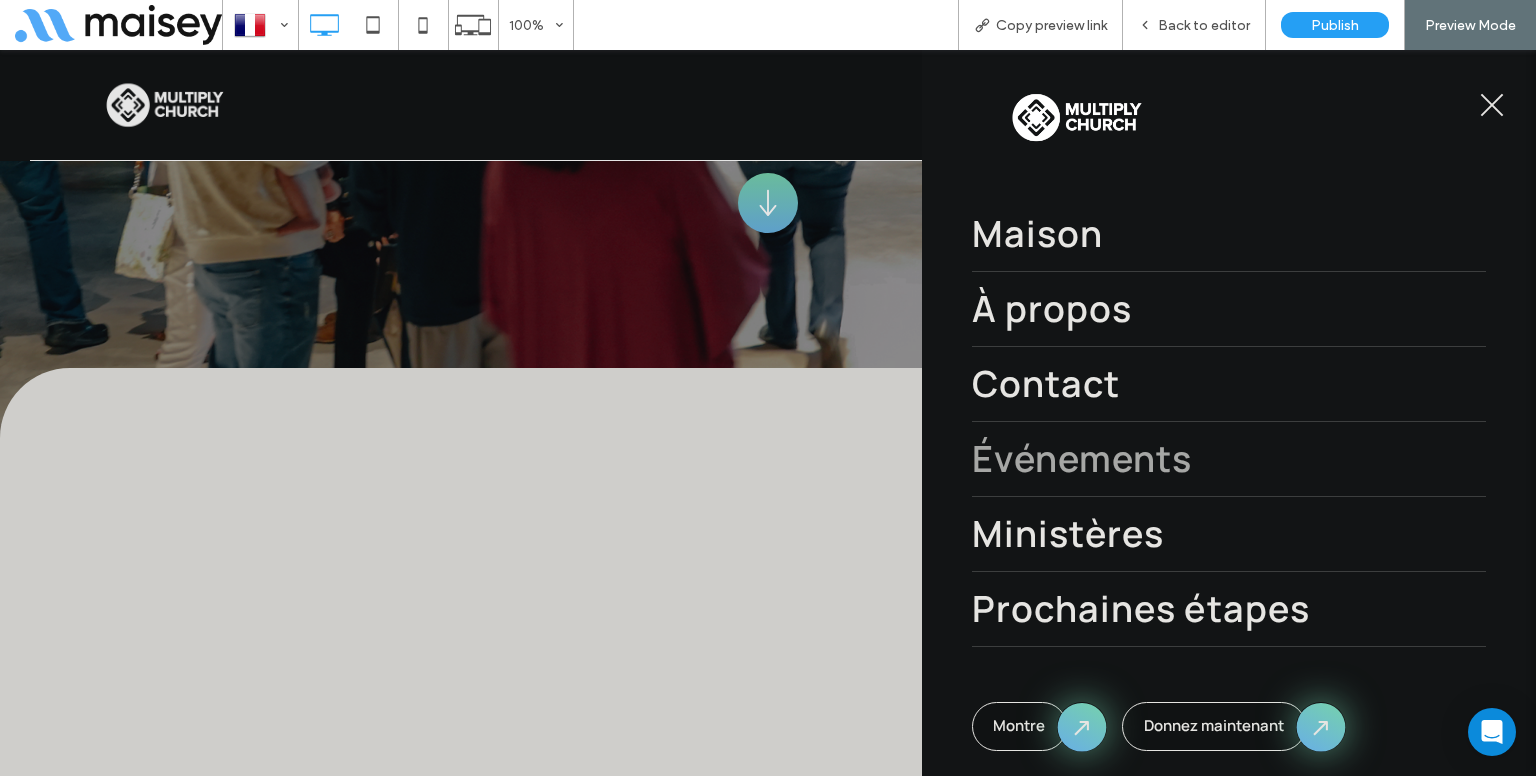 scroll, scrollTop: 96, scrollLeft: 0, axis: vertical 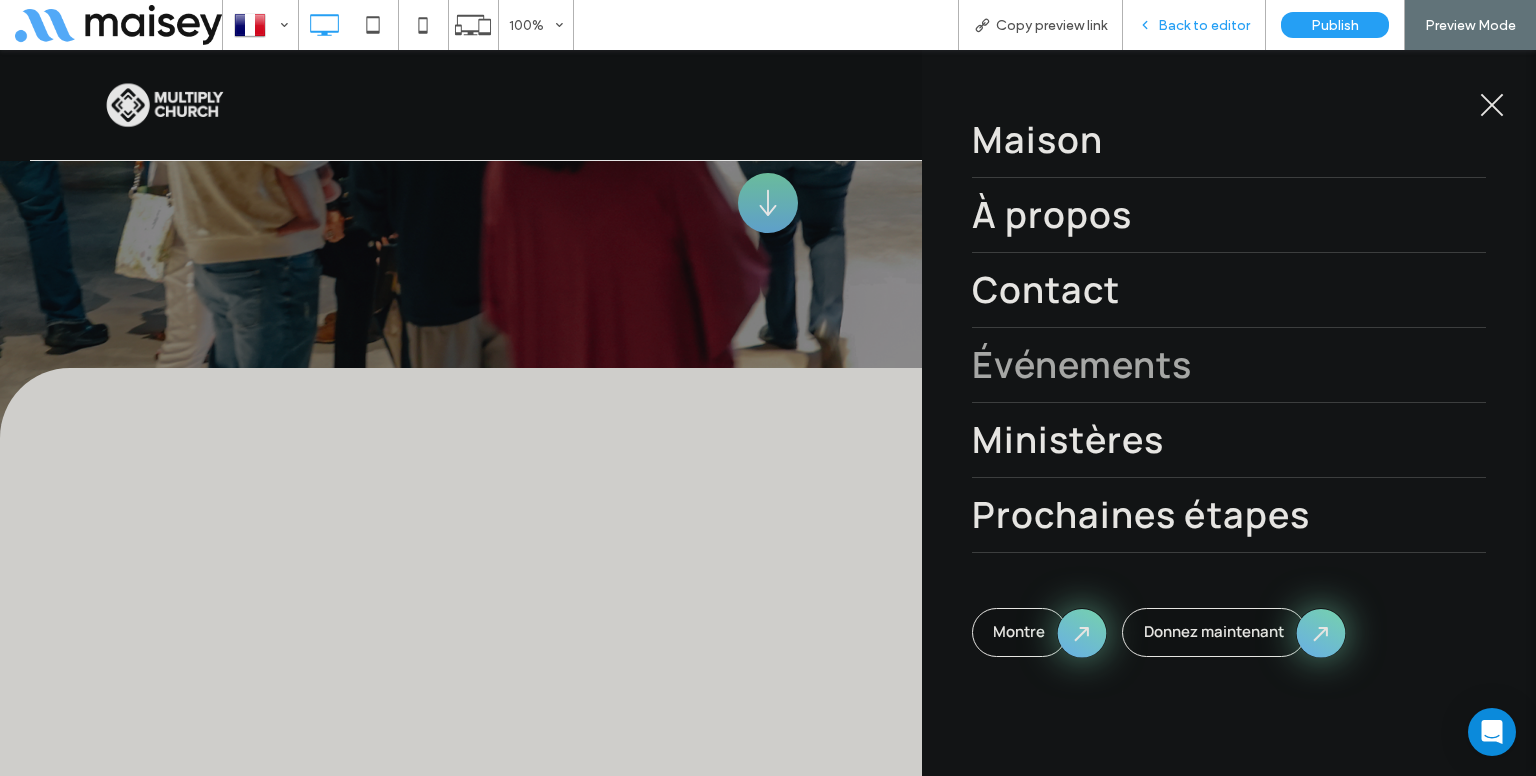 click on "Back to editor" at bounding box center [1194, 25] 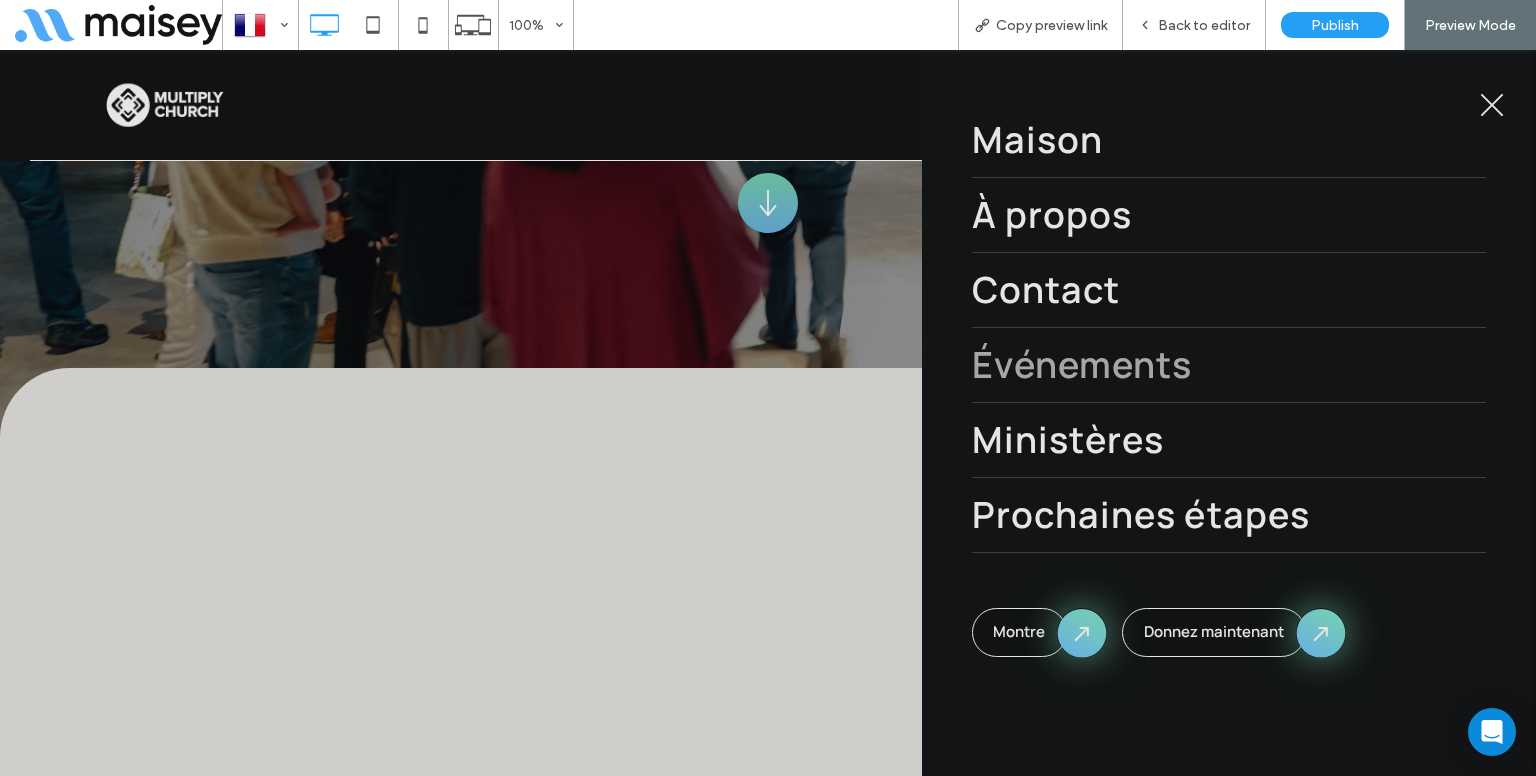 click at bounding box center (1492, 105) 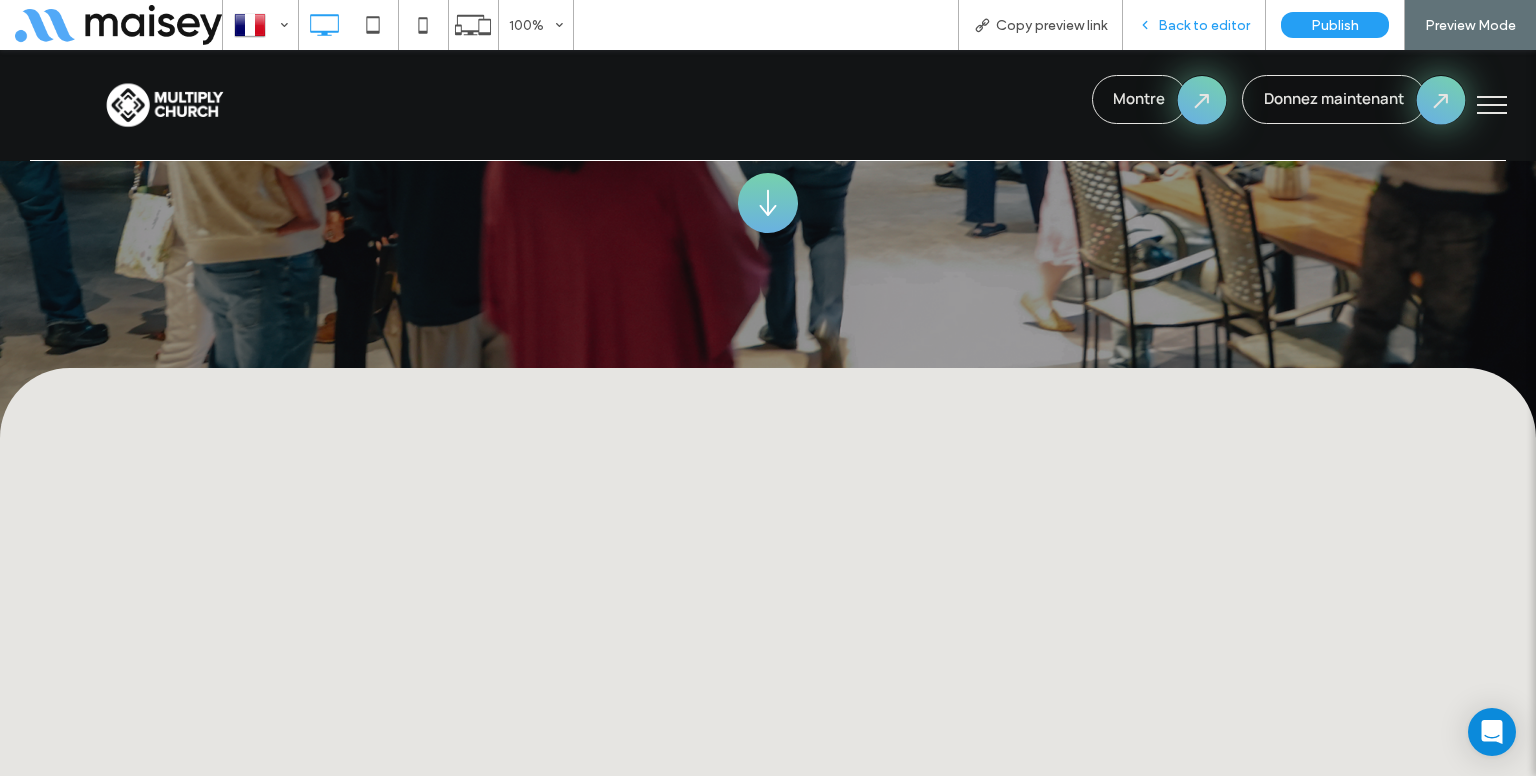 click on "Back to editor" at bounding box center (1194, 25) 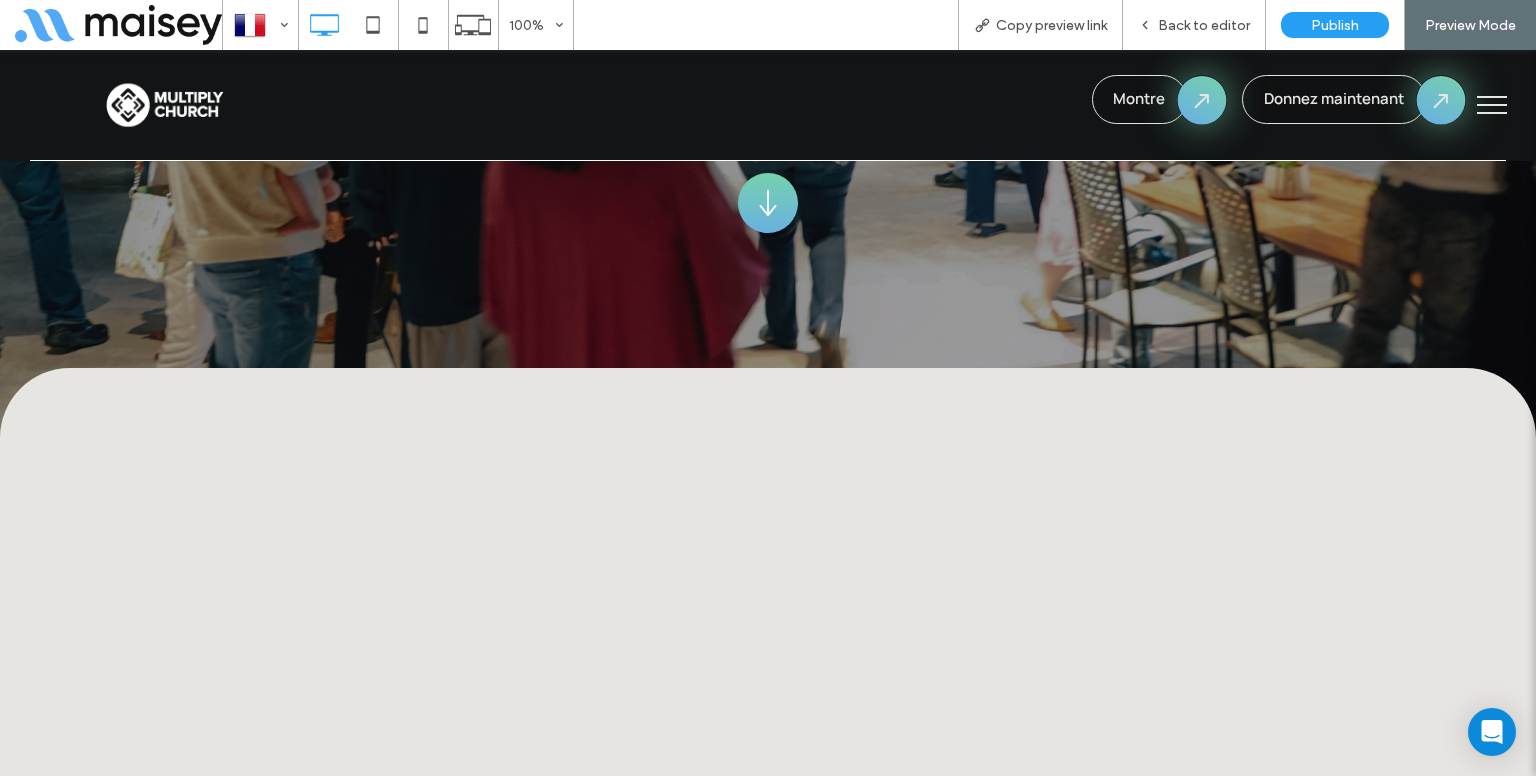 click at bounding box center (1492, 105) 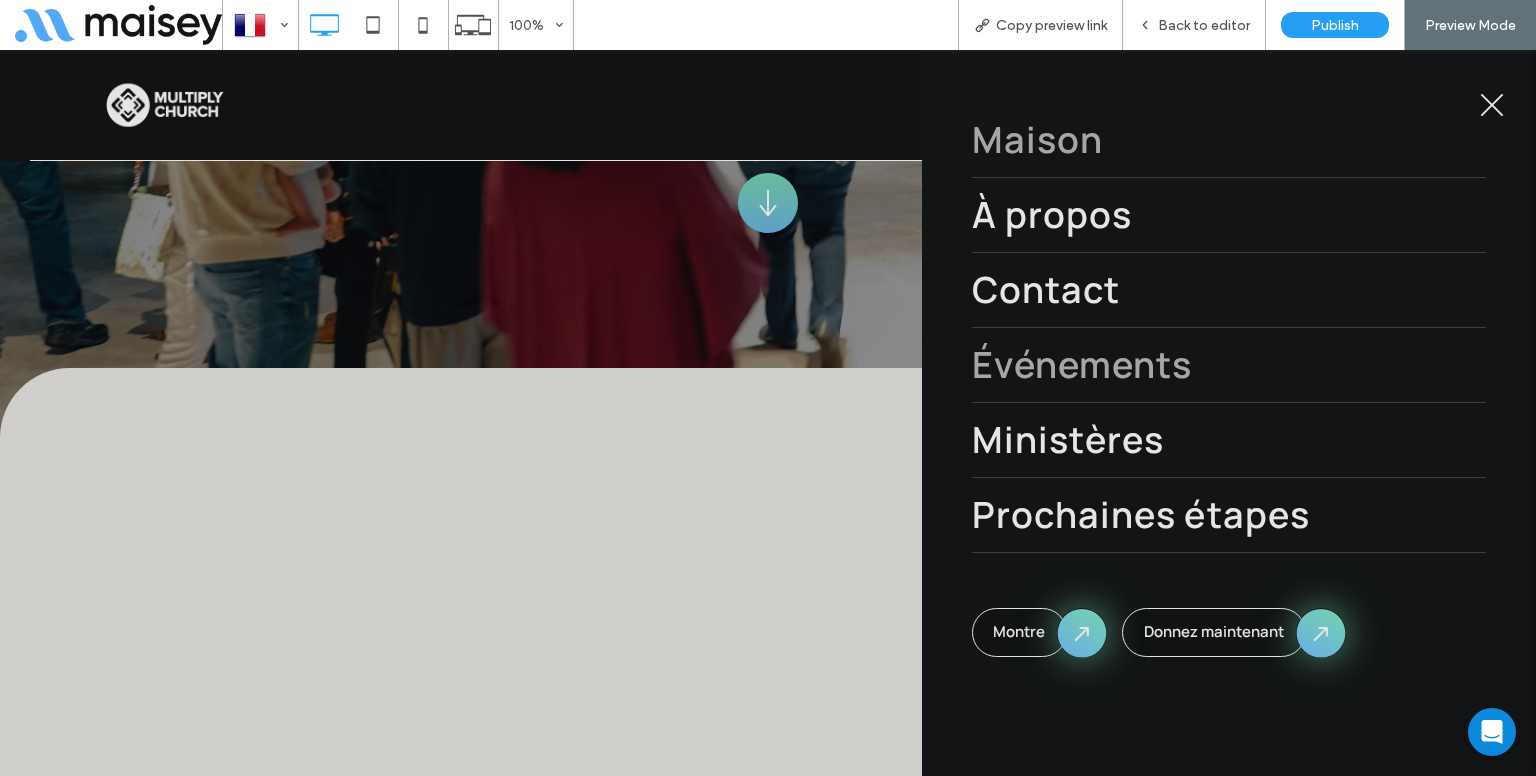 click on "Maison" at bounding box center [1037, 140] 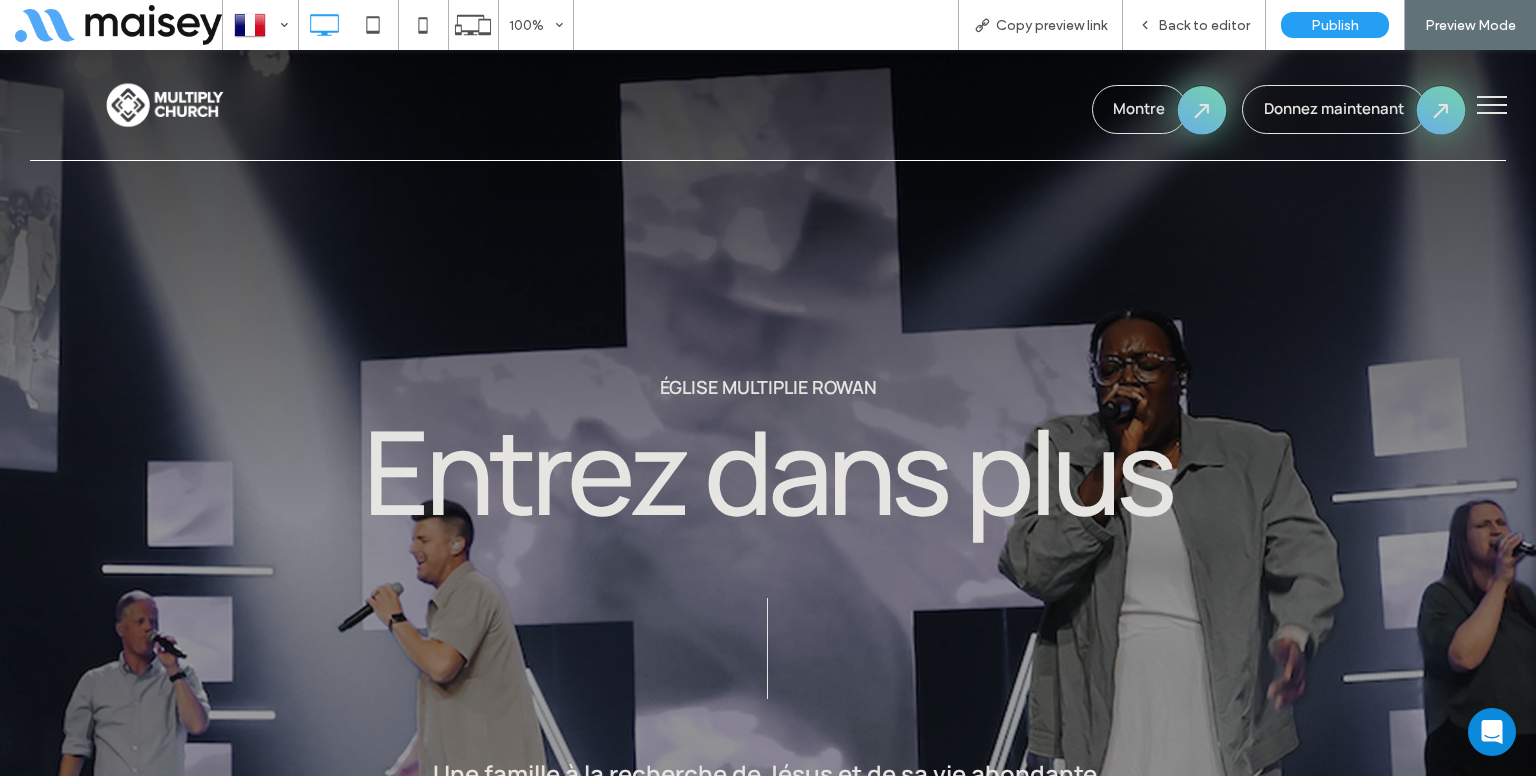 scroll, scrollTop: 0, scrollLeft: 0, axis: both 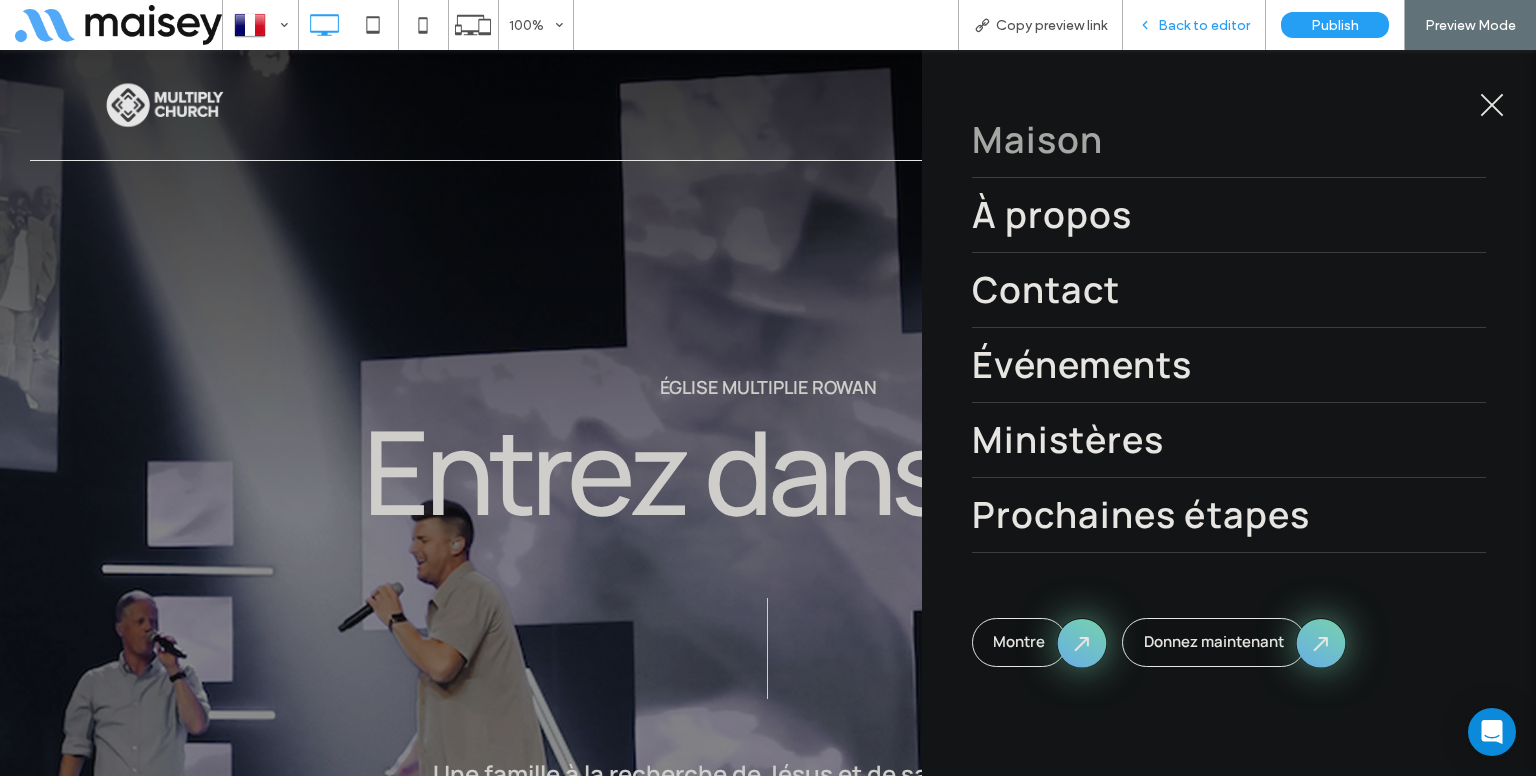 click on "Back to editor" at bounding box center [1194, 25] 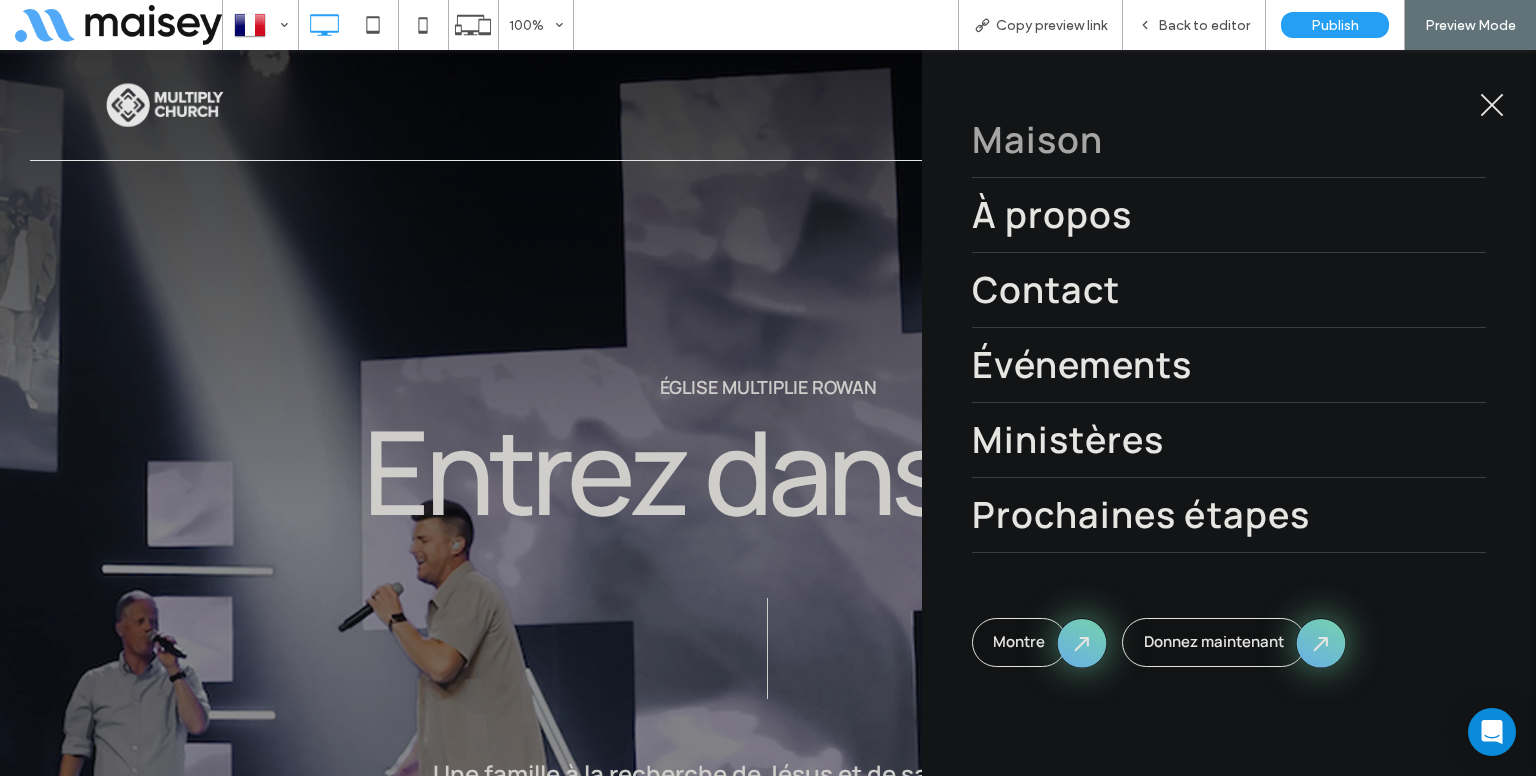 click at bounding box center [1492, 105] 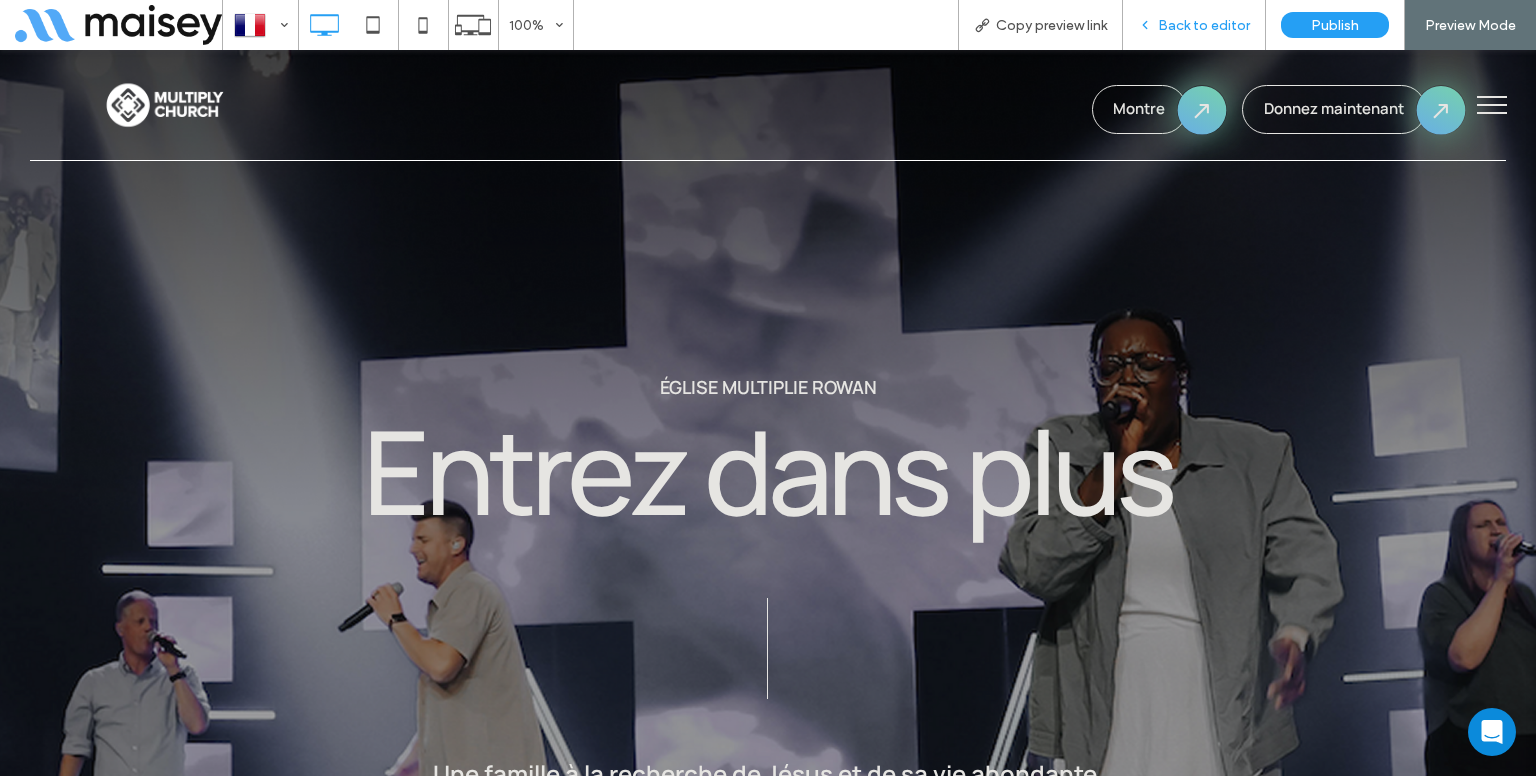 click on "Back to editor" at bounding box center [1204, 25] 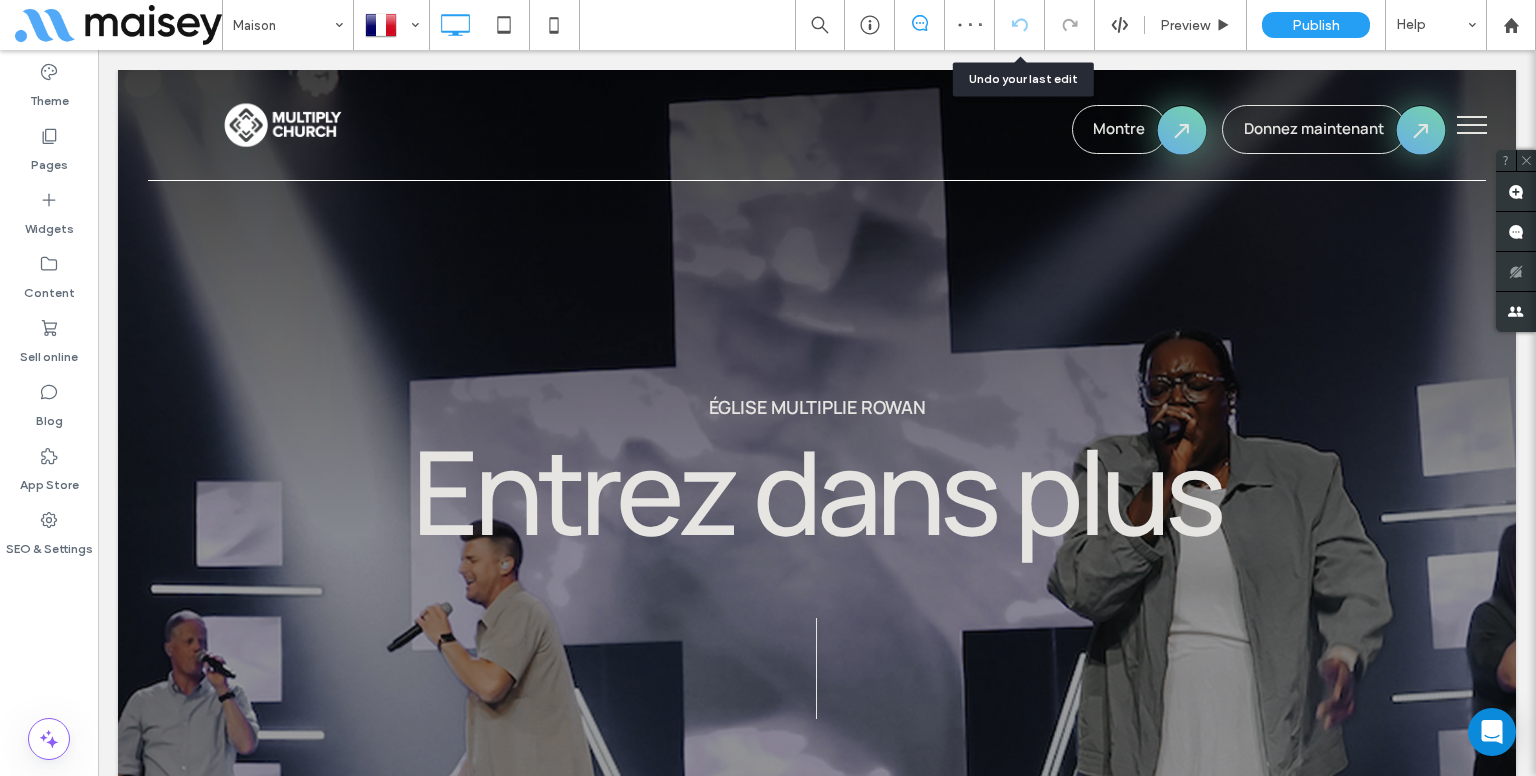 click at bounding box center (1019, 25) 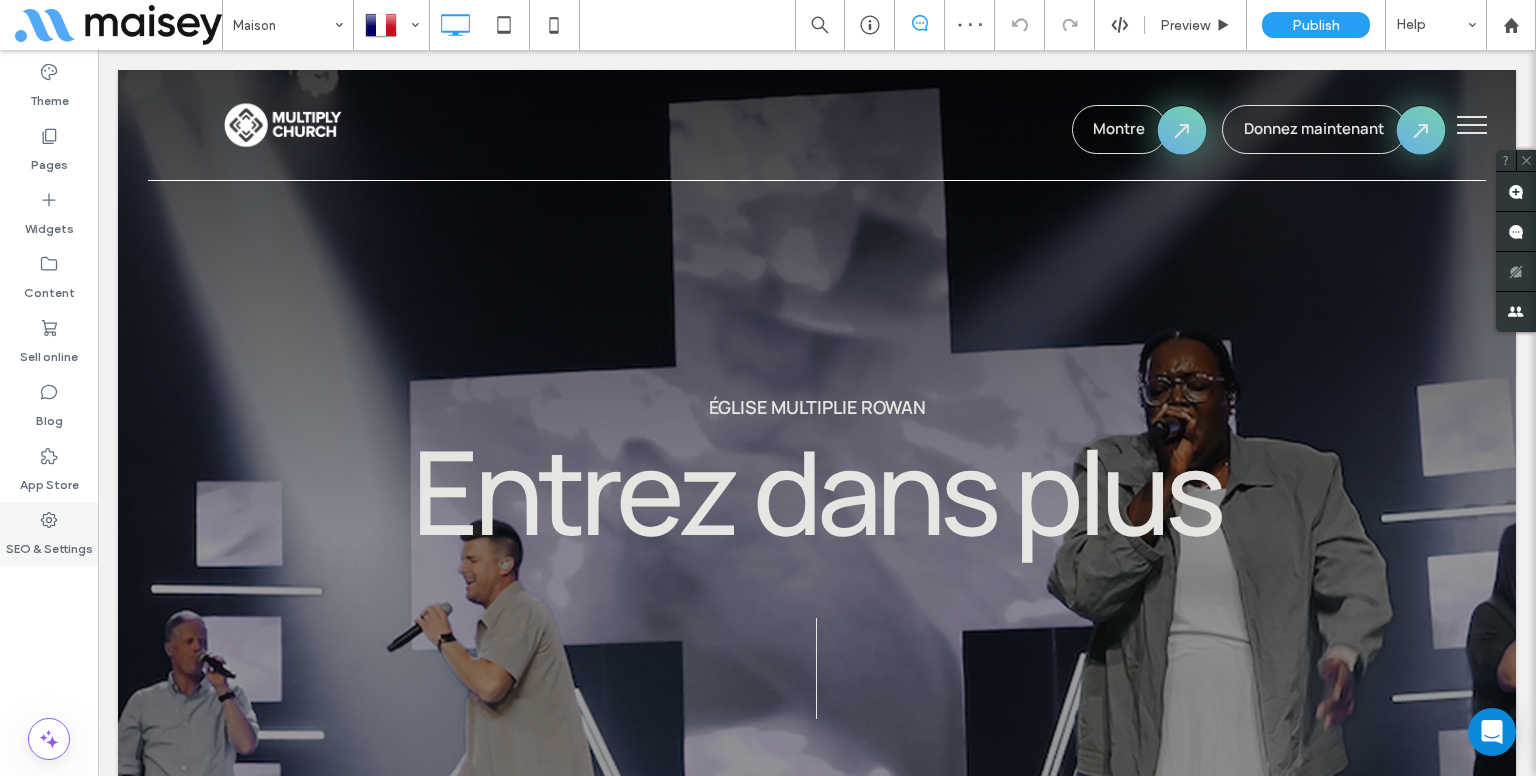 click on "SEO & Settings" at bounding box center (49, 544) 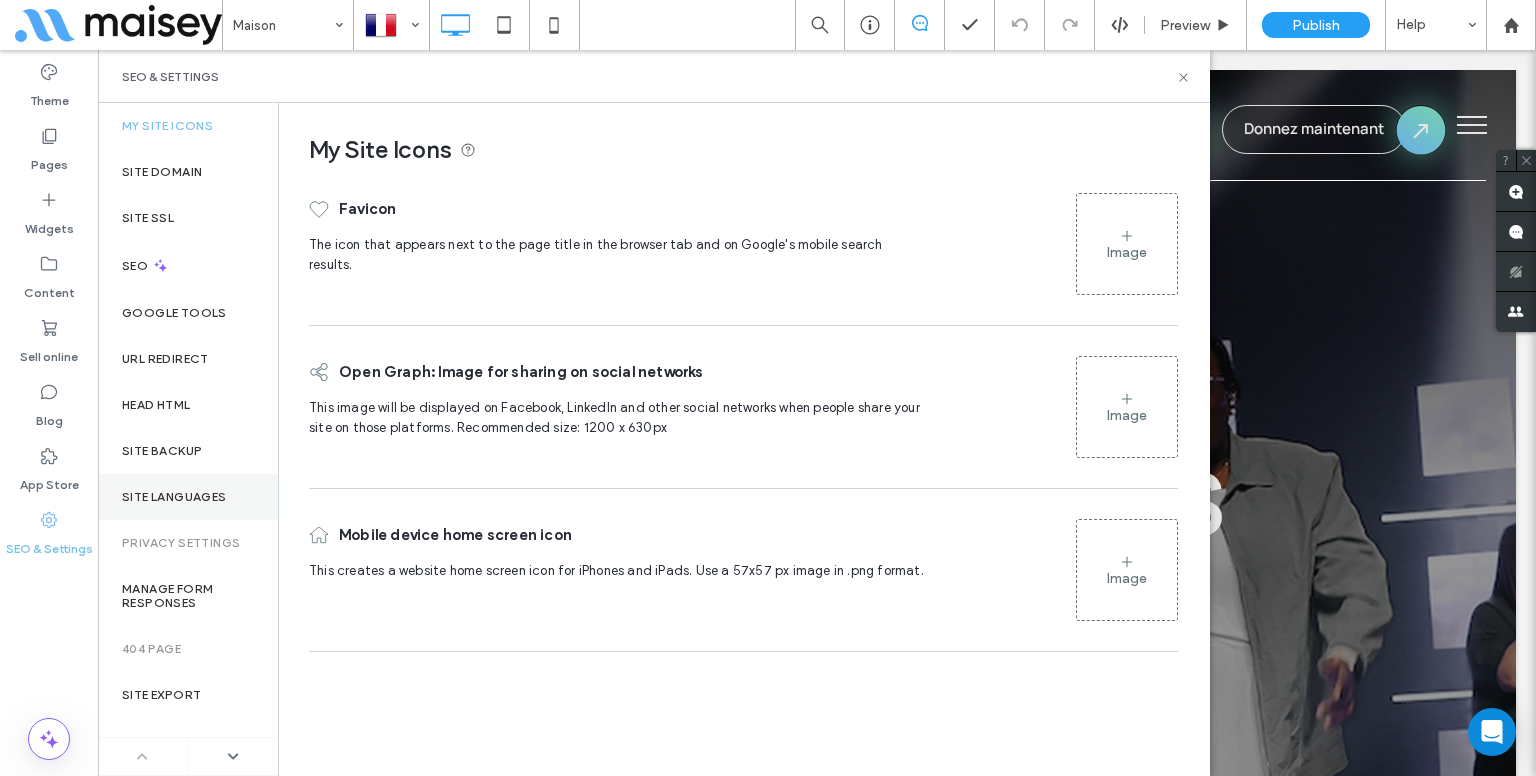 click on "Site Languages" at bounding box center (188, 497) 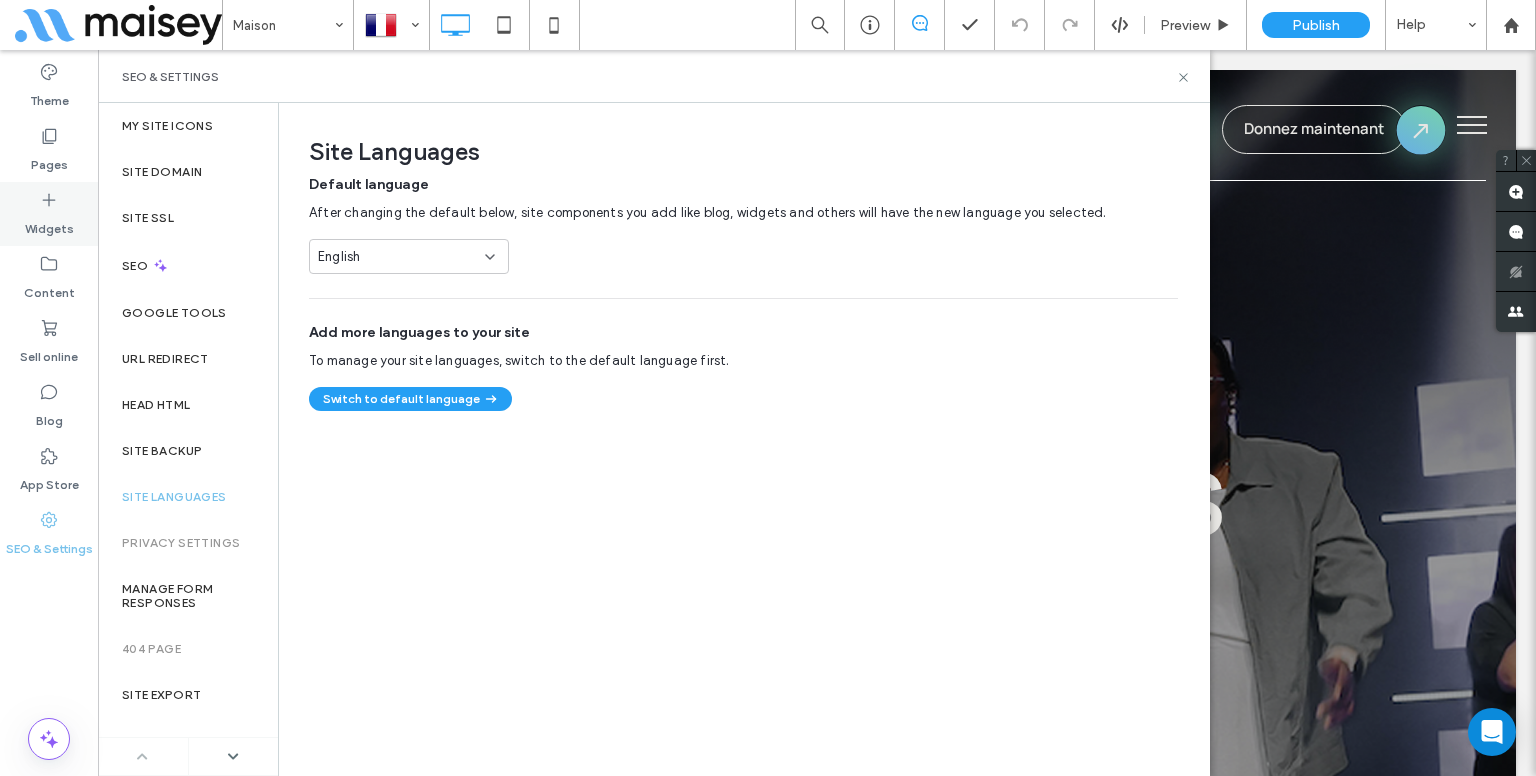 click on "Widgets" at bounding box center [49, 224] 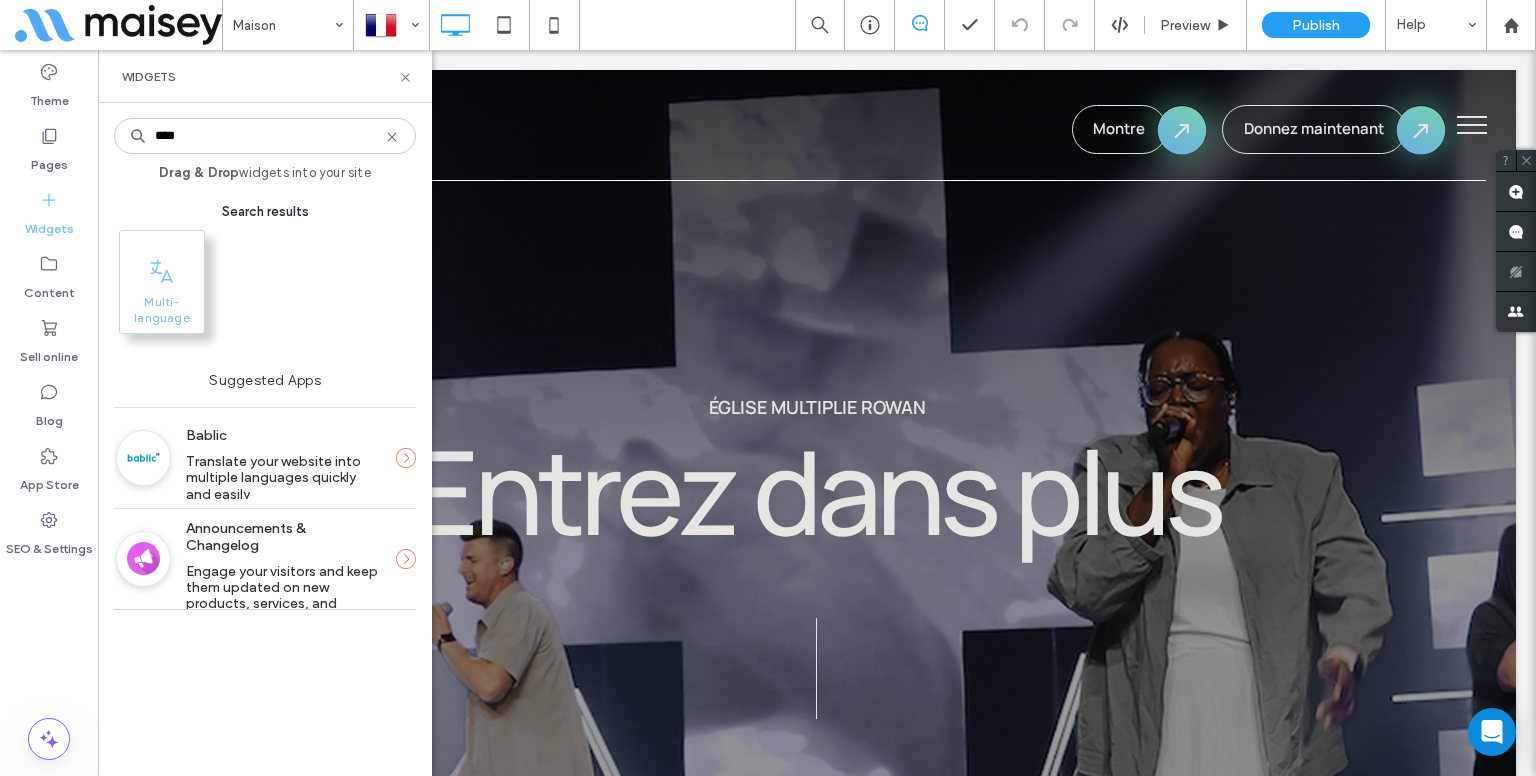 type on "****" 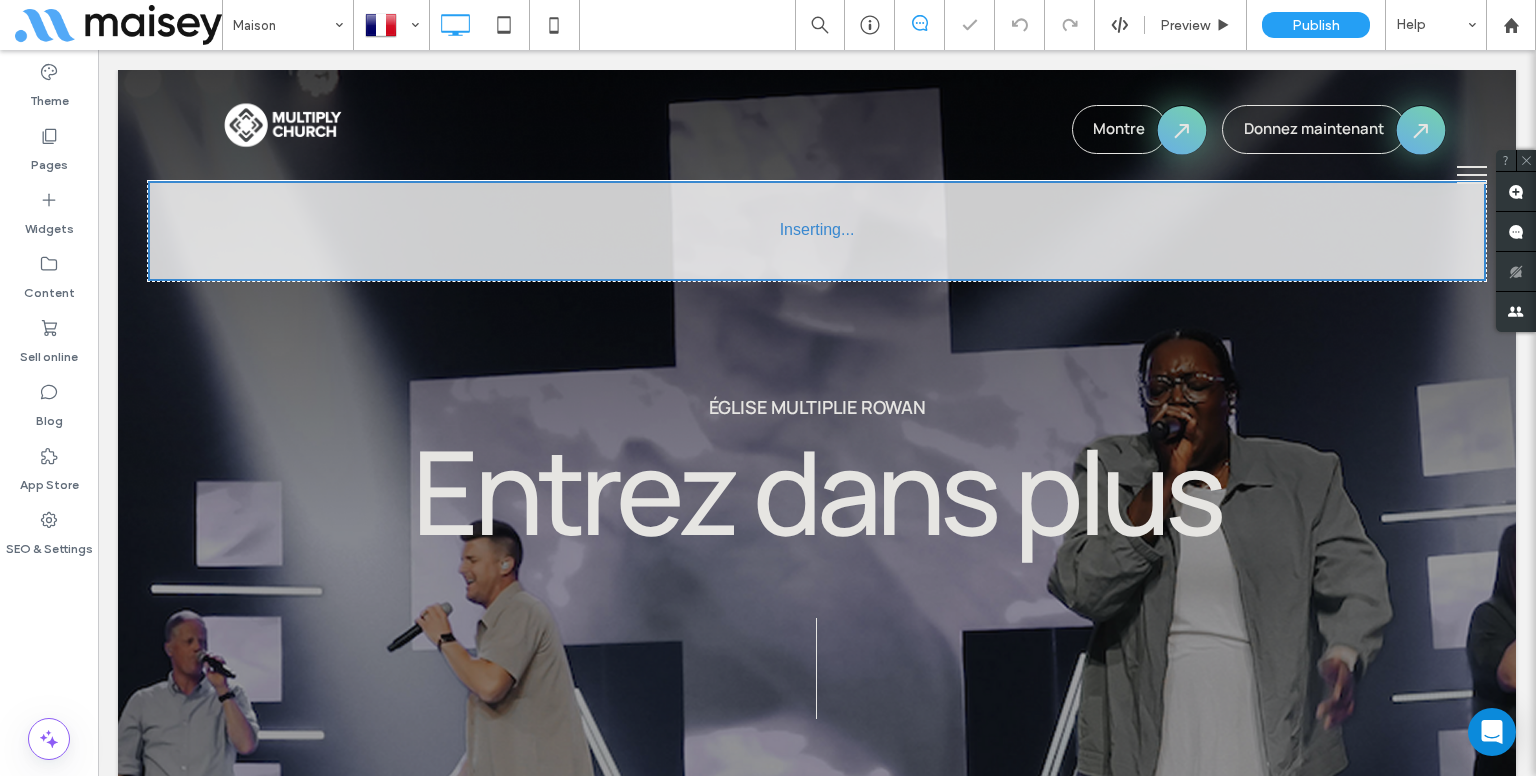 scroll, scrollTop: 96, scrollLeft: 0, axis: vertical 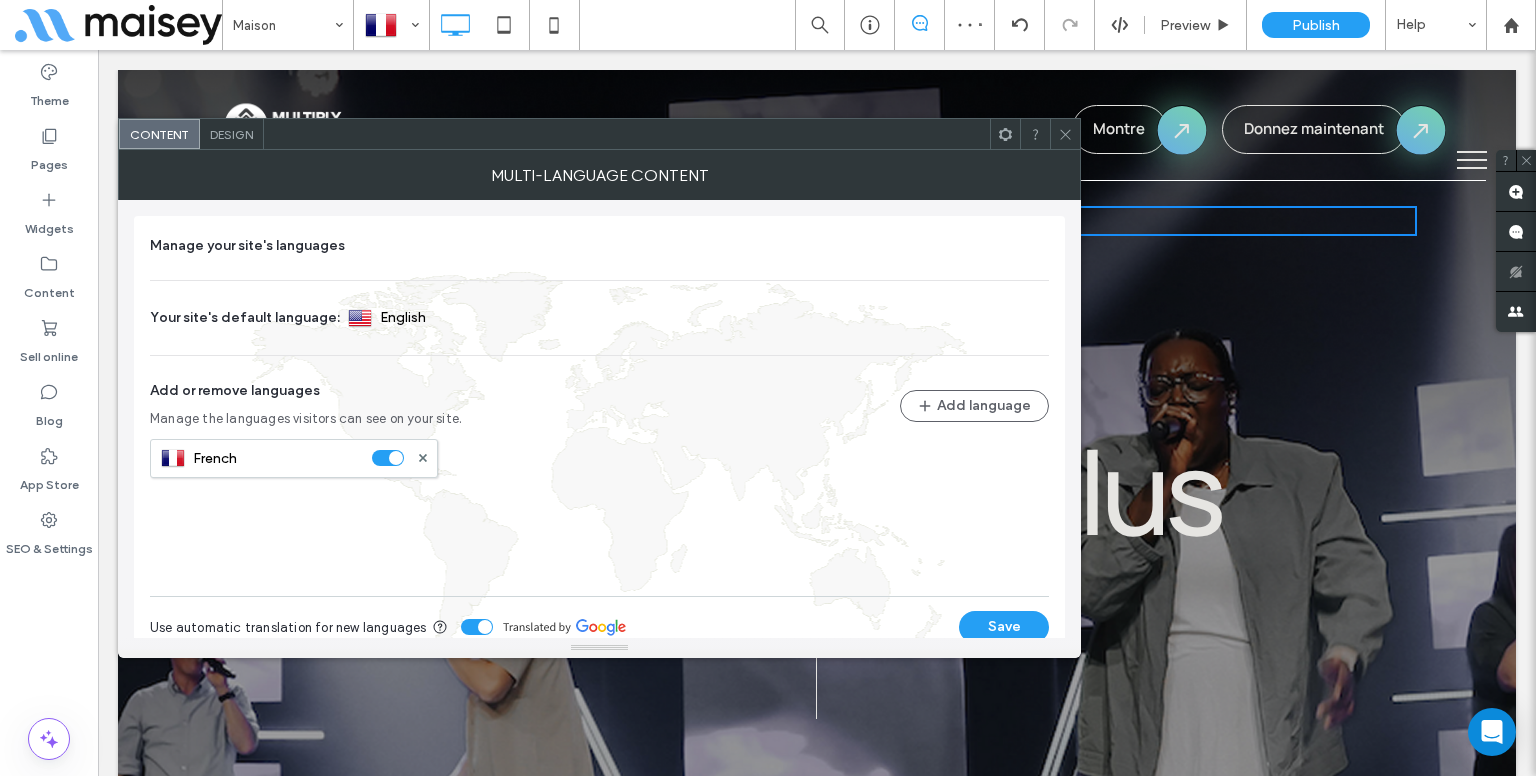 click 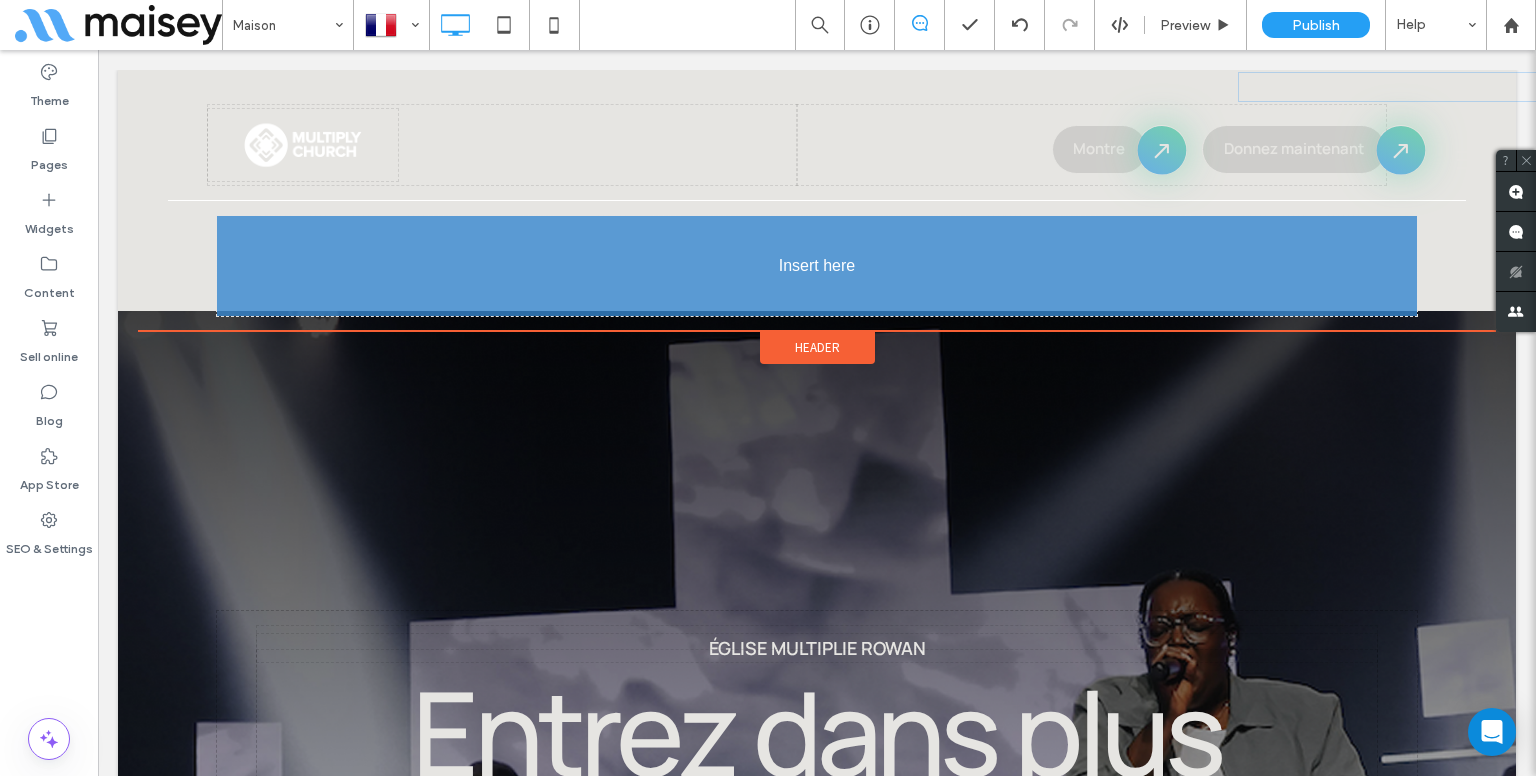 scroll, scrollTop: 196, scrollLeft: 0, axis: vertical 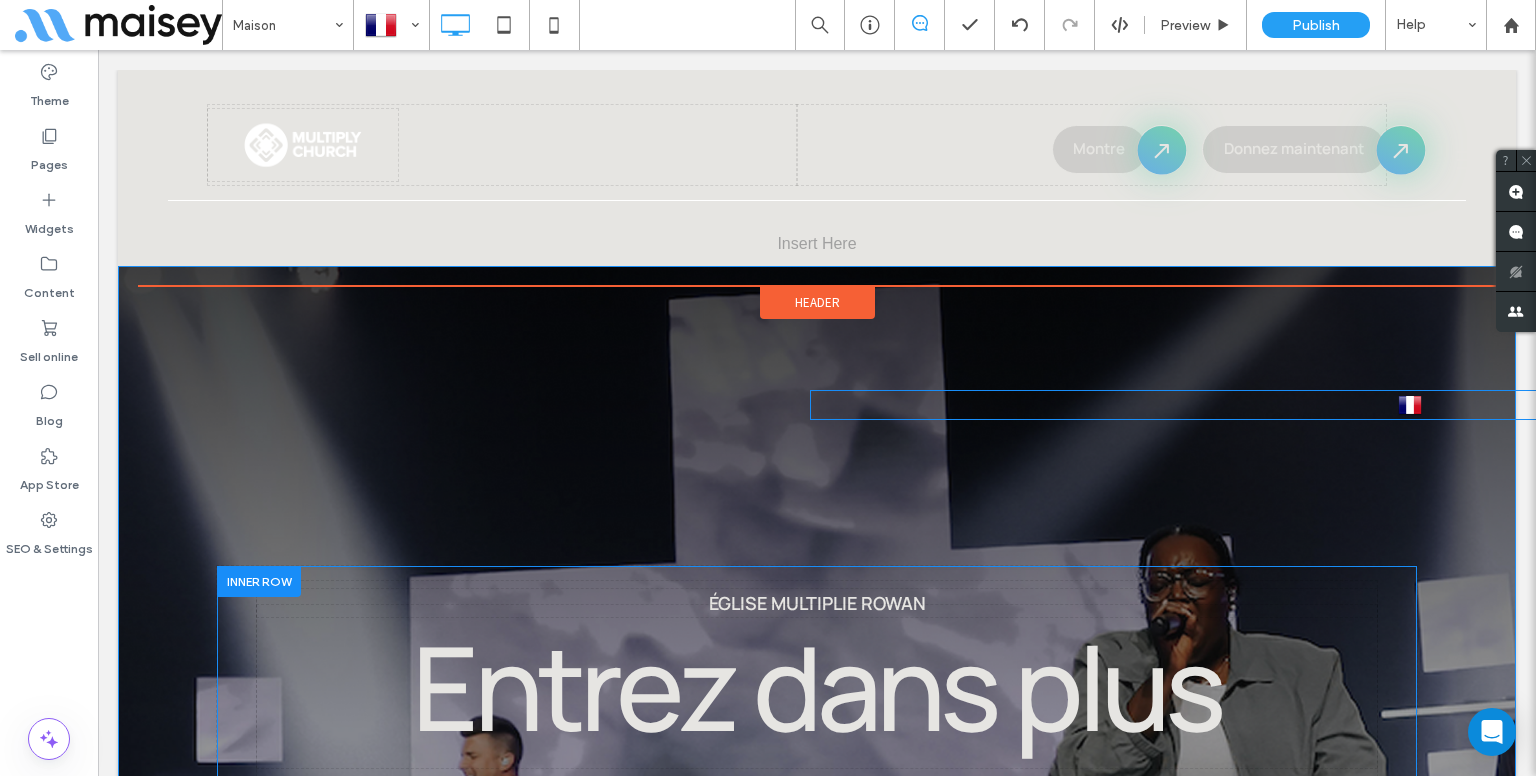 drag, startPoint x: 818, startPoint y: 223, endPoint x: 1107, endPoint y: 432, distance: 356.6539 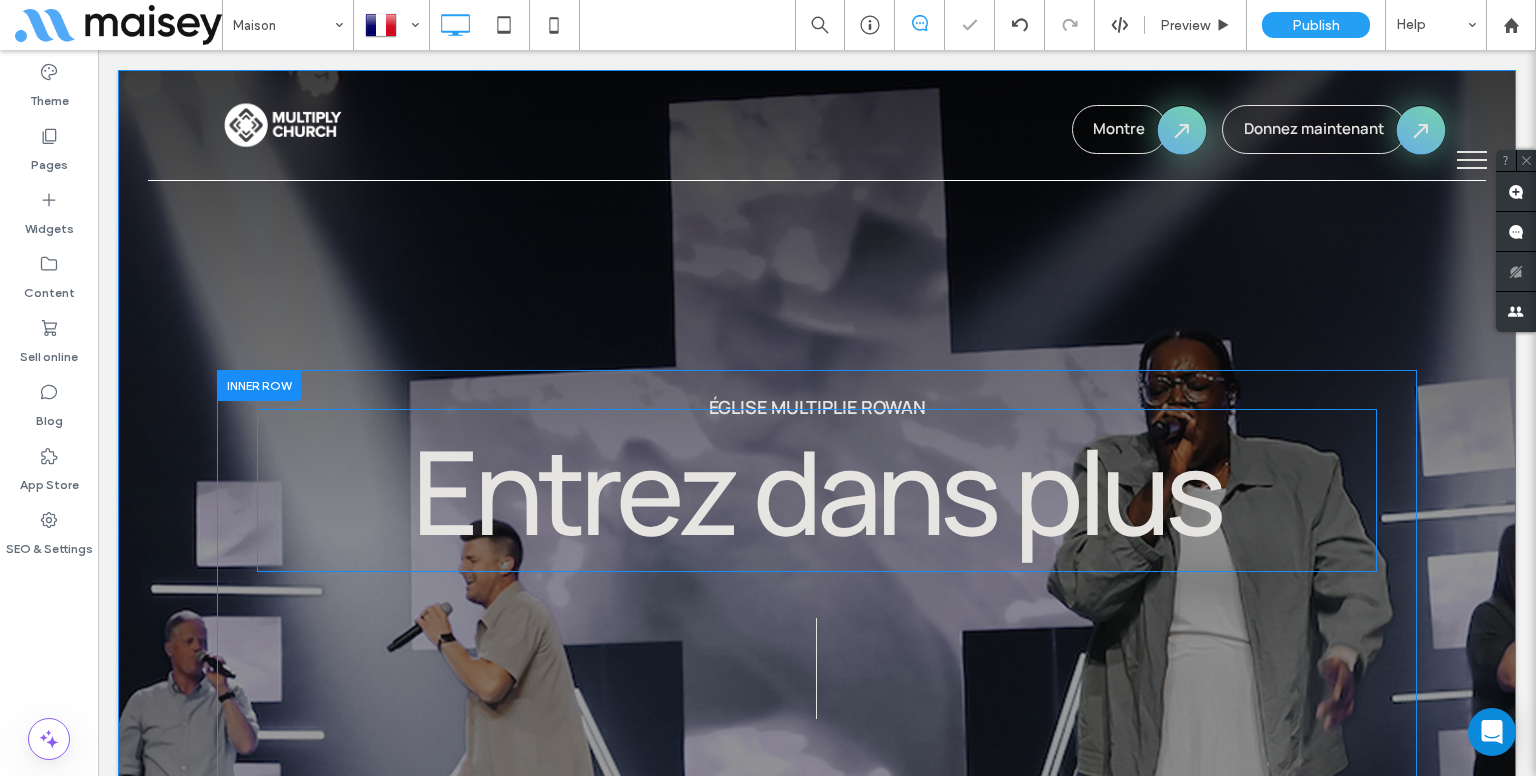 scroll, scrollTop: 96, scrollLeft: 0, axis: vertical 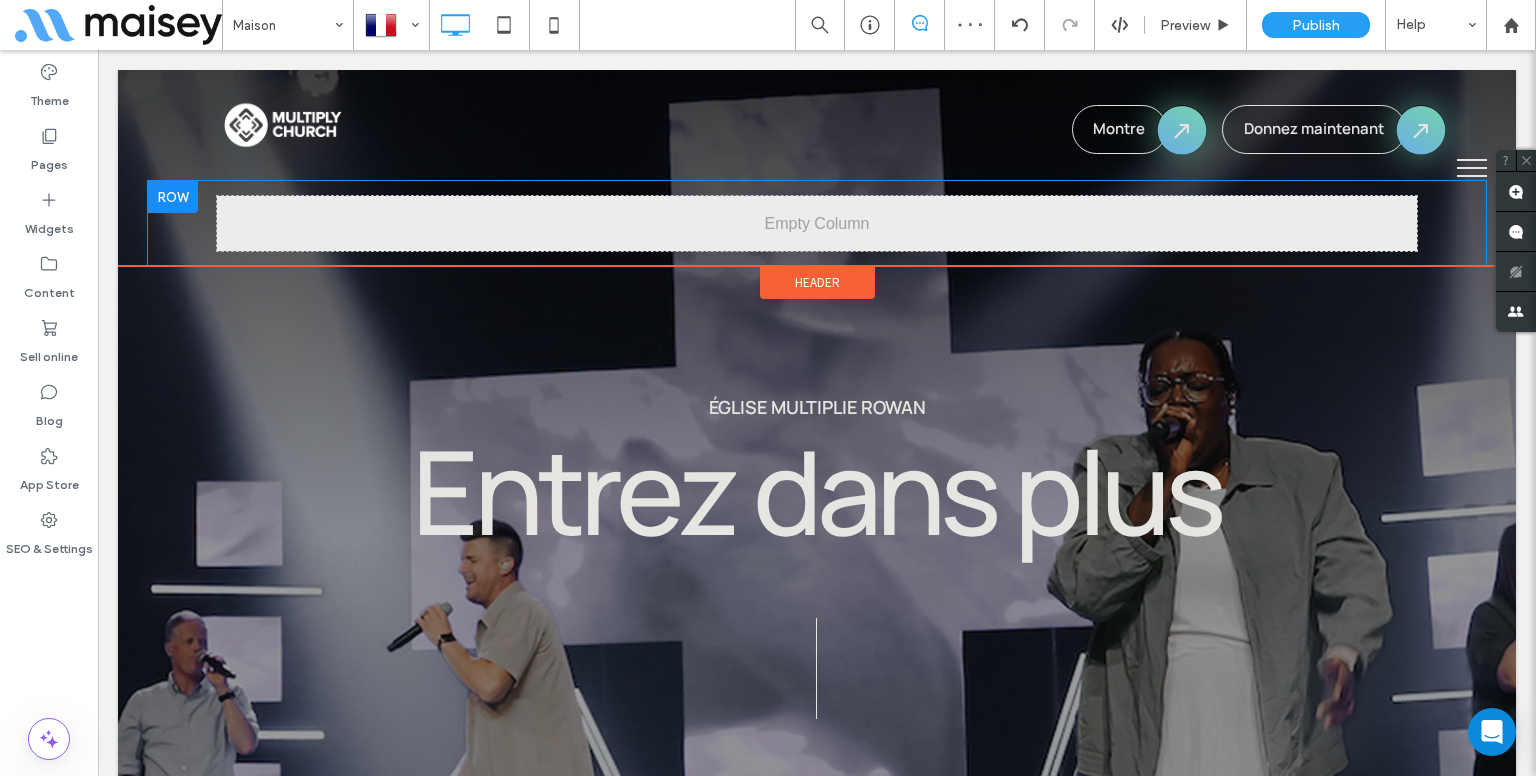 click at bounding box center (173, 197) 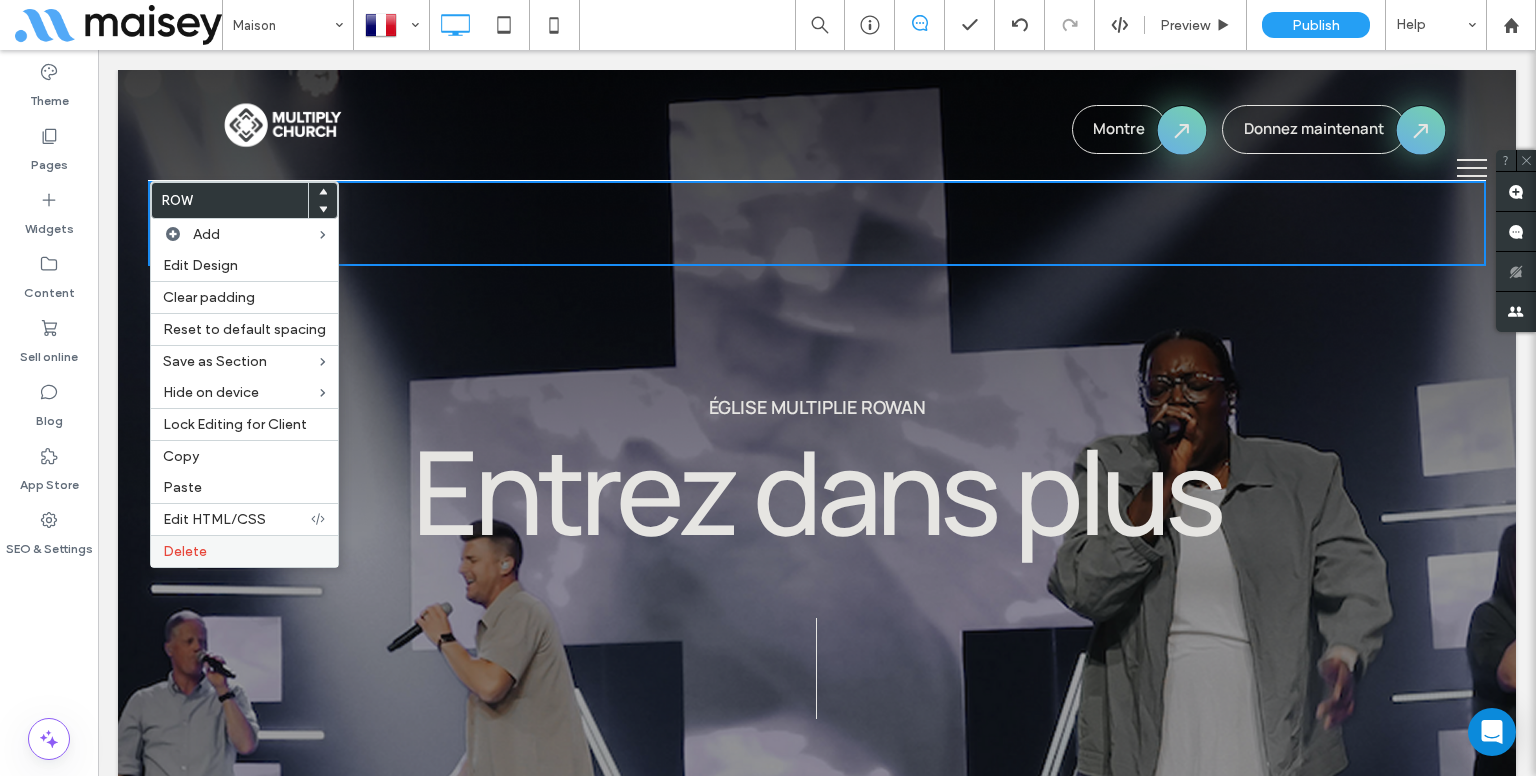 click on "Delete" at bounding box center (244, 551) 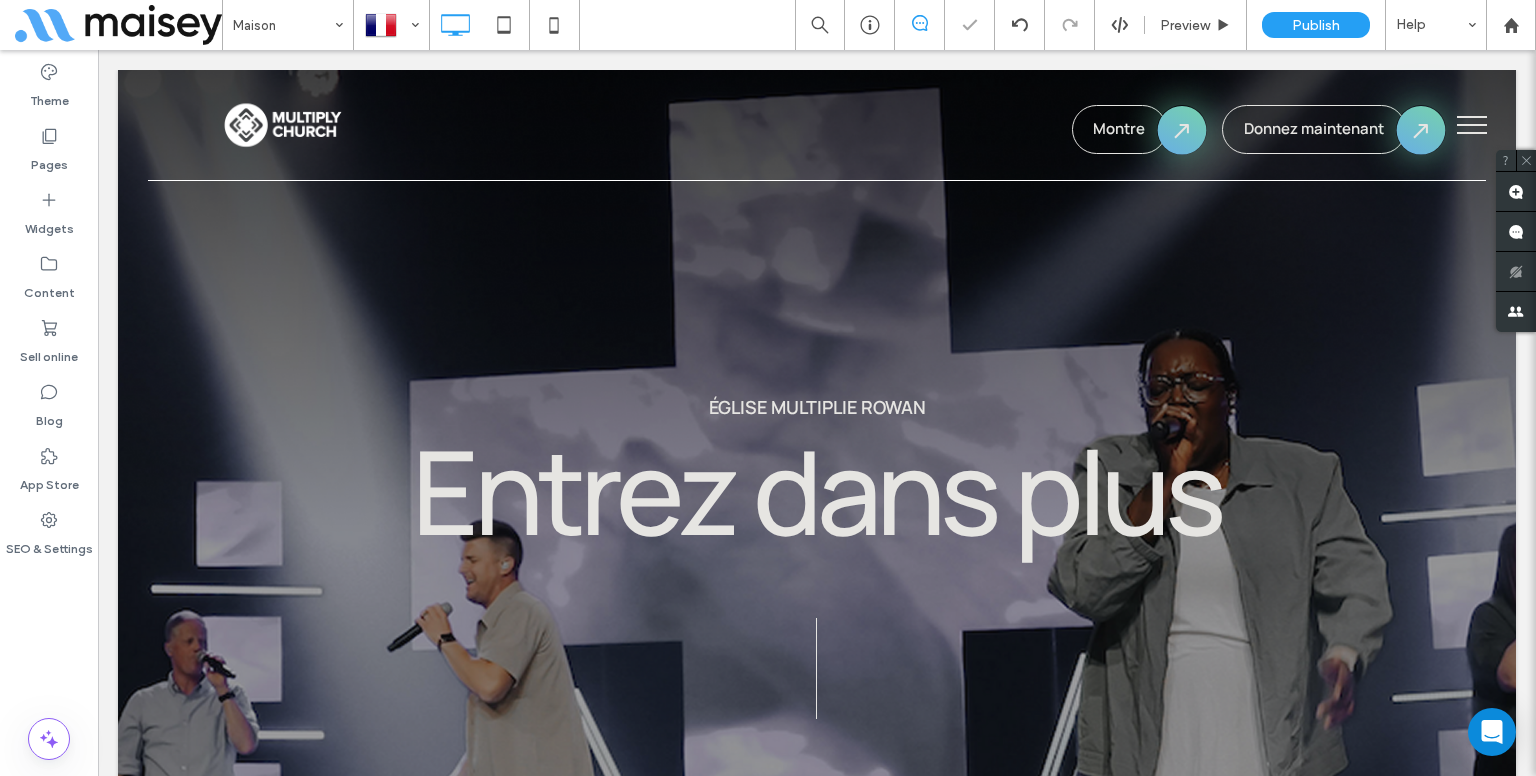 click at bounding box center (1472, 125) 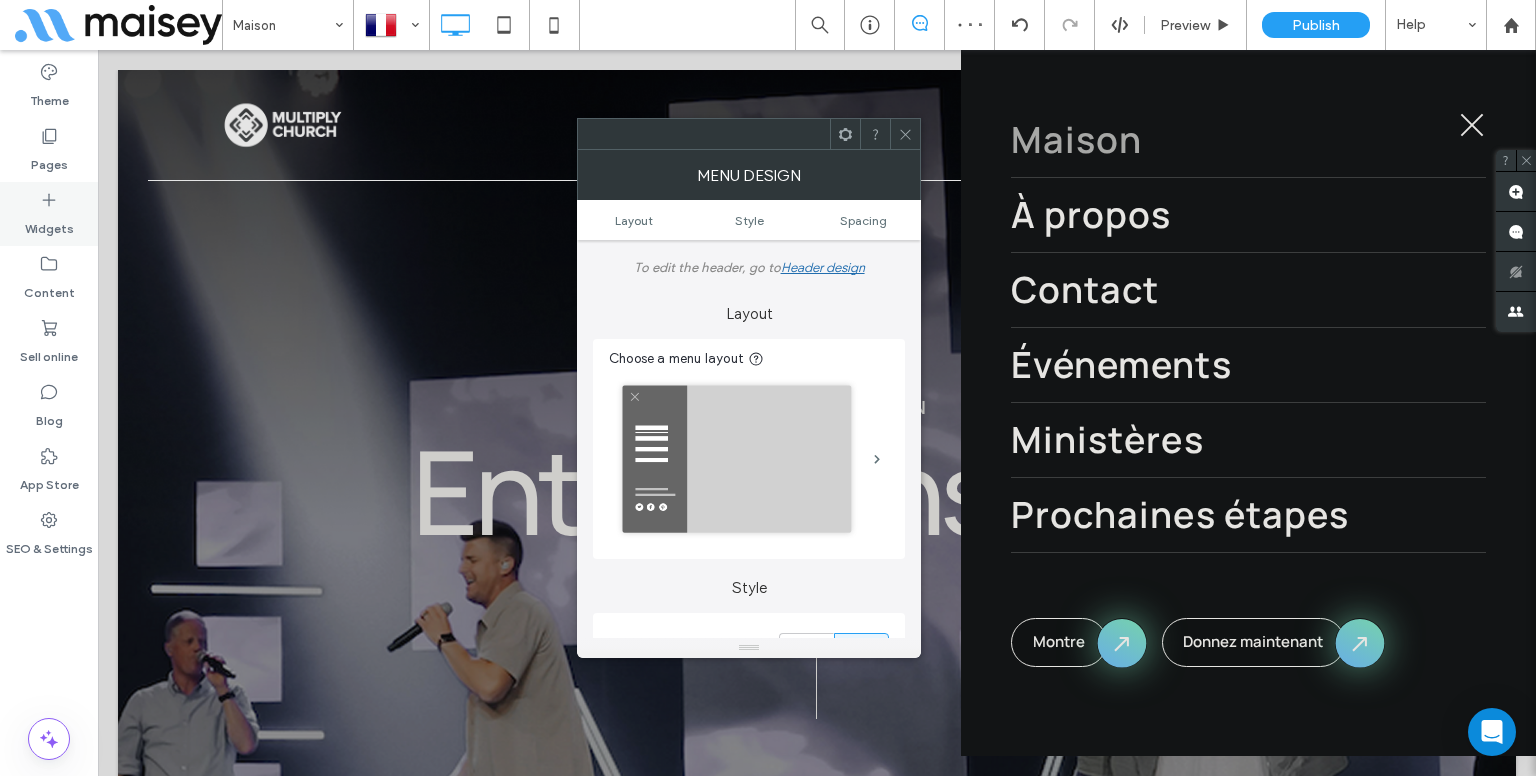 click on "Widgets" at bounding box center [49, 214] 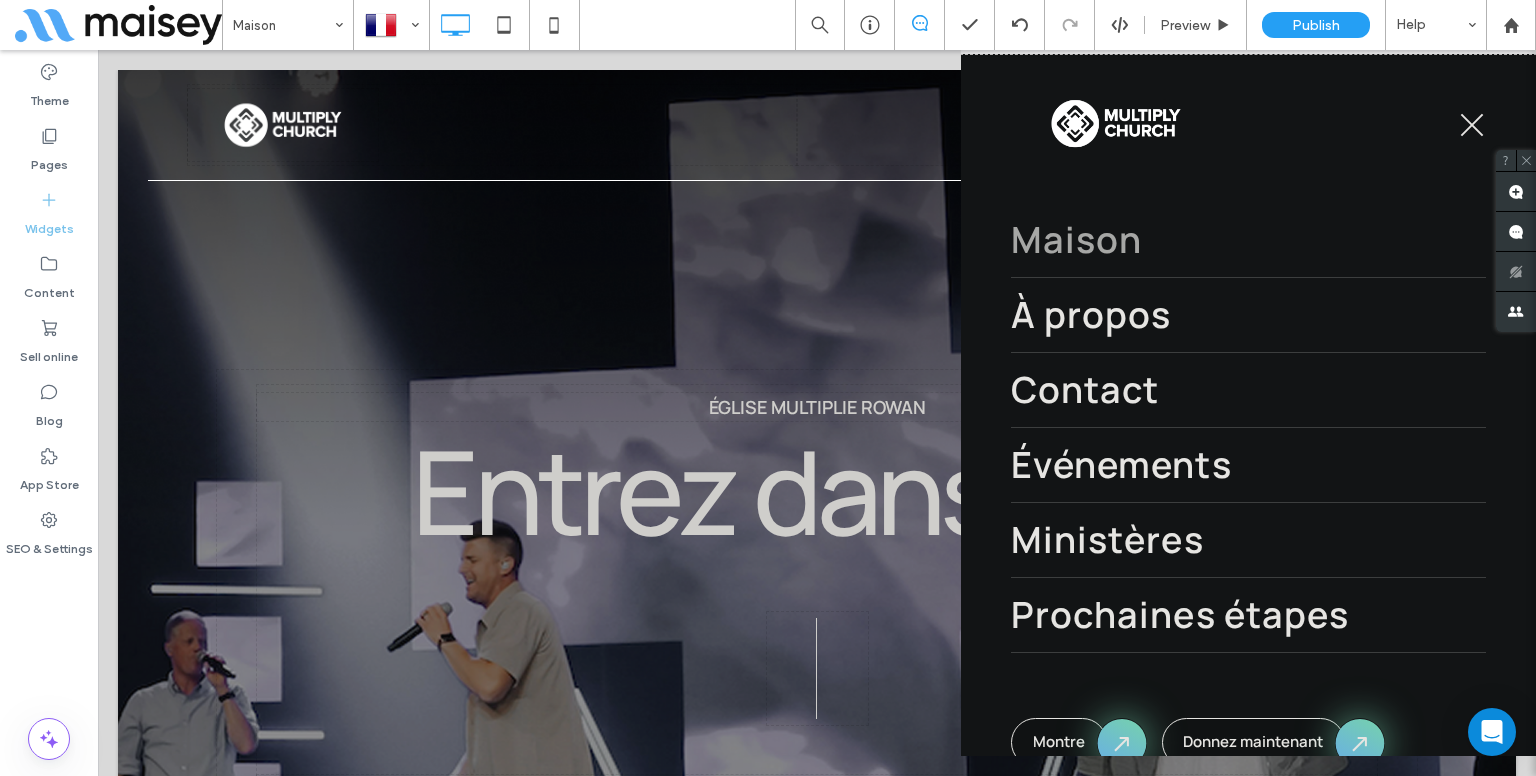 scroll, scrollTop: 196, scrollLeft: 0, axis: vertical 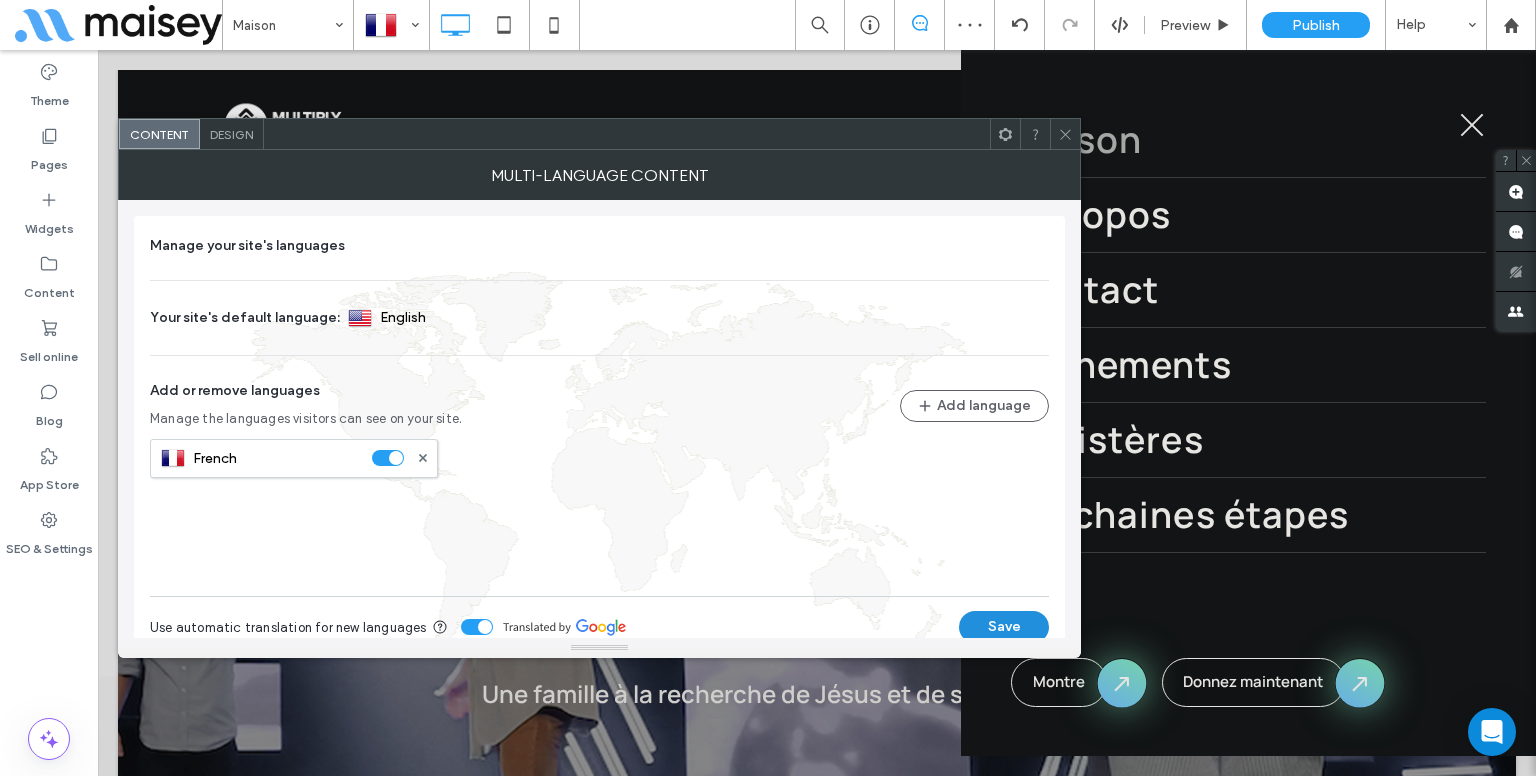 click on "Save" at bounding box center [1004, 627] 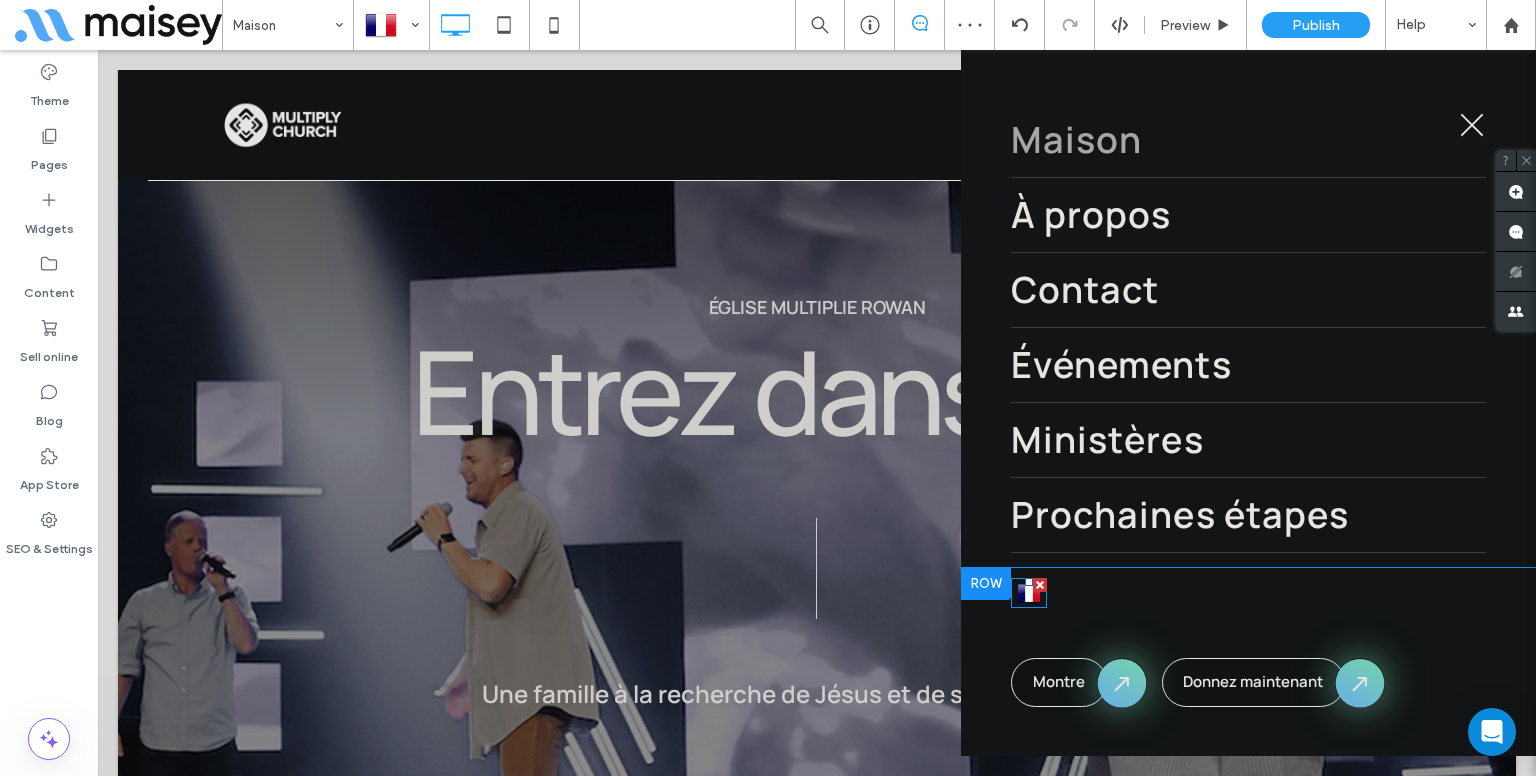 click at bounding box center (1029, 593) 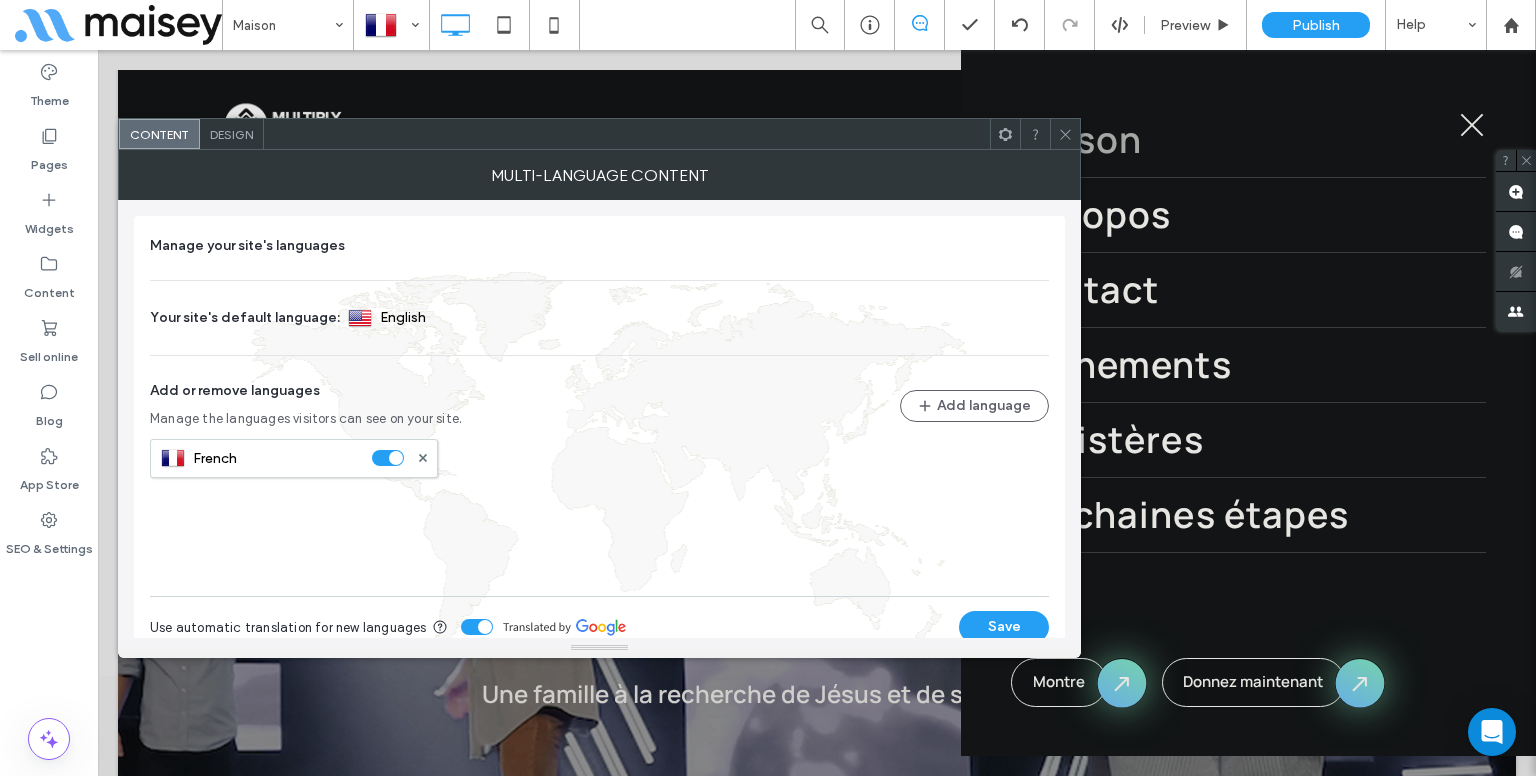 click on "Design" at bounding box center (231, 134) 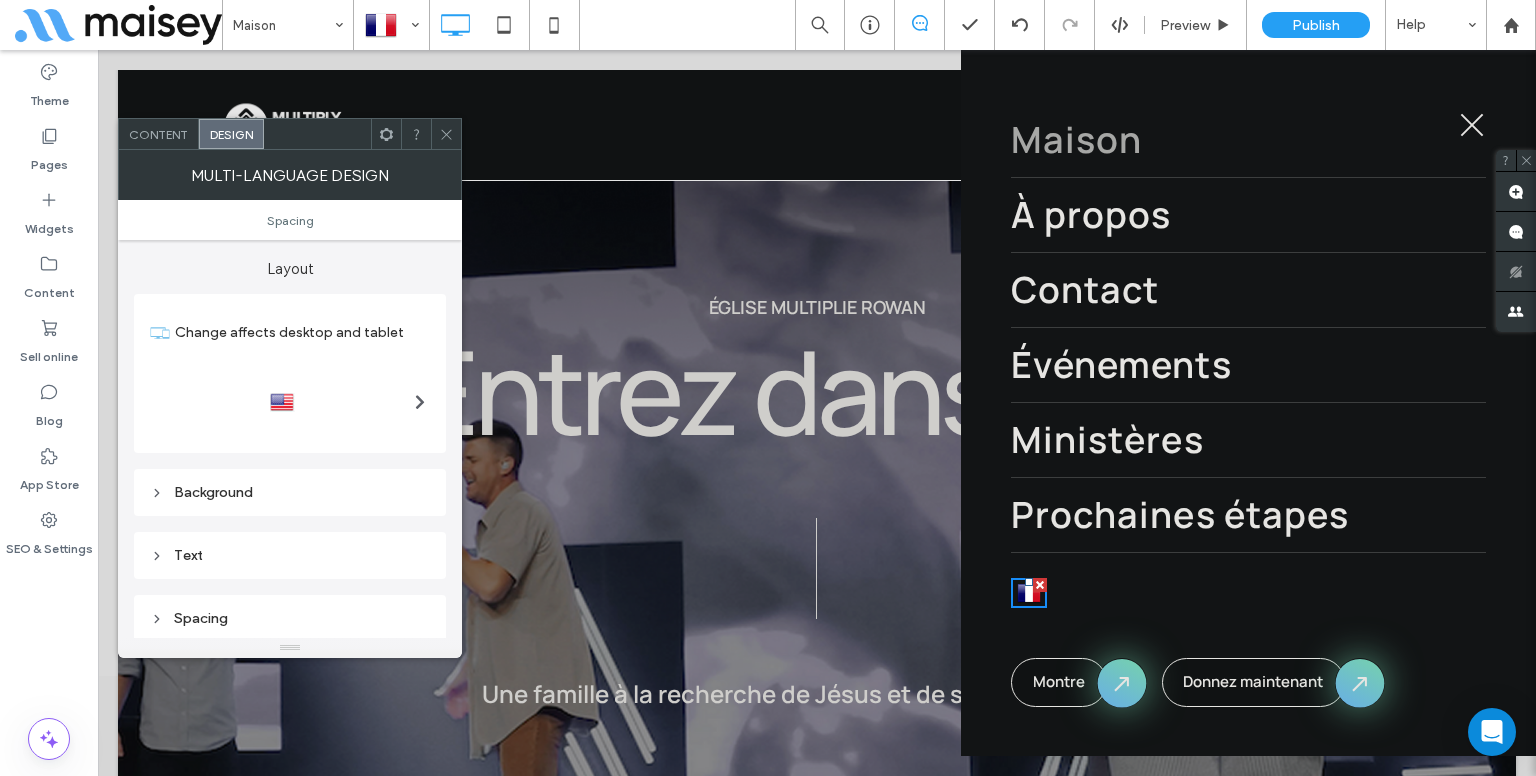click at bounding box center (420, 402) 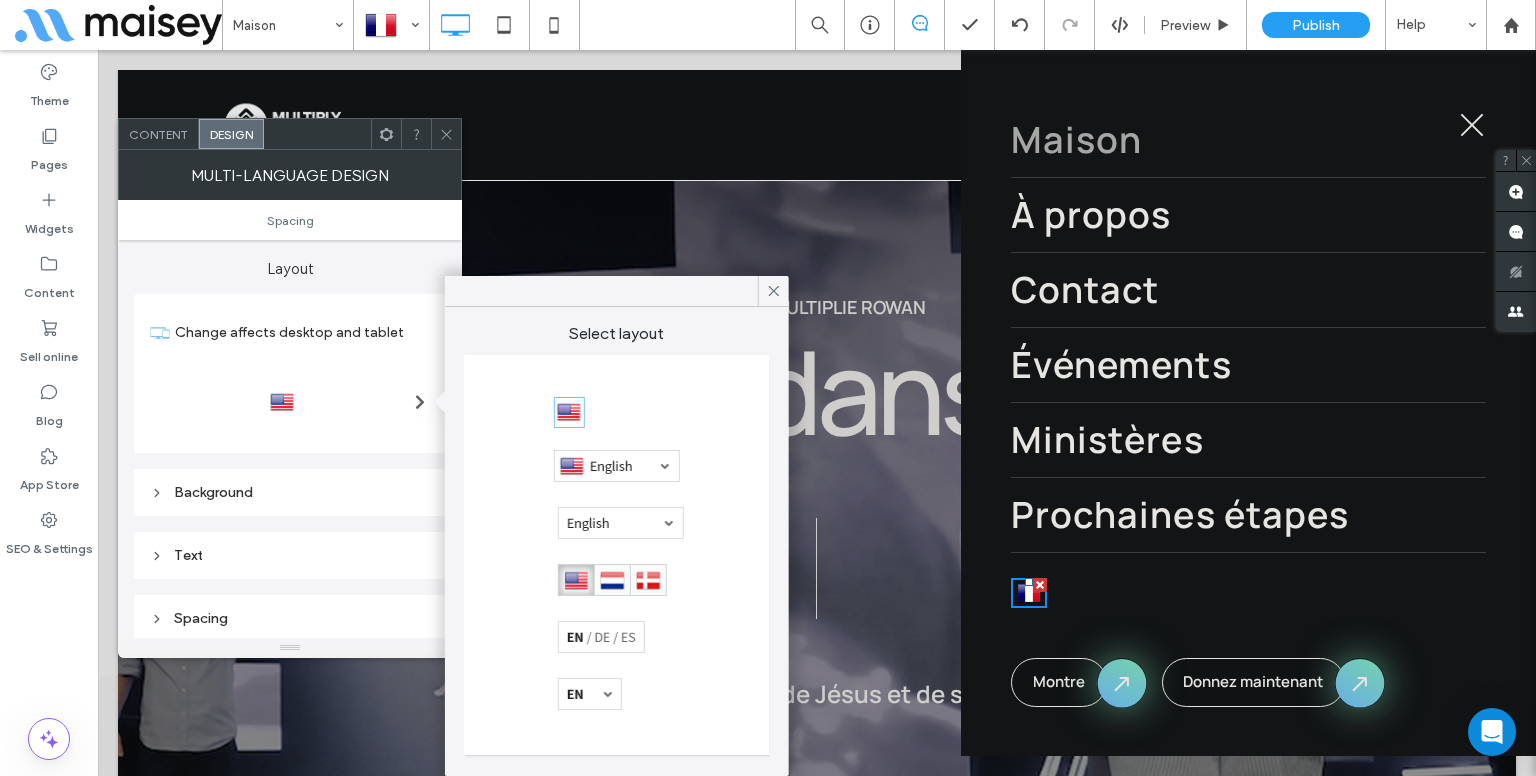 click at bounding box center [617, 466] 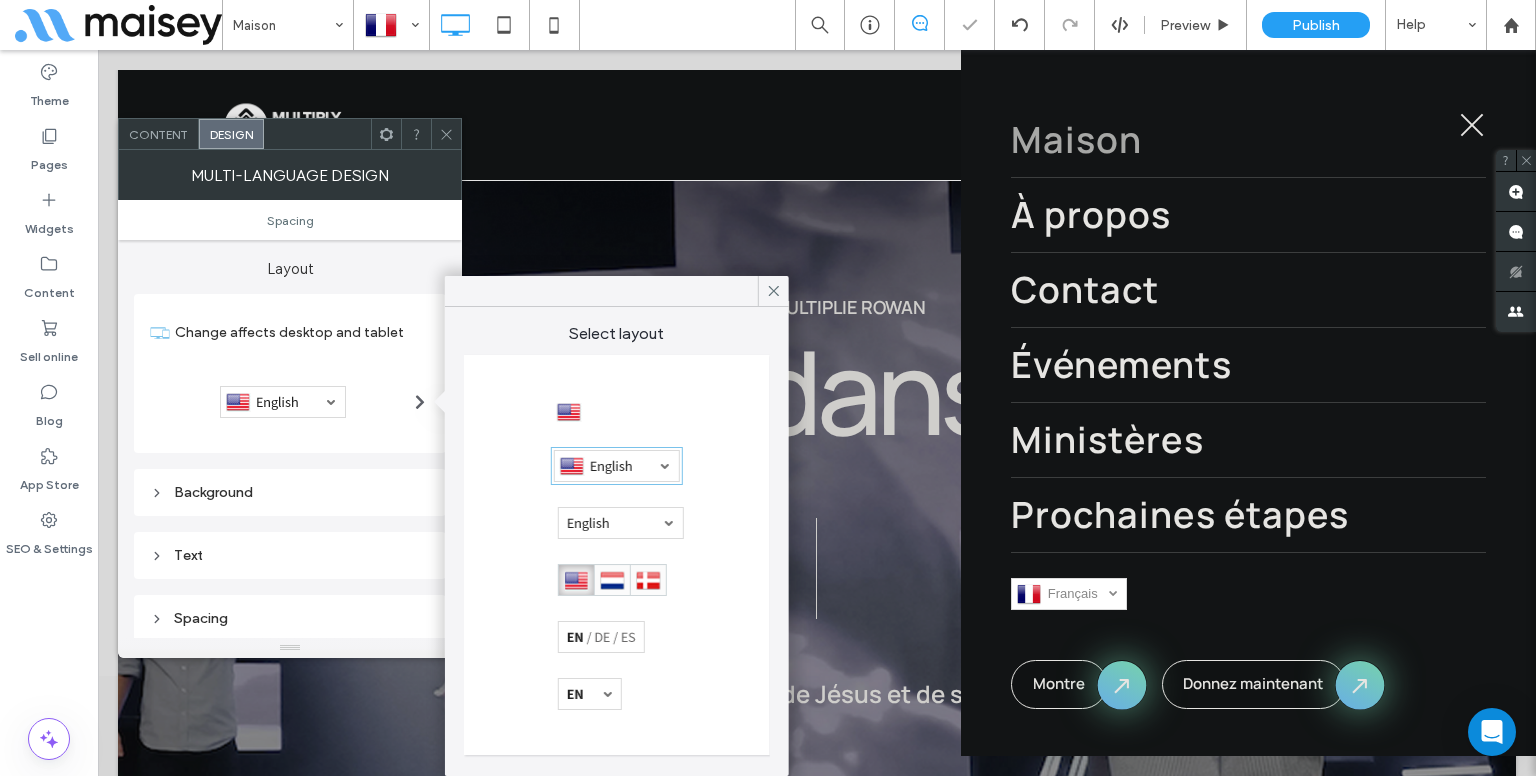 click at bounding box center [617, 466] 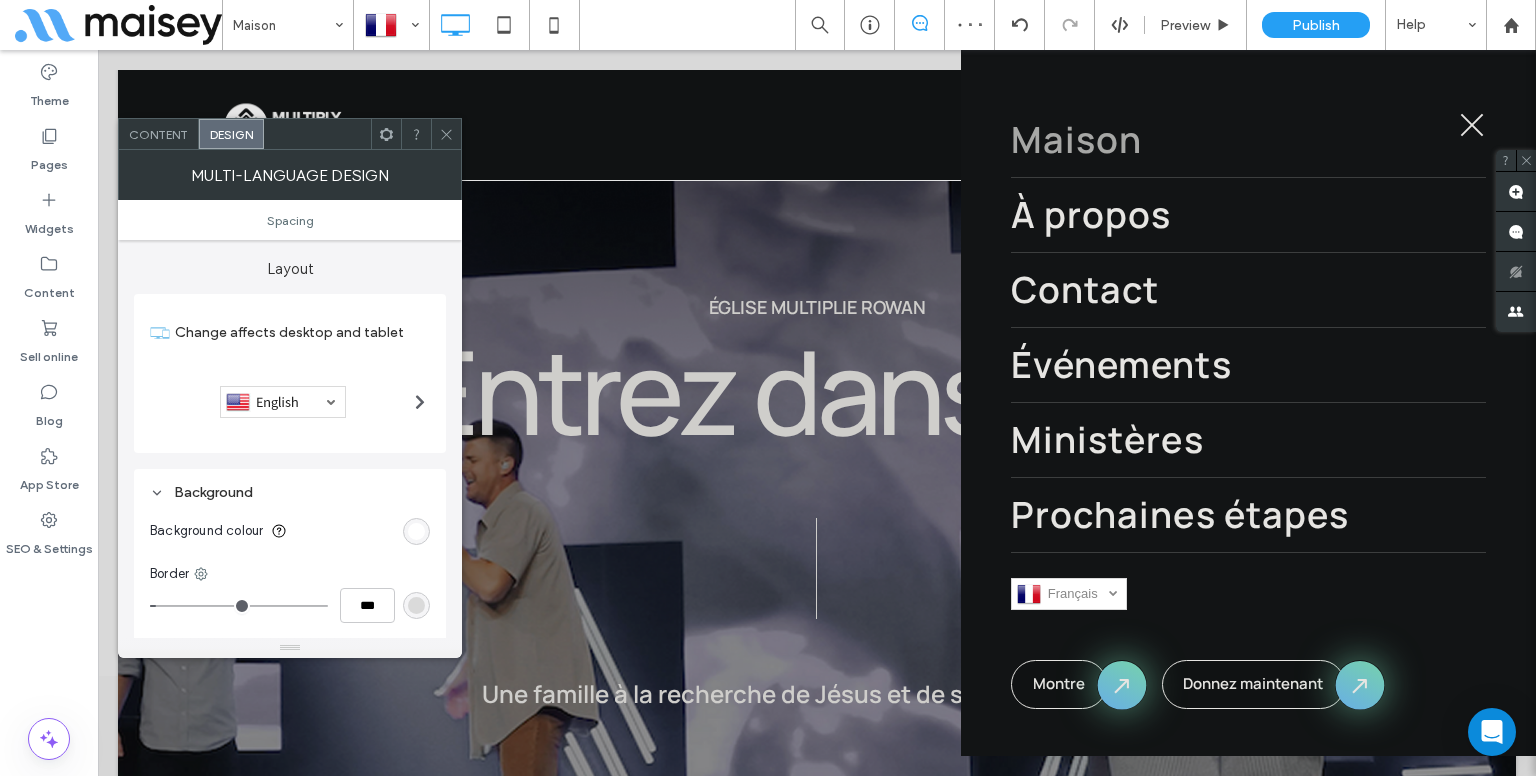 click at bounding box center (416, 531) 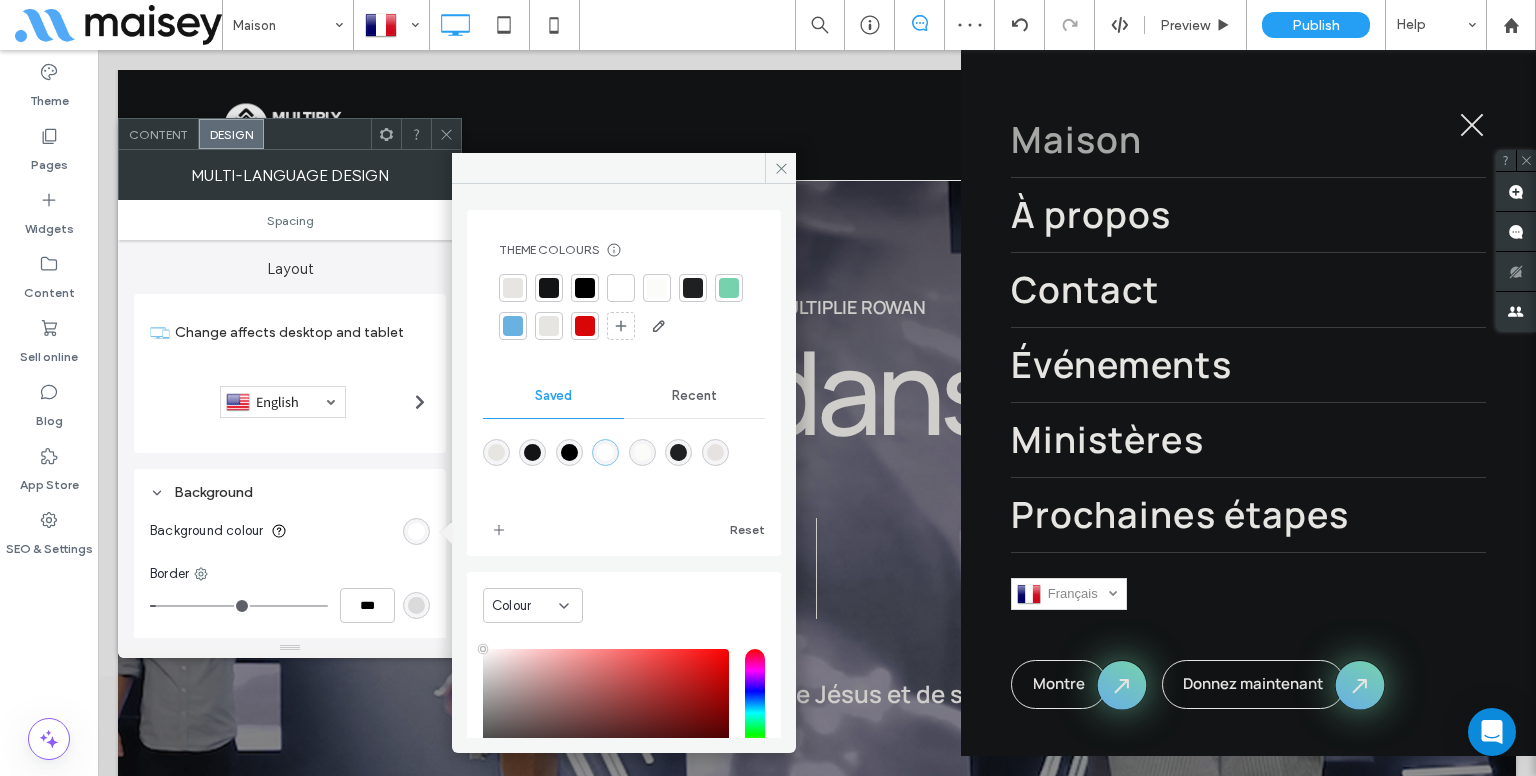 click at bounding box center [532, 452] 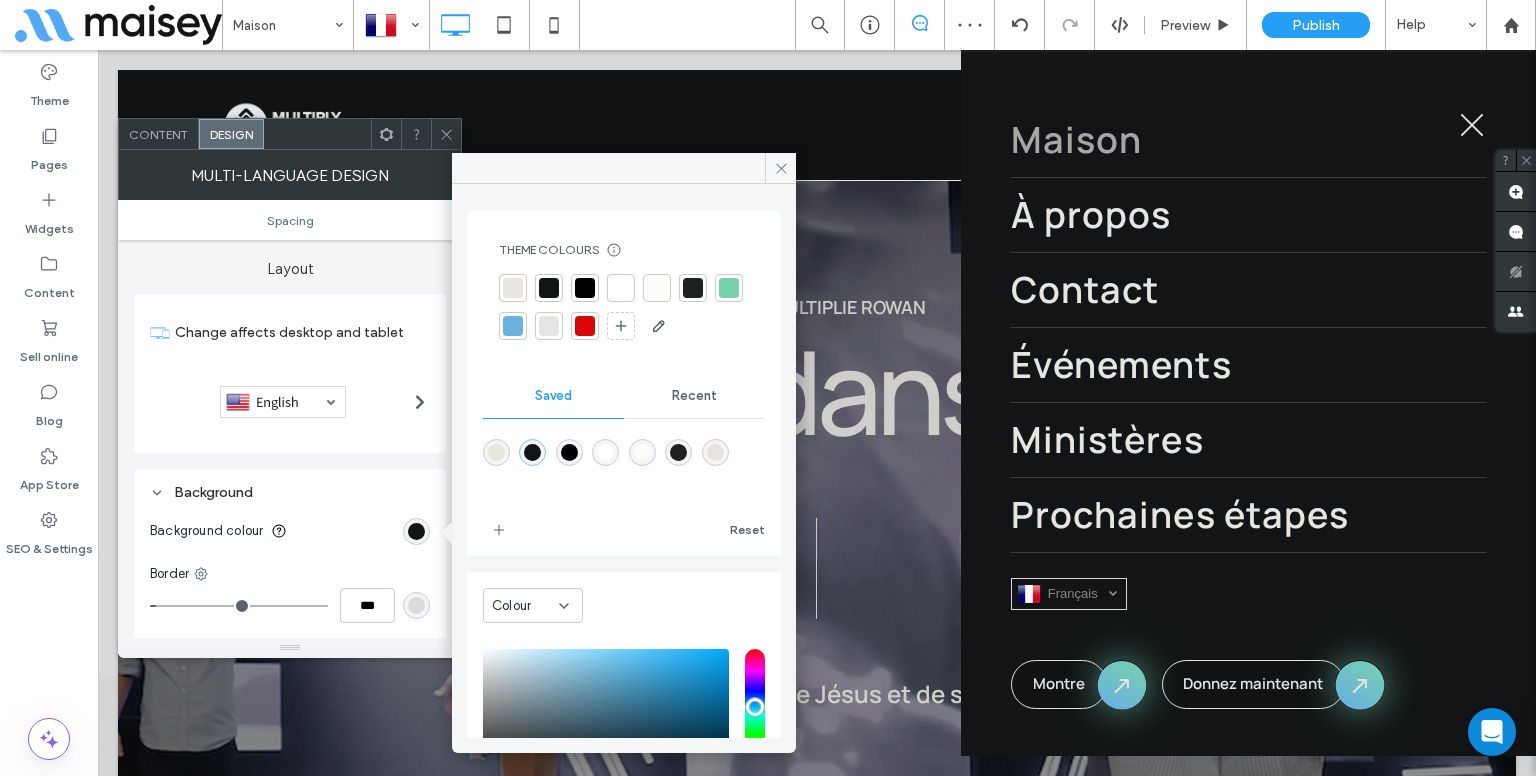 type on "*" 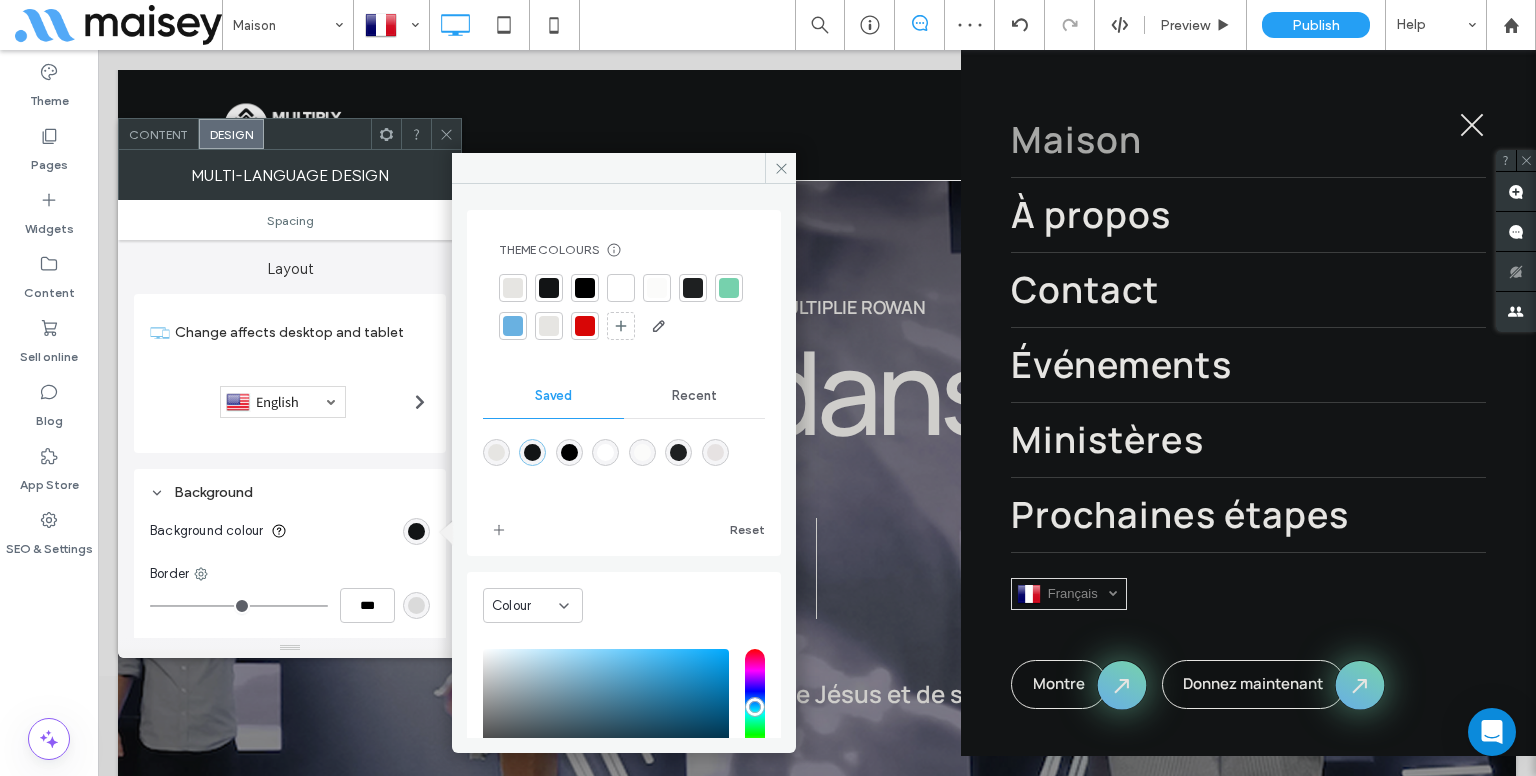 drag, startPoint x: 171, startPoint y: 603, endPoint x: 88, endPoint y: 580, distance: 86.127815 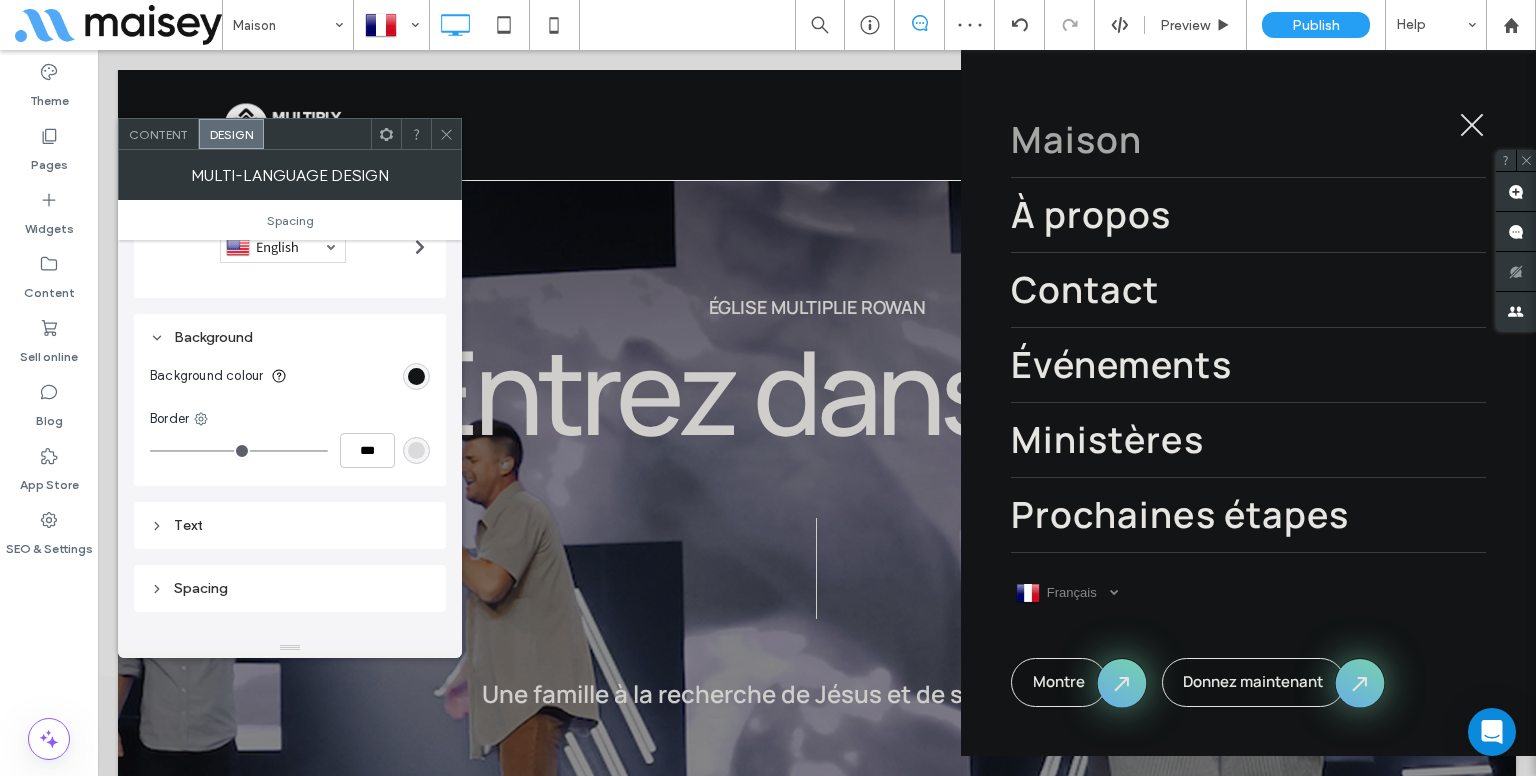 scroll, scrollTop: 156, scrollLeft: 0, axis: vertical 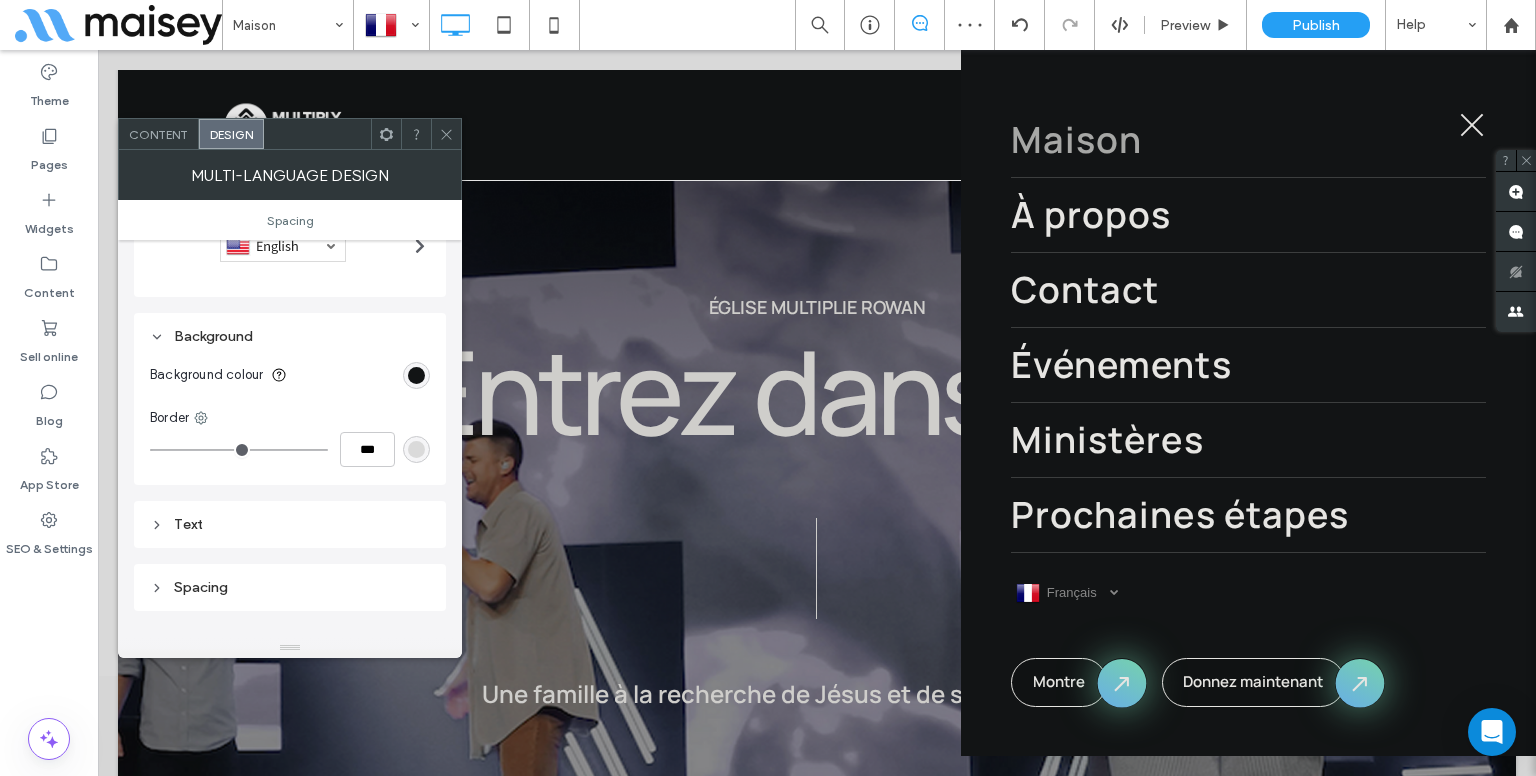 click on "Text" at bounding box center [290, 524] 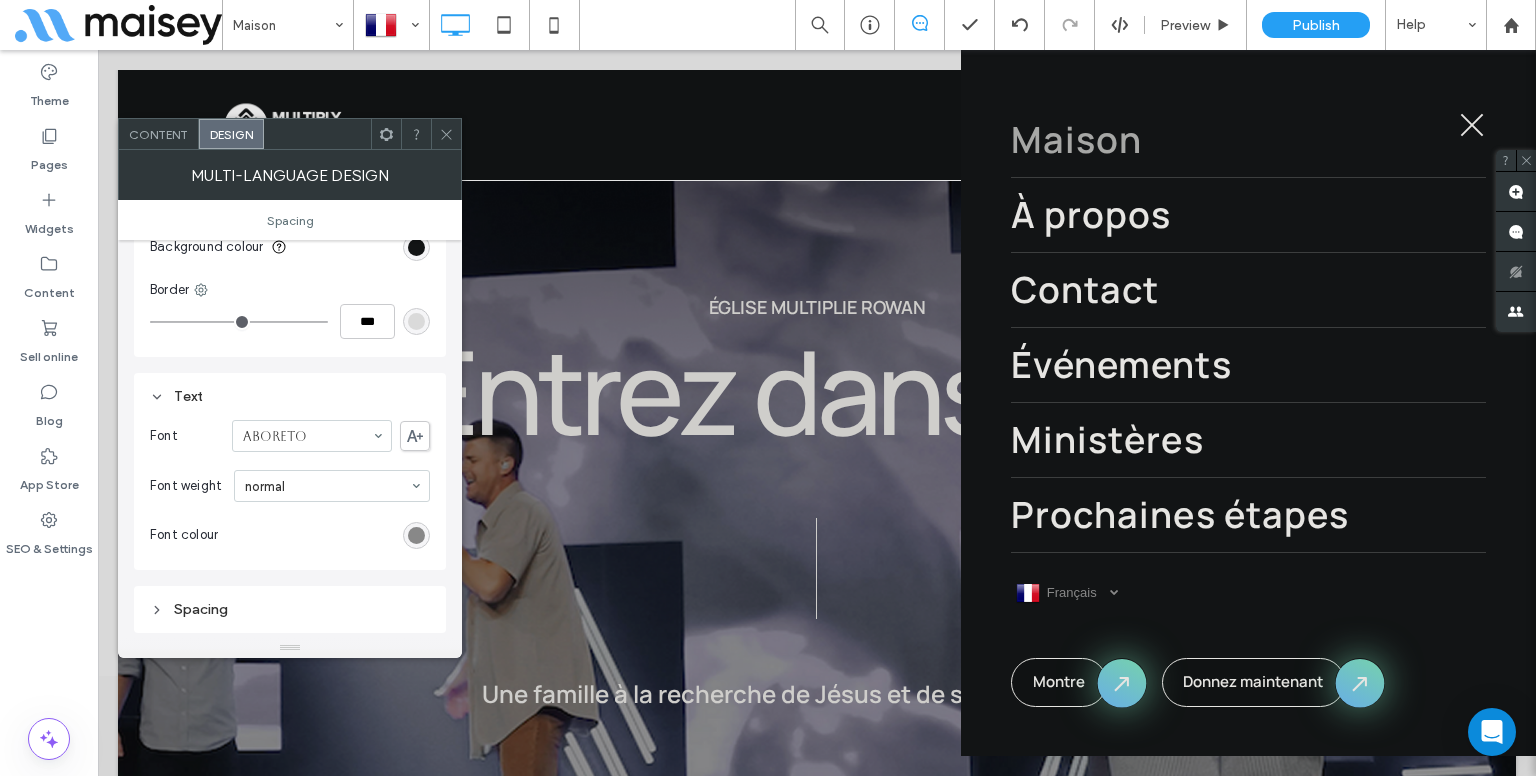 scroll, scrollTop: 284, scrollLeft: 0, axis: vertical 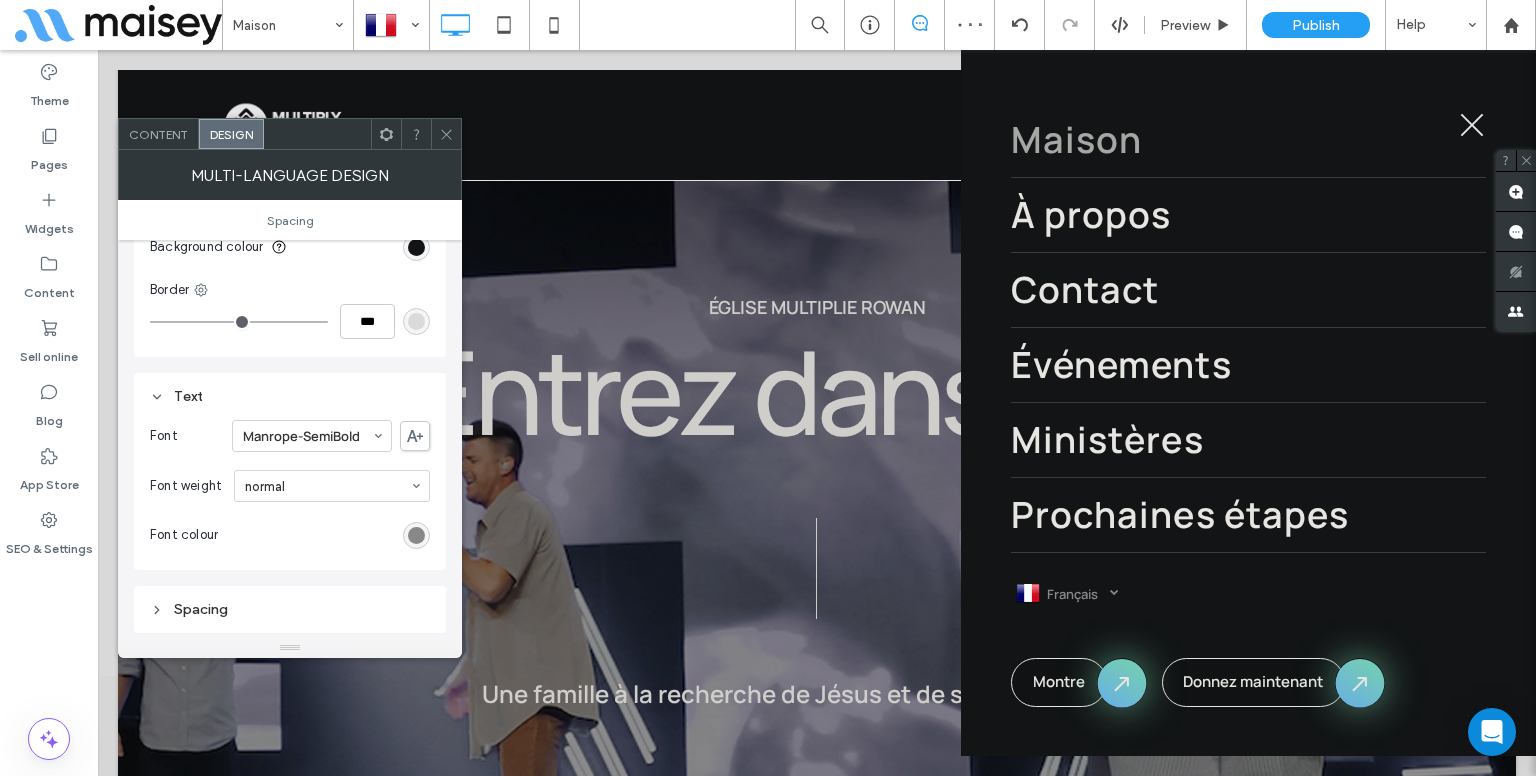 click on "Font colour" at bounding box center (290, 535) 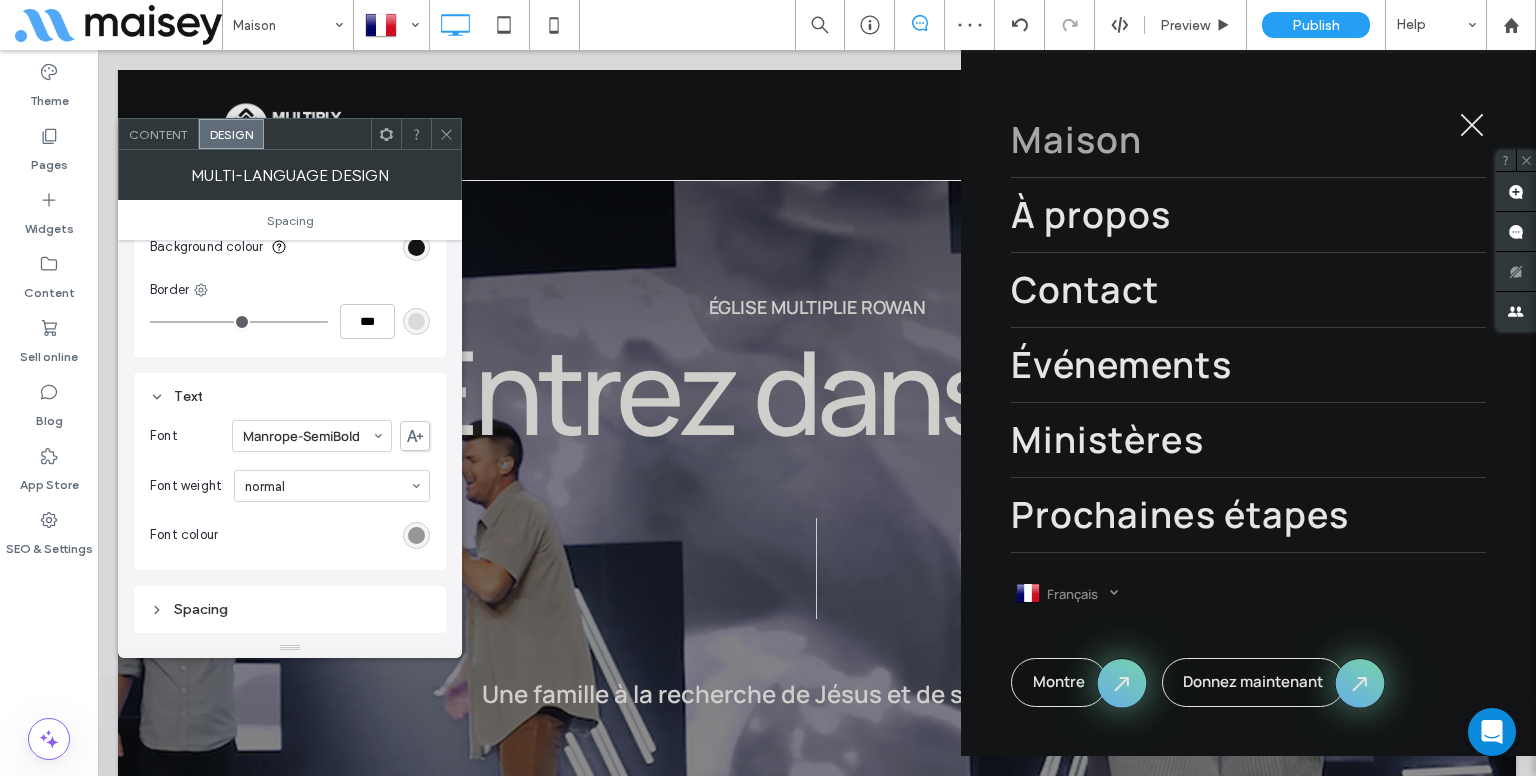 click at bounding box center [416, 535] 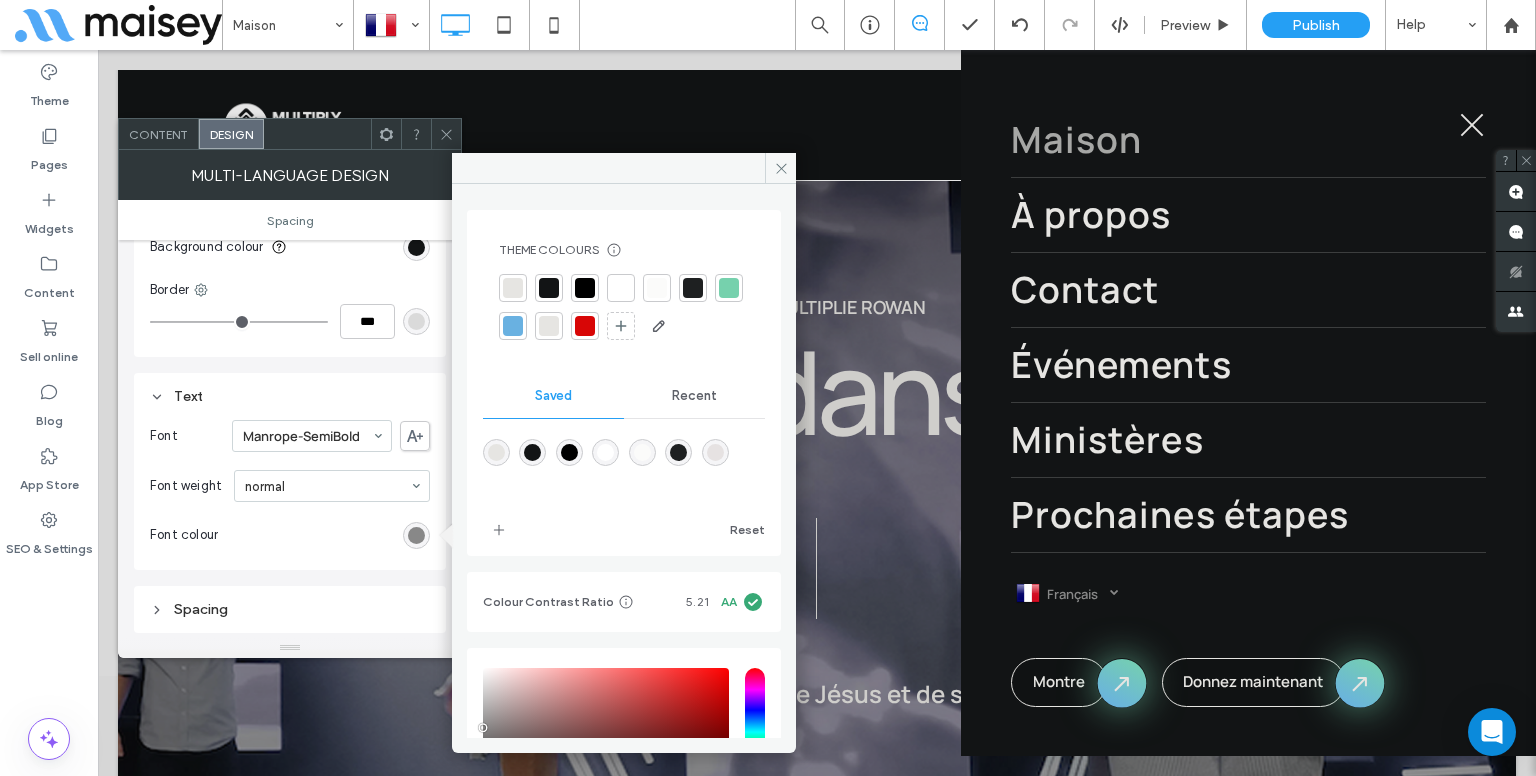click at bounding box center (605, 452) 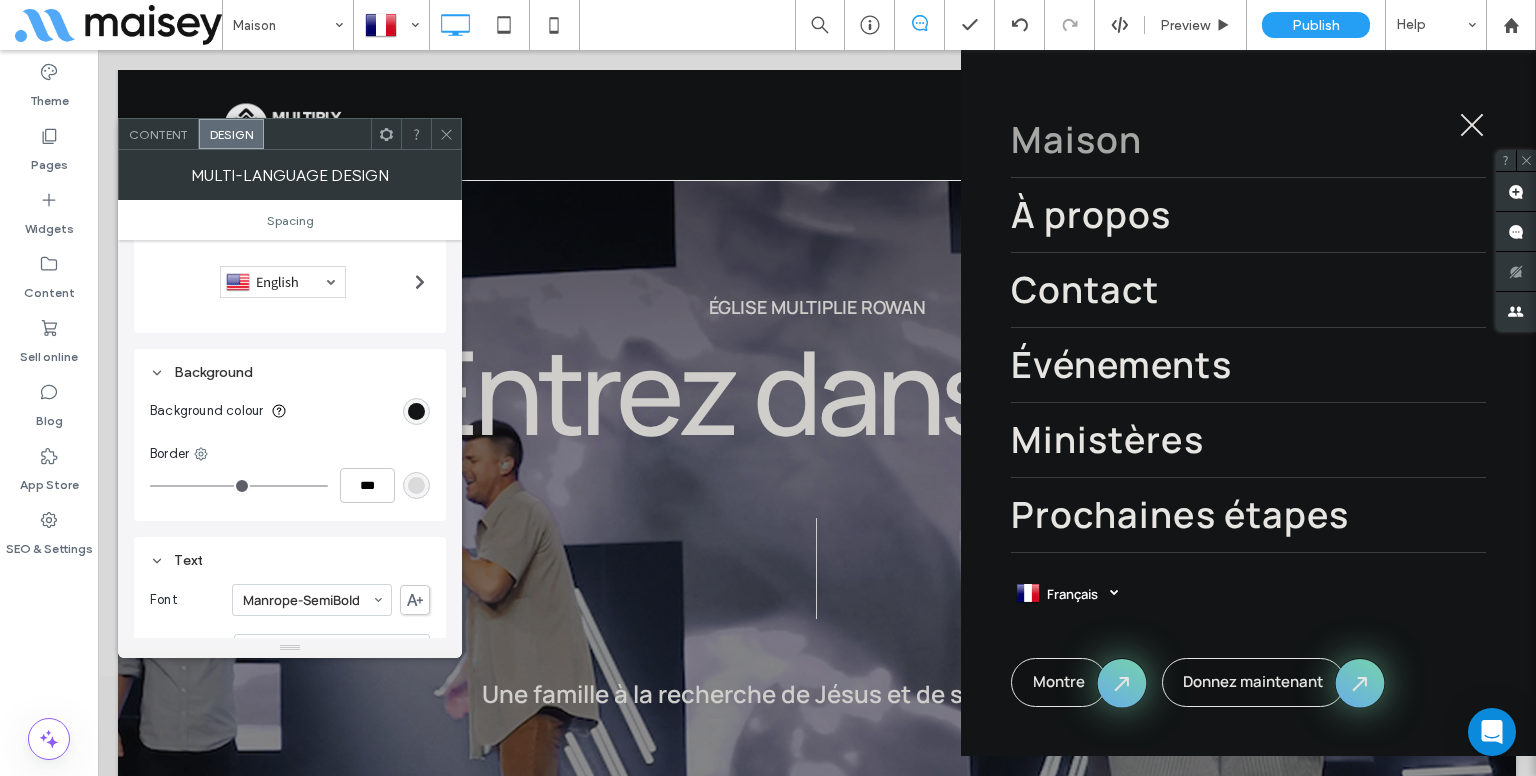 scroll, scrollTop: 0, scrollLeft: 0, axis: both 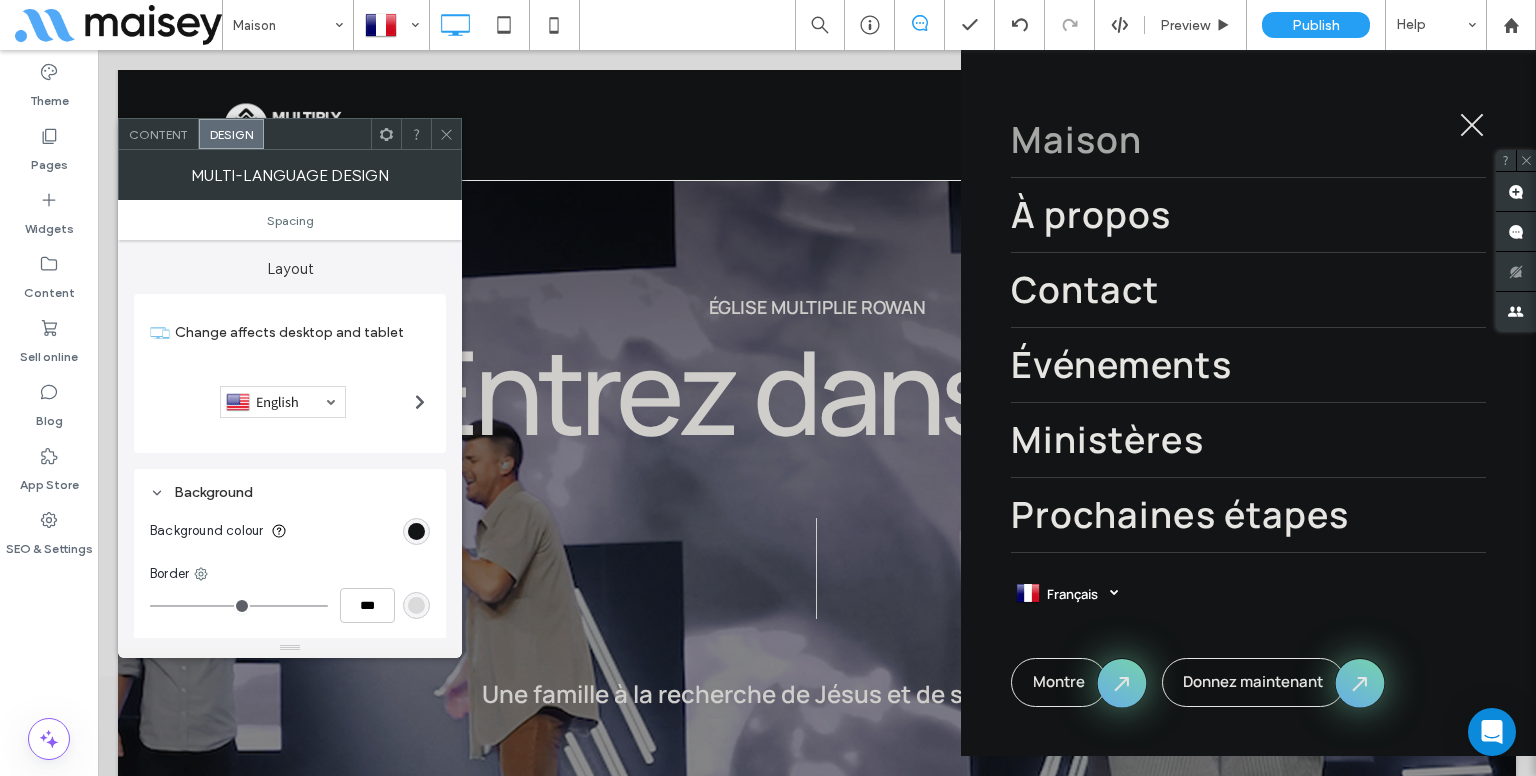 click at bounding box center (446, 134) 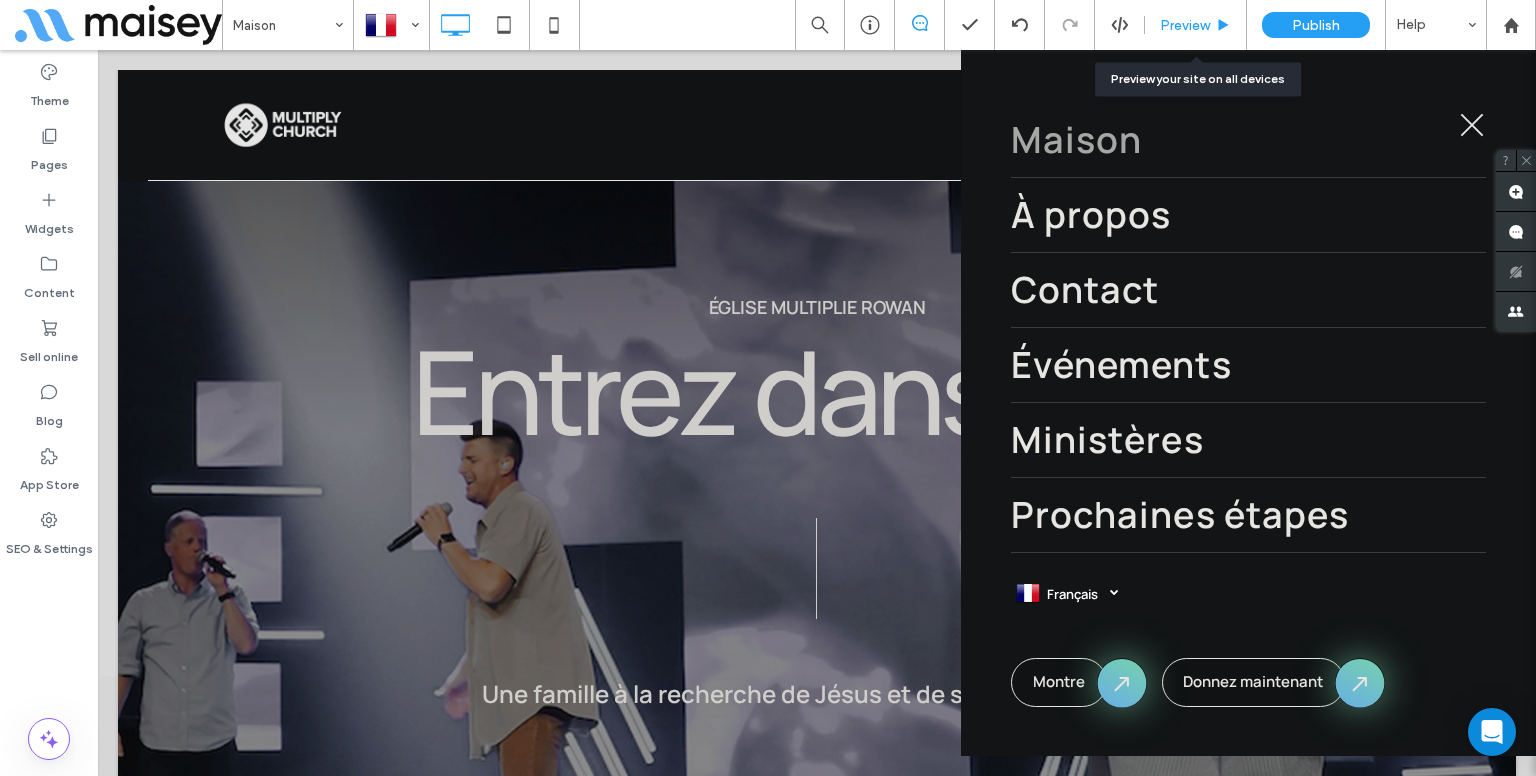 click on "Preview" at bounding box center [1196, 25] 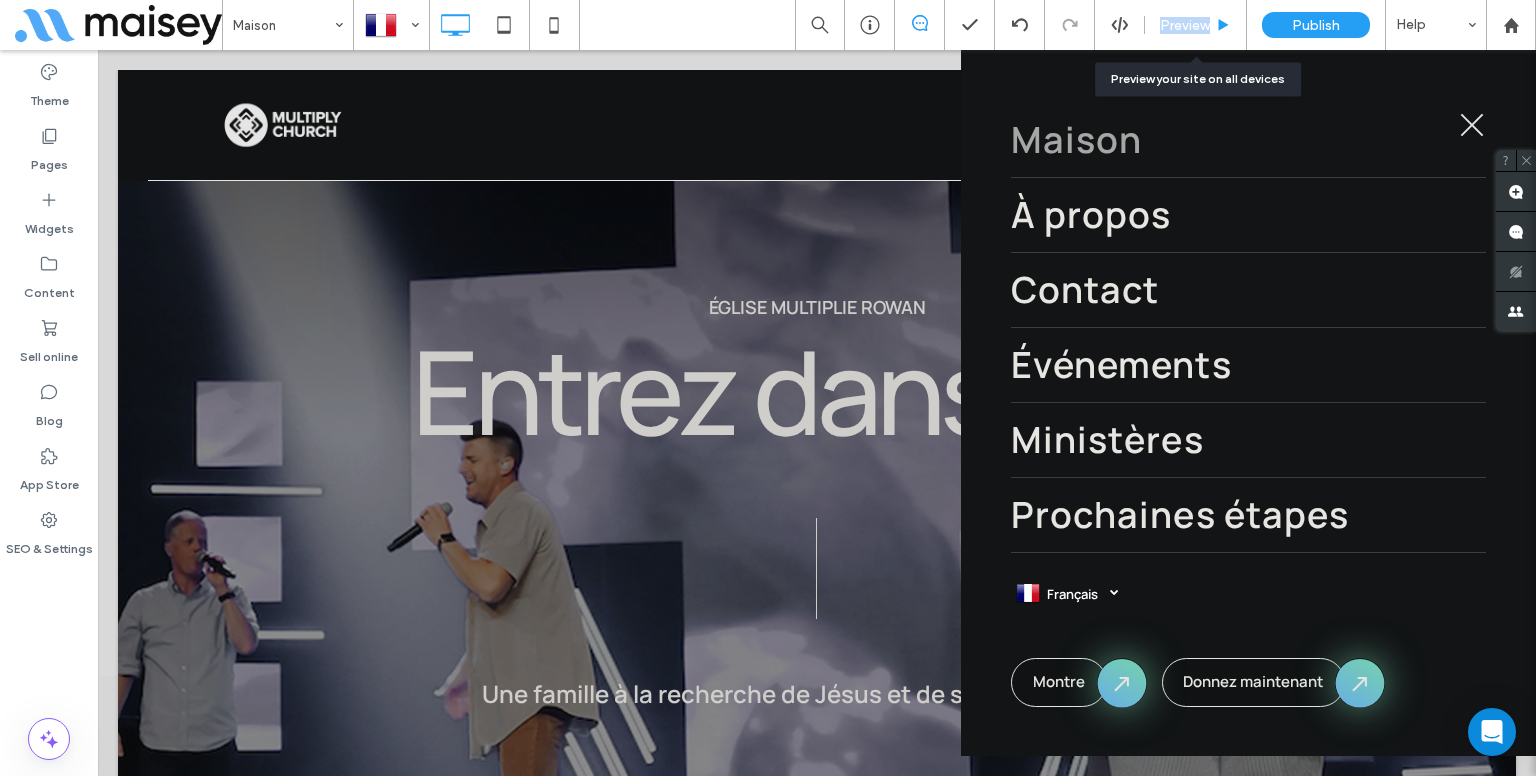 click on "Preview" at bounding box center (1196, 25) 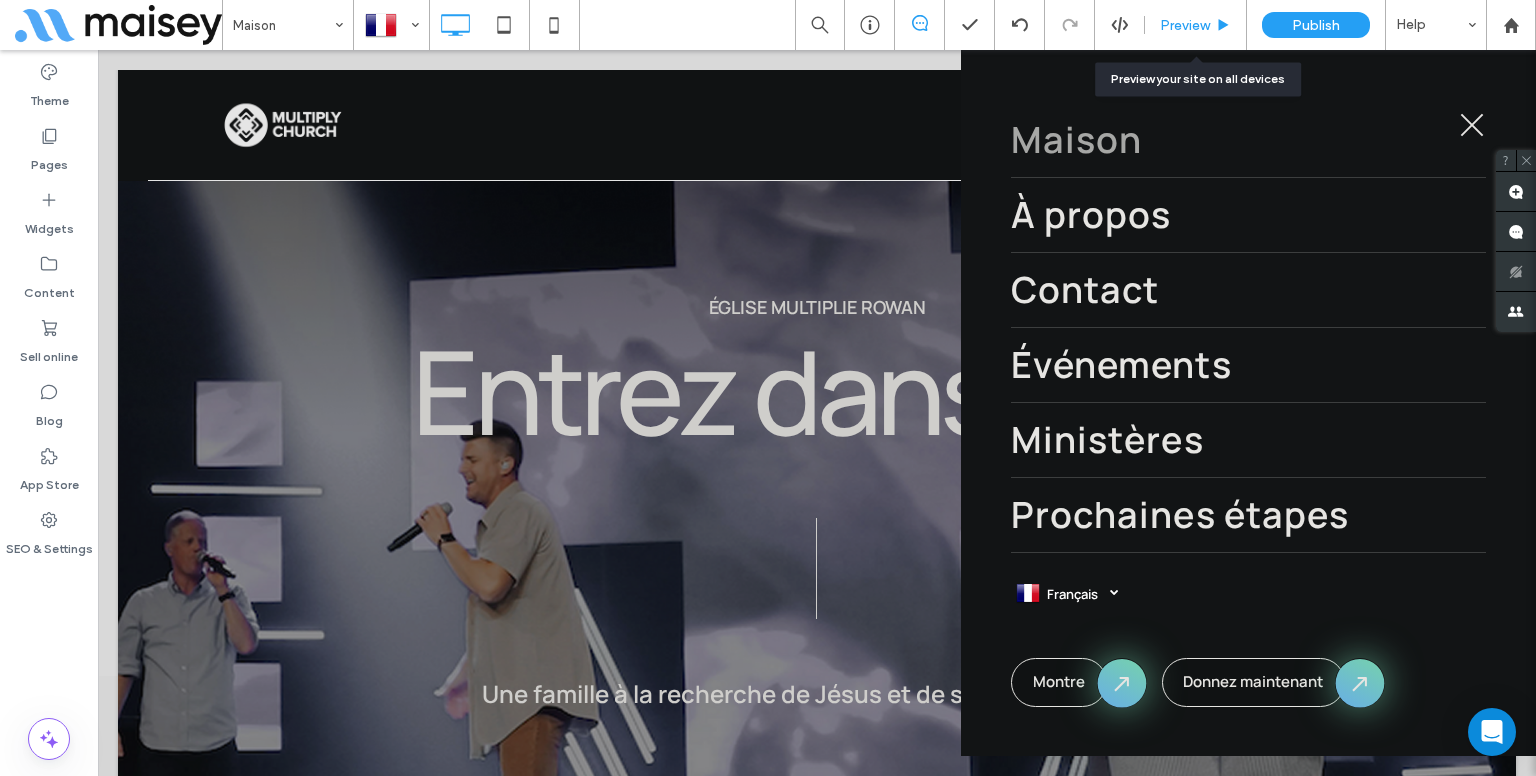click on "Preview" at bounding box center (1196, 25) 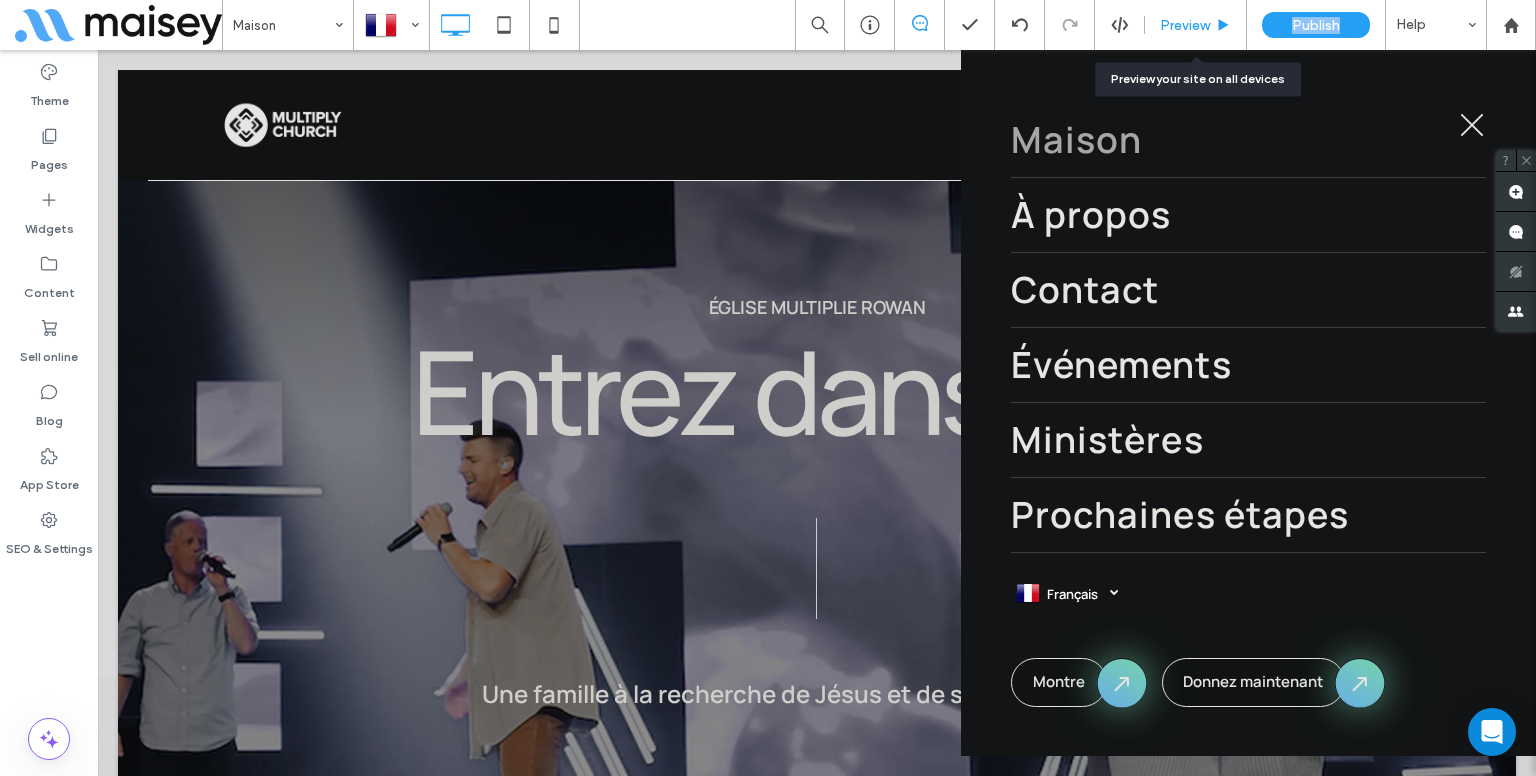click on "Preview" at bounding box center [1196, 25] 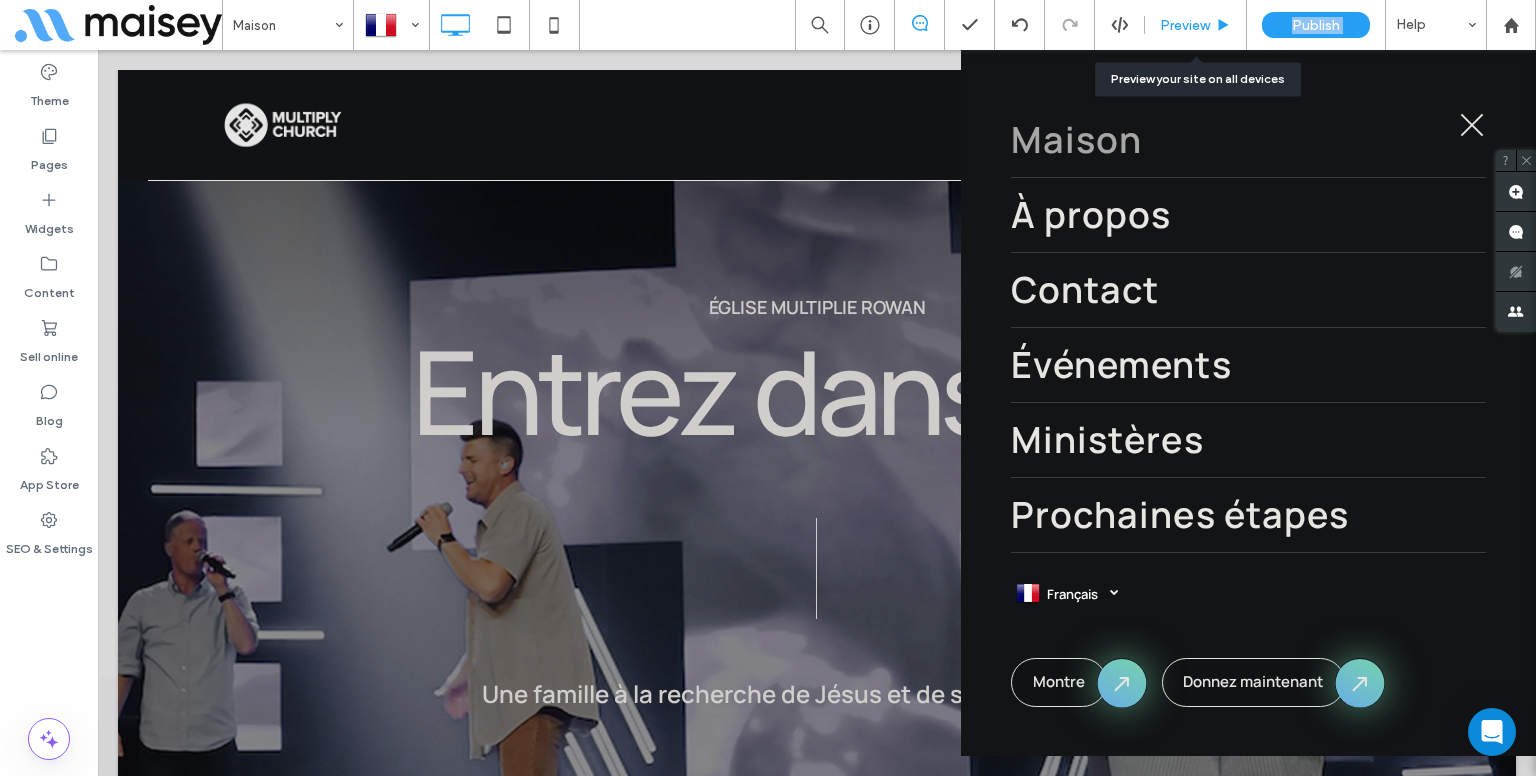 click on "Preview" at bounding box center (1196, 25) 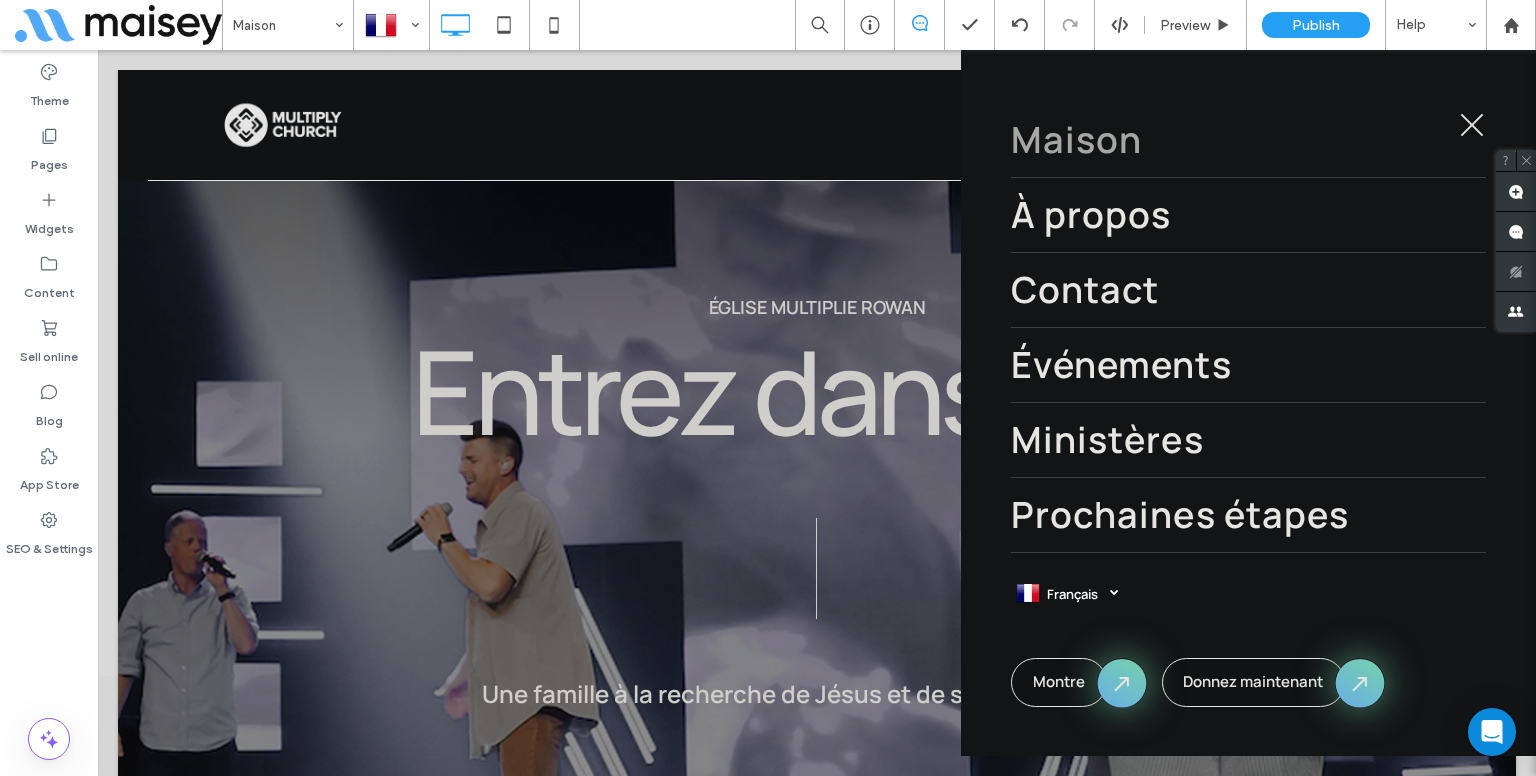 click on "Maison Preview Publish Help" at bounding box center [879, 25] 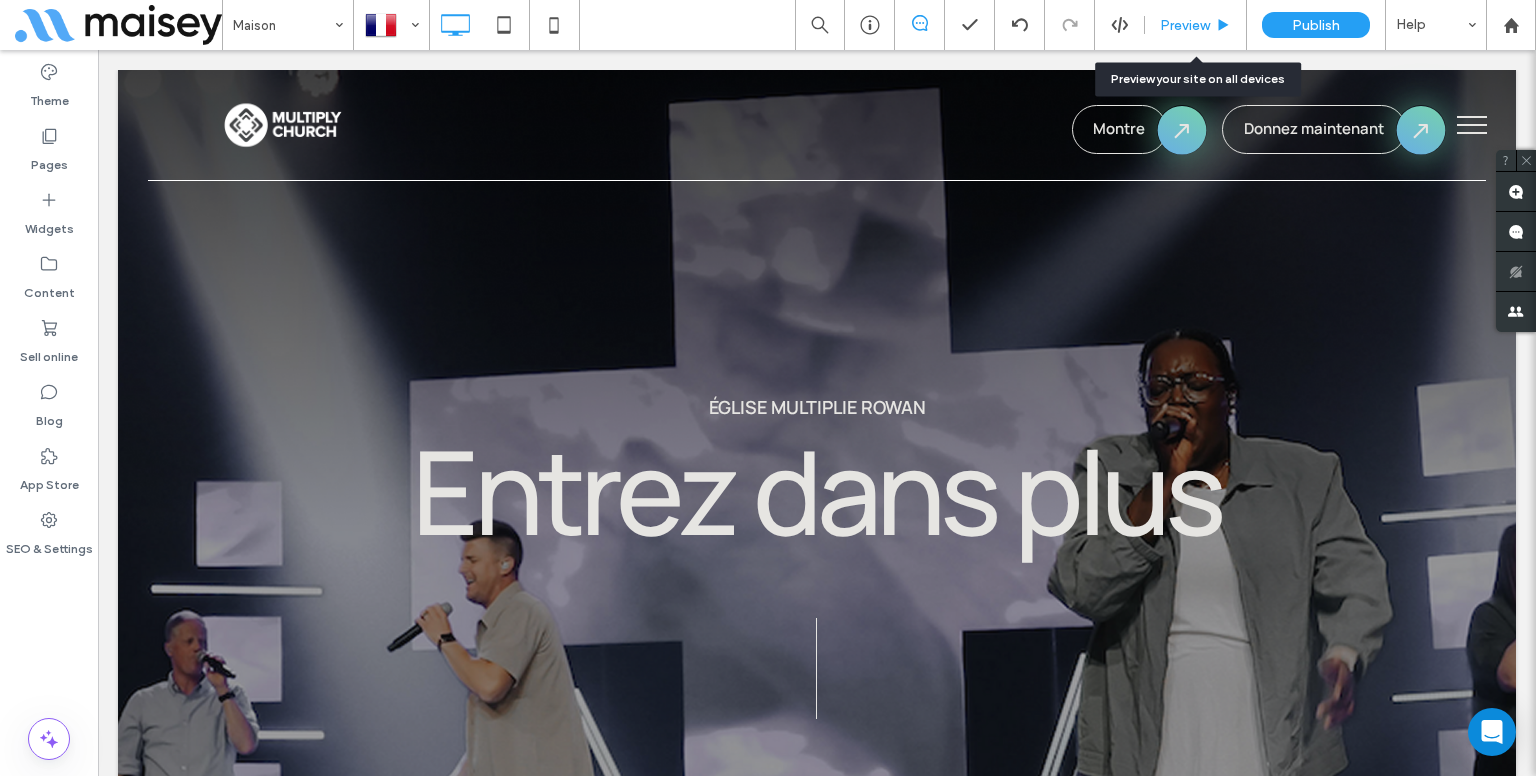 click on "Preview" at bounding box center (1196, 25) 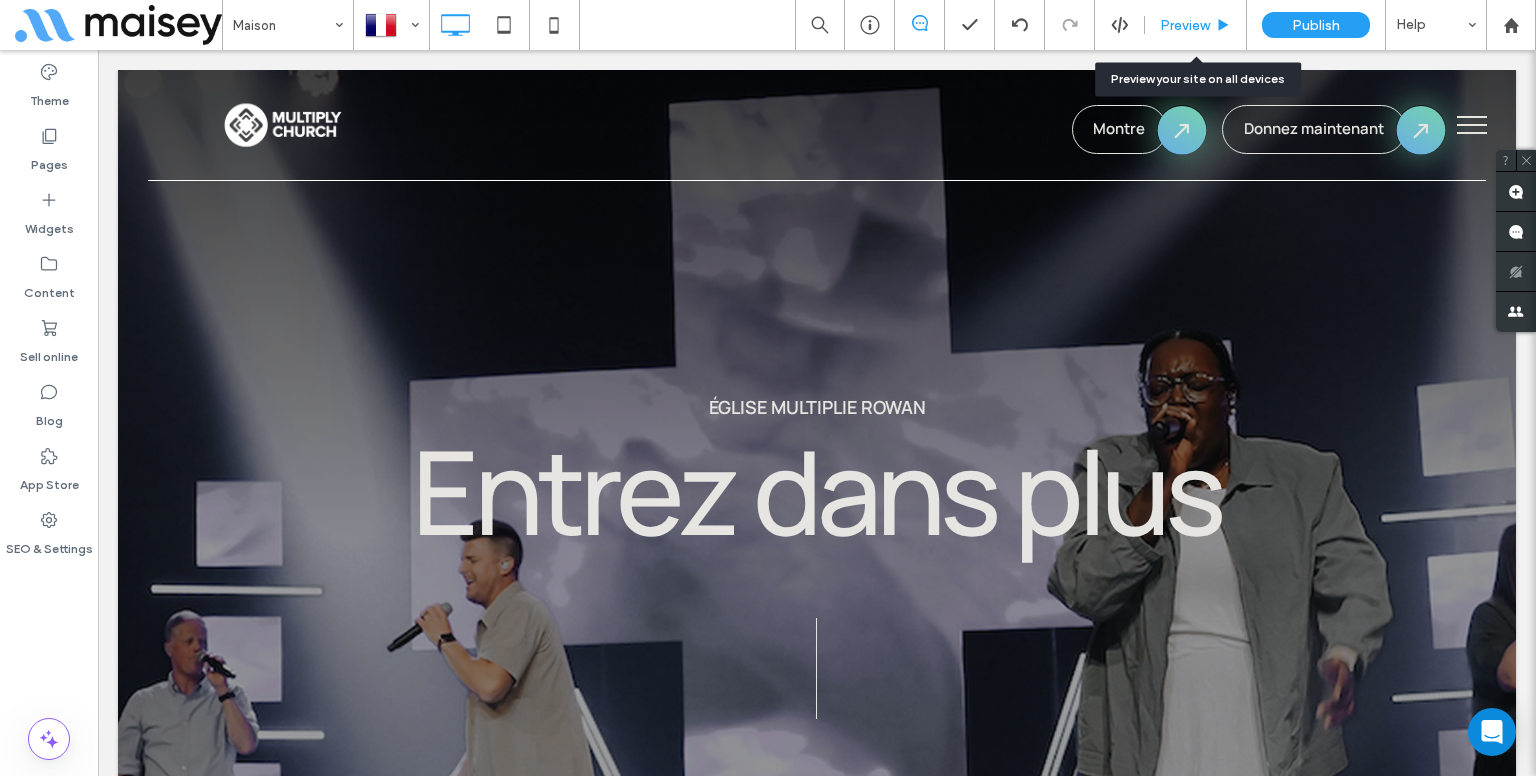 click on "Preview" at bounding box center (1185, 25) 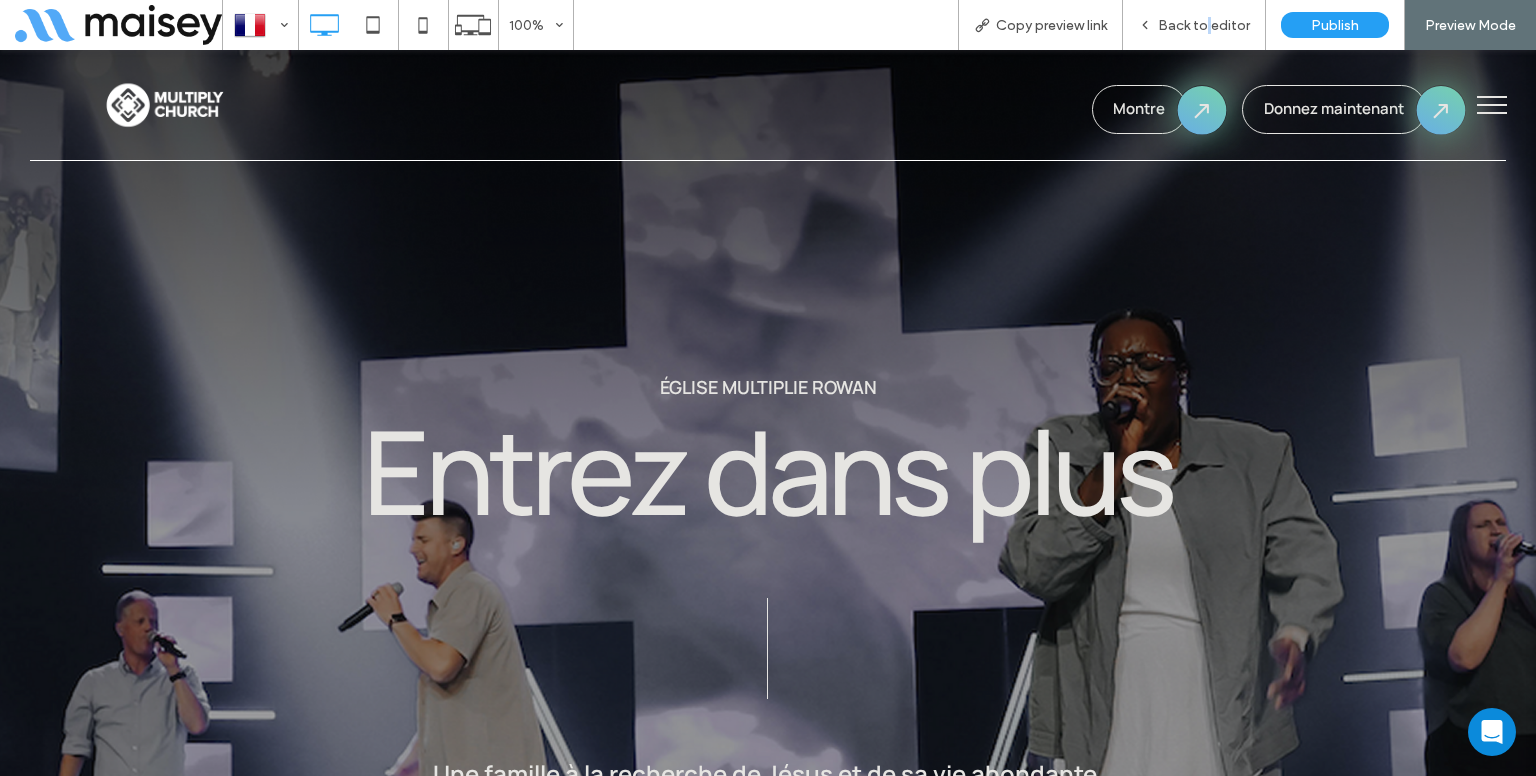 click on "Back to editor" at bounding box center [1204, 25] 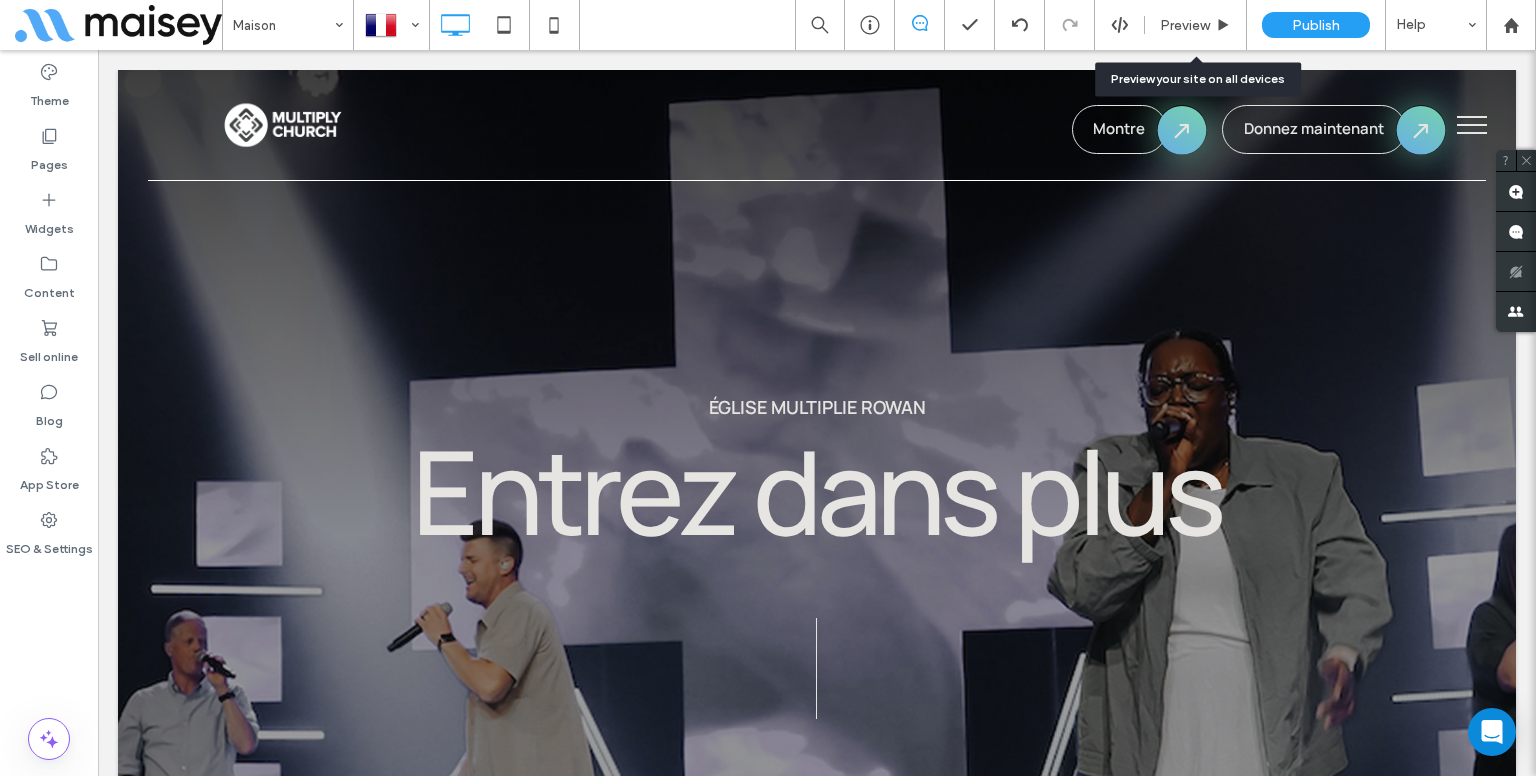 click on "Preview" at bounding box center [1185, 25] 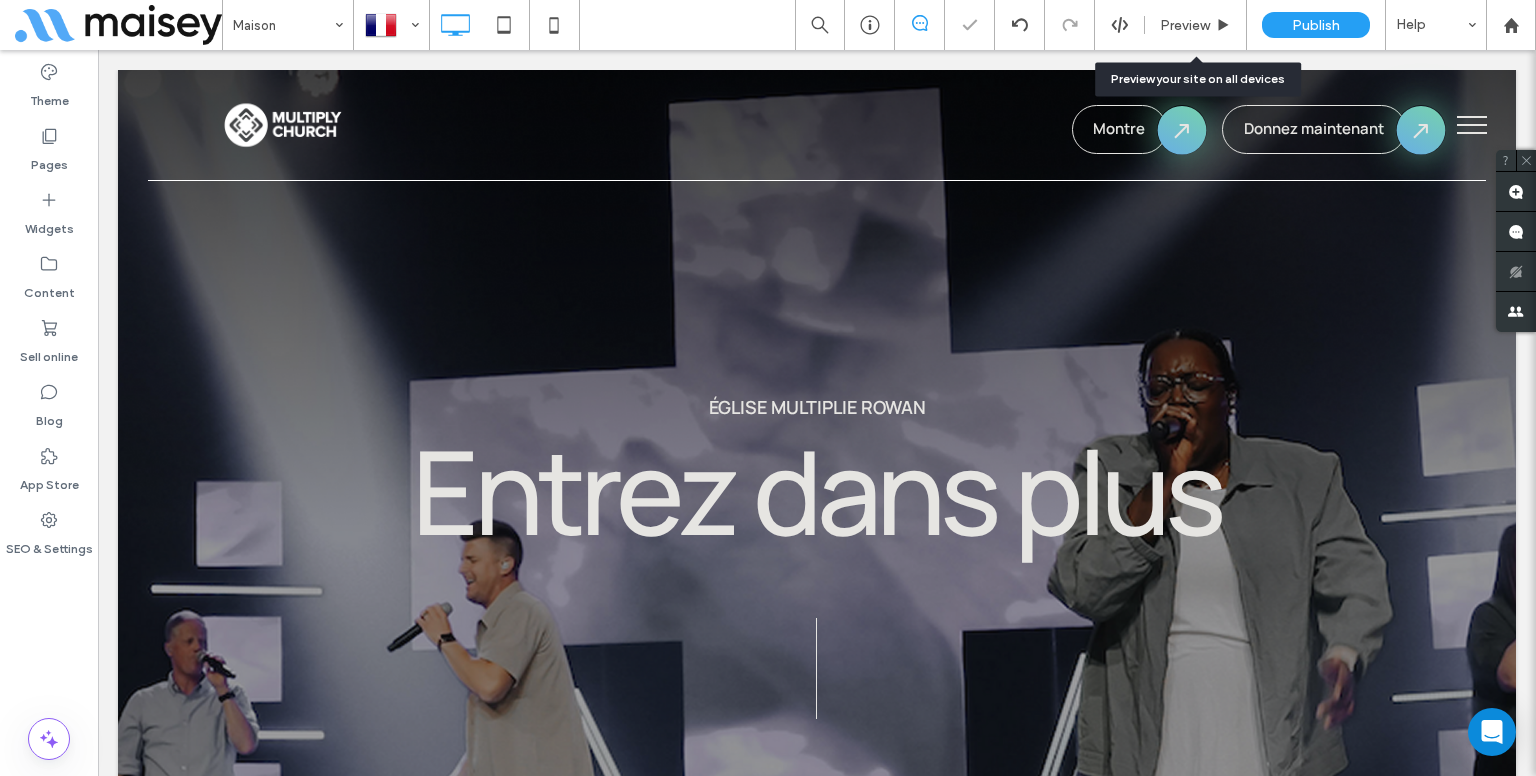 scroll, scrollTop: 0, scrollLeft: 0, axis: both 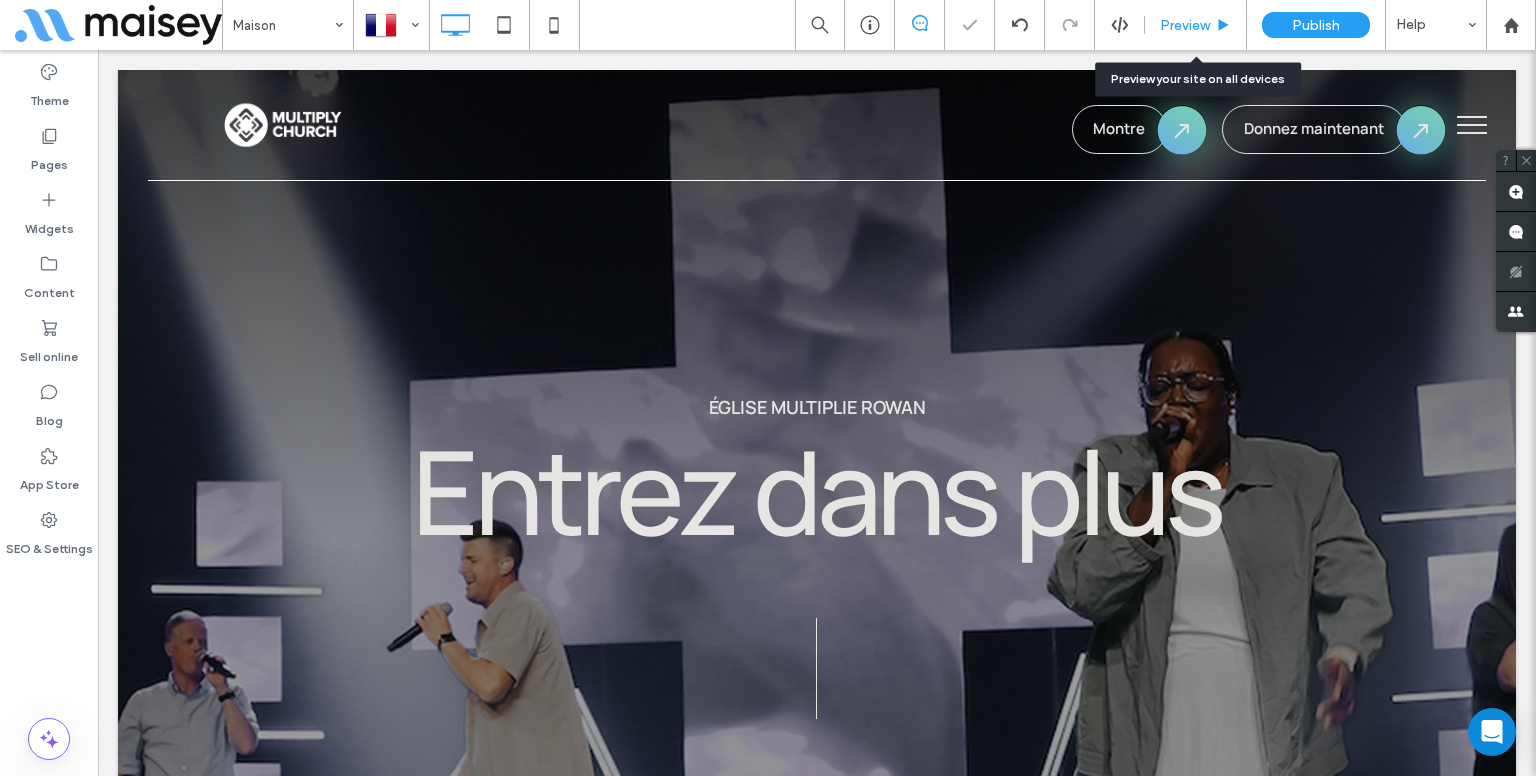 click 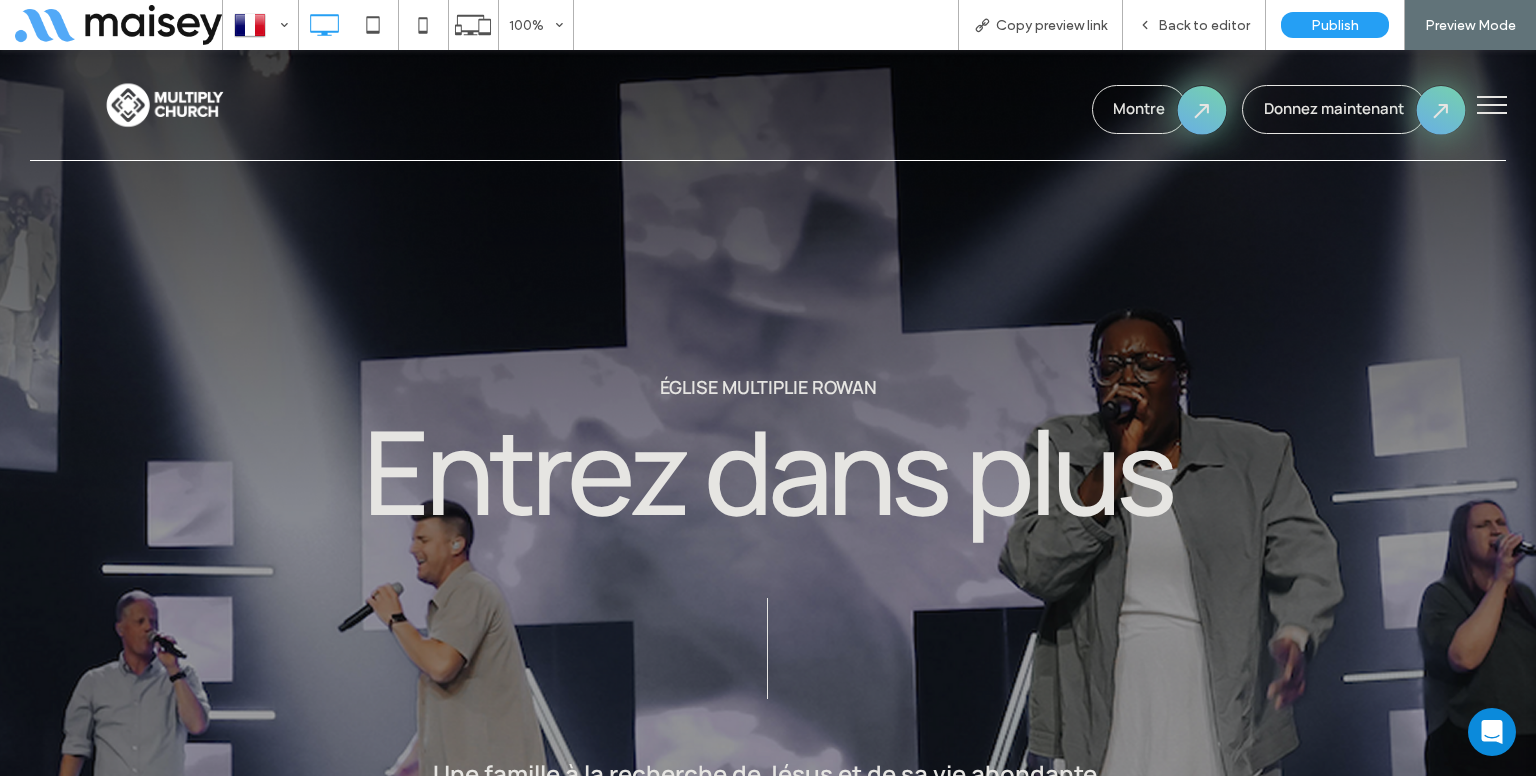 click at bounding box center [1492, 97] 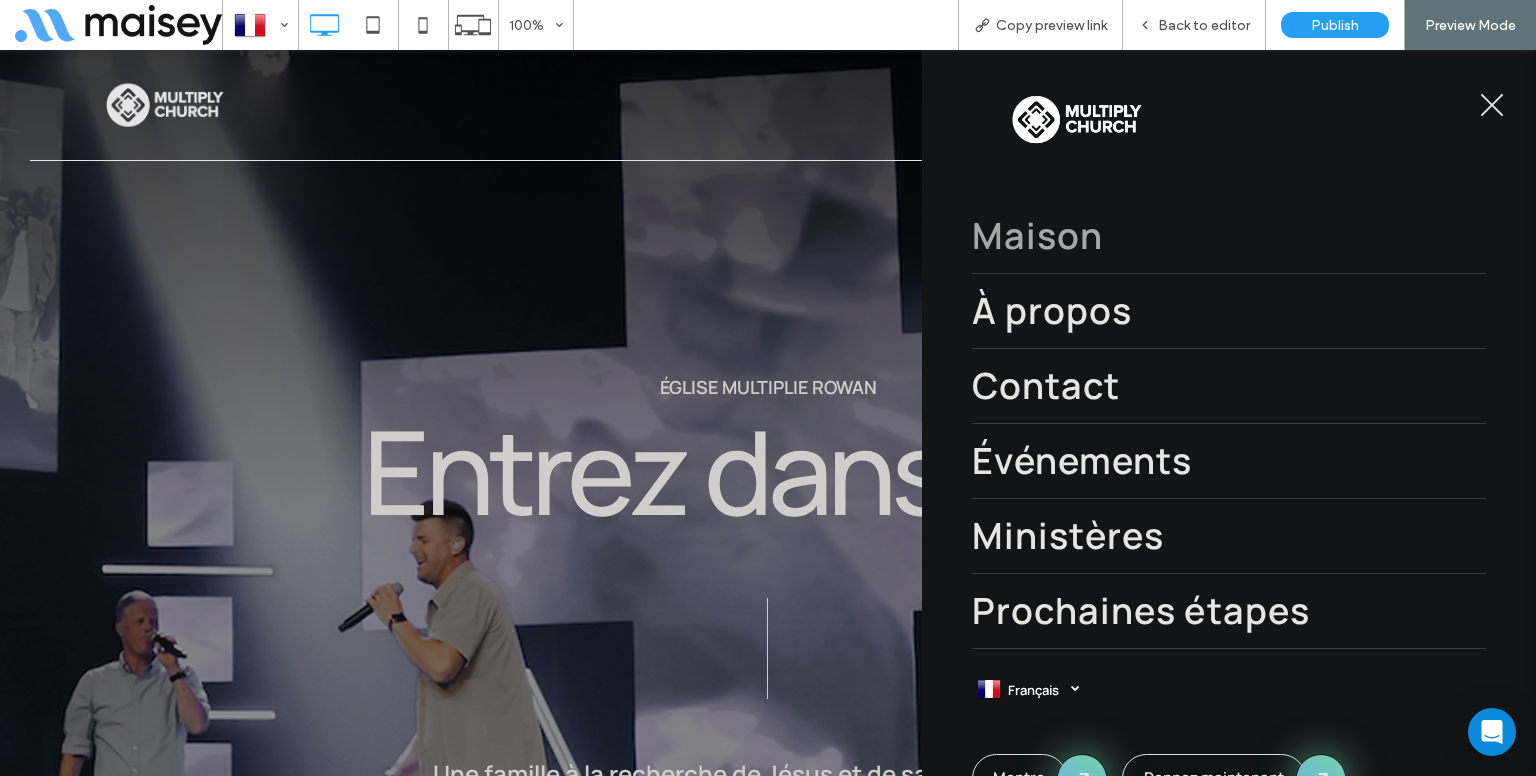 click on "Français" at bounding box center [1046, 690] 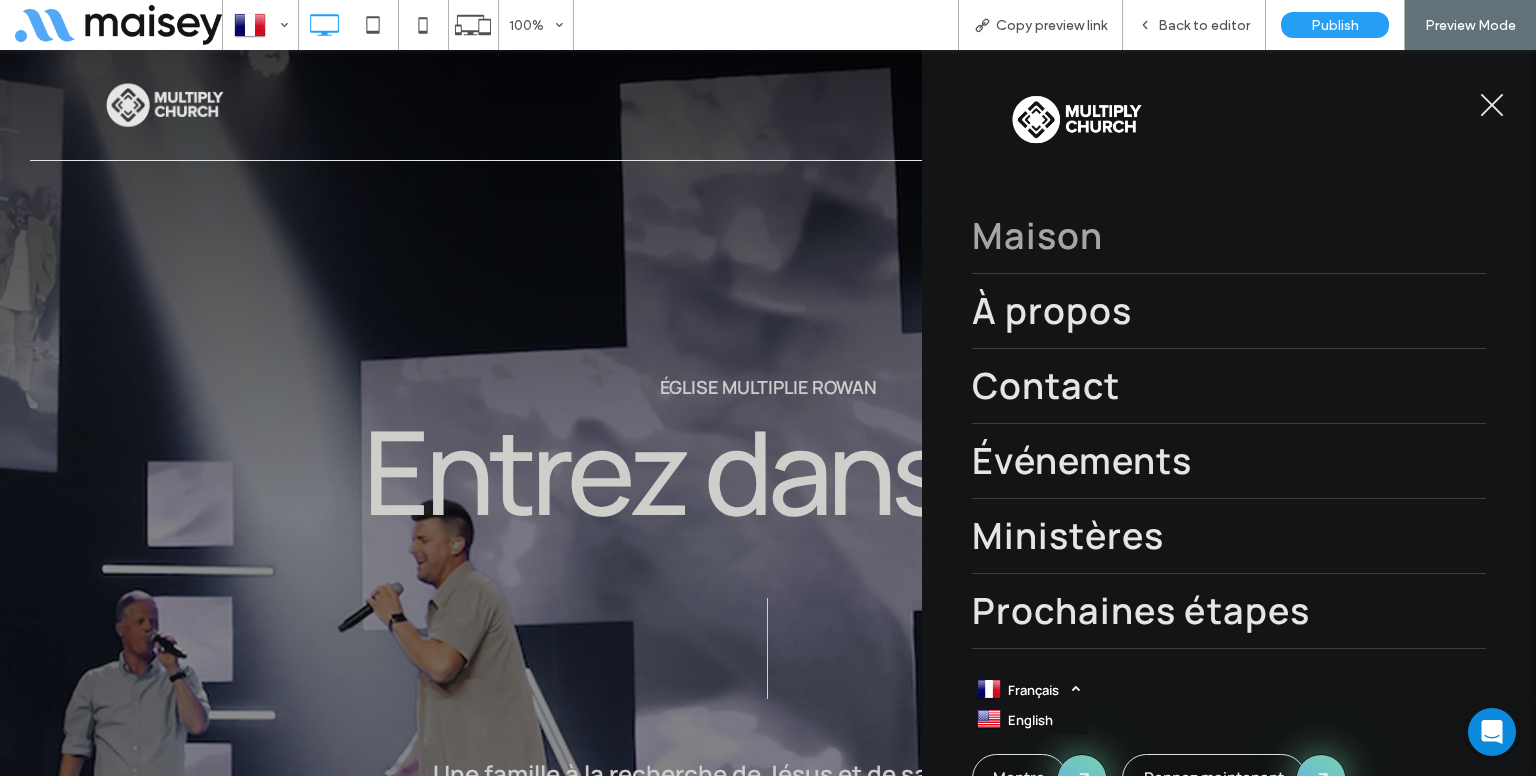 click on "English
en" at bounding box center [1030, 719] 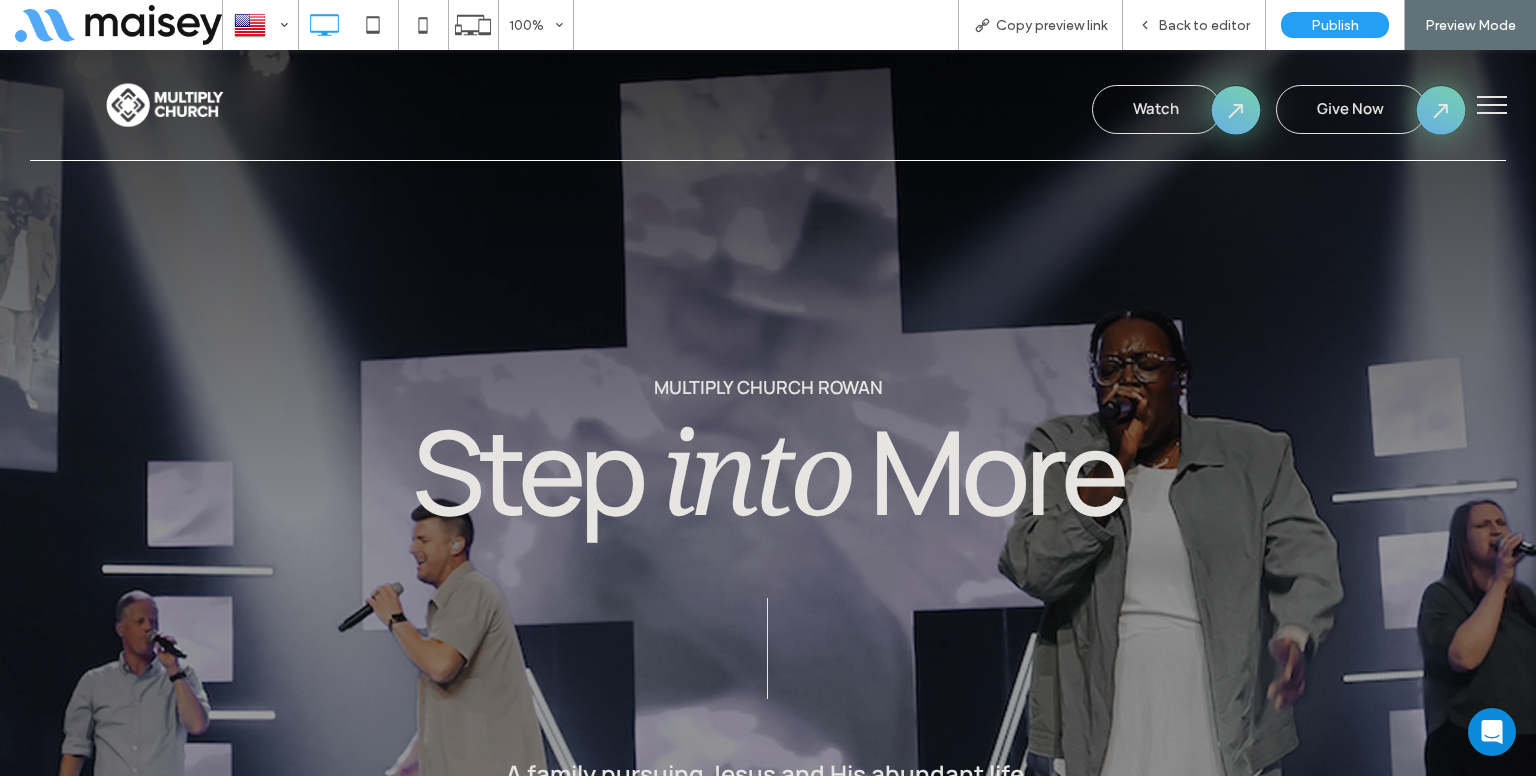 scroll, scrollTop: 0, scrollLeft: 0, axis: both 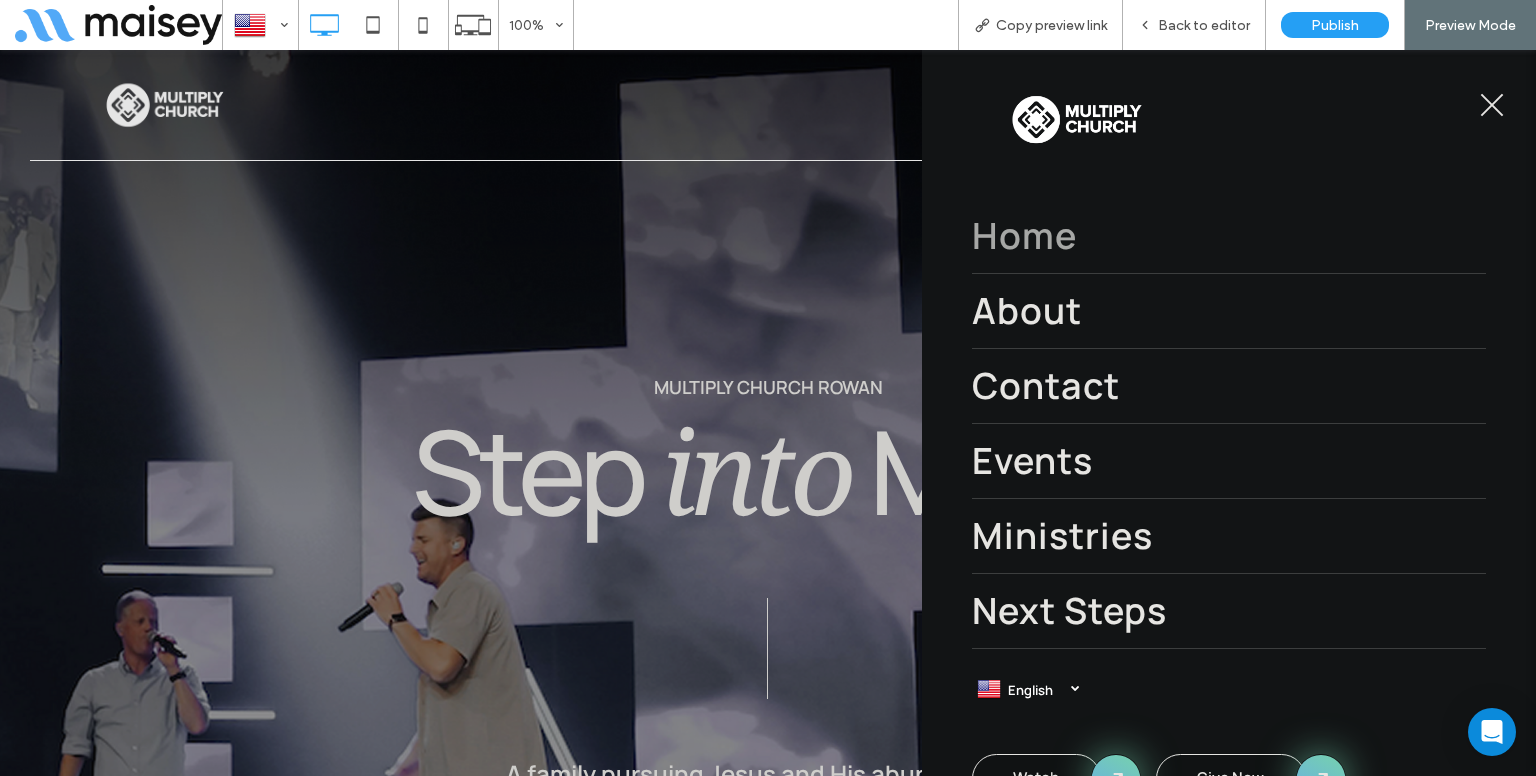 click at bounding box center [1492, 105] 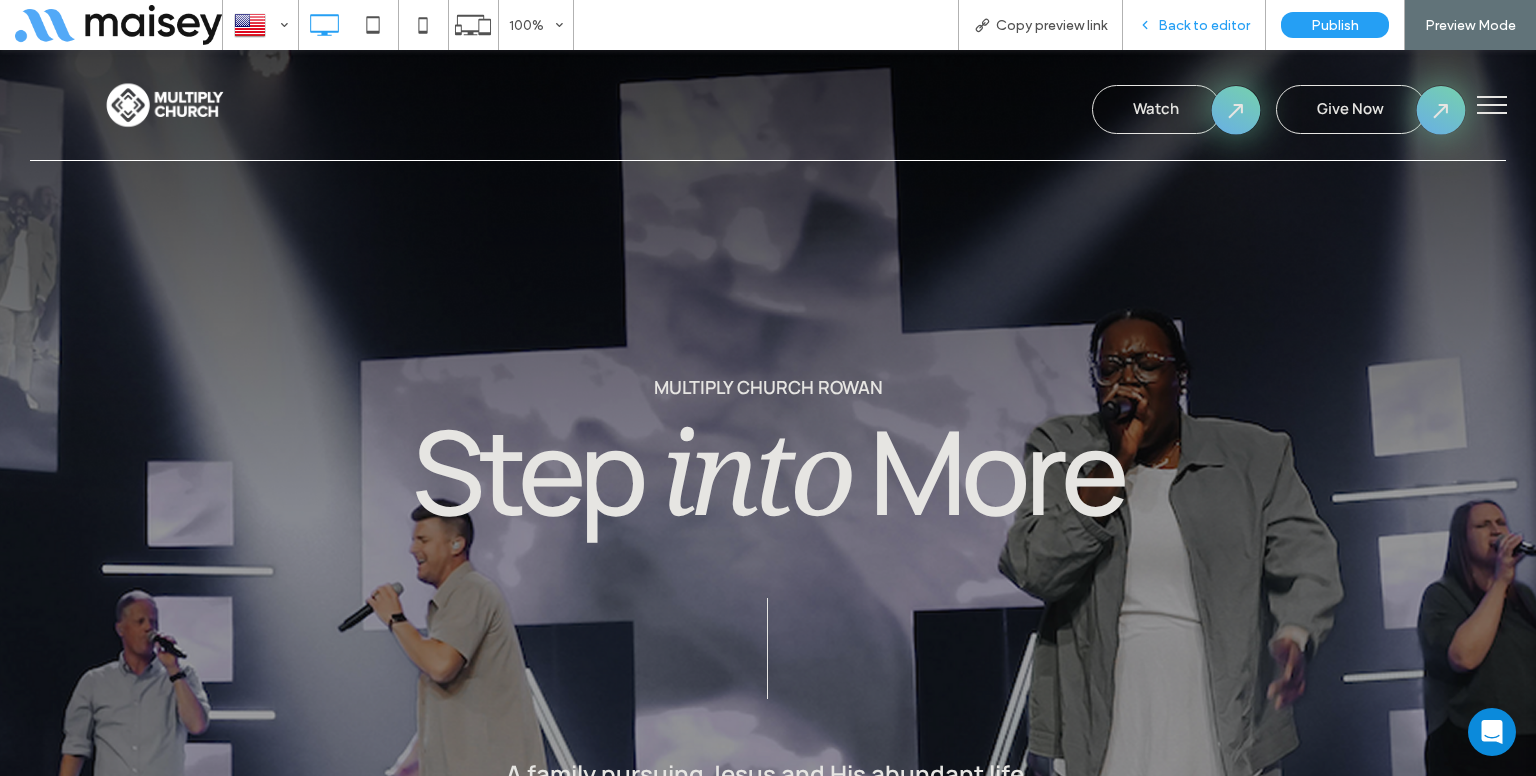 click on "Back to editor" at bounding box center (1204, 25) 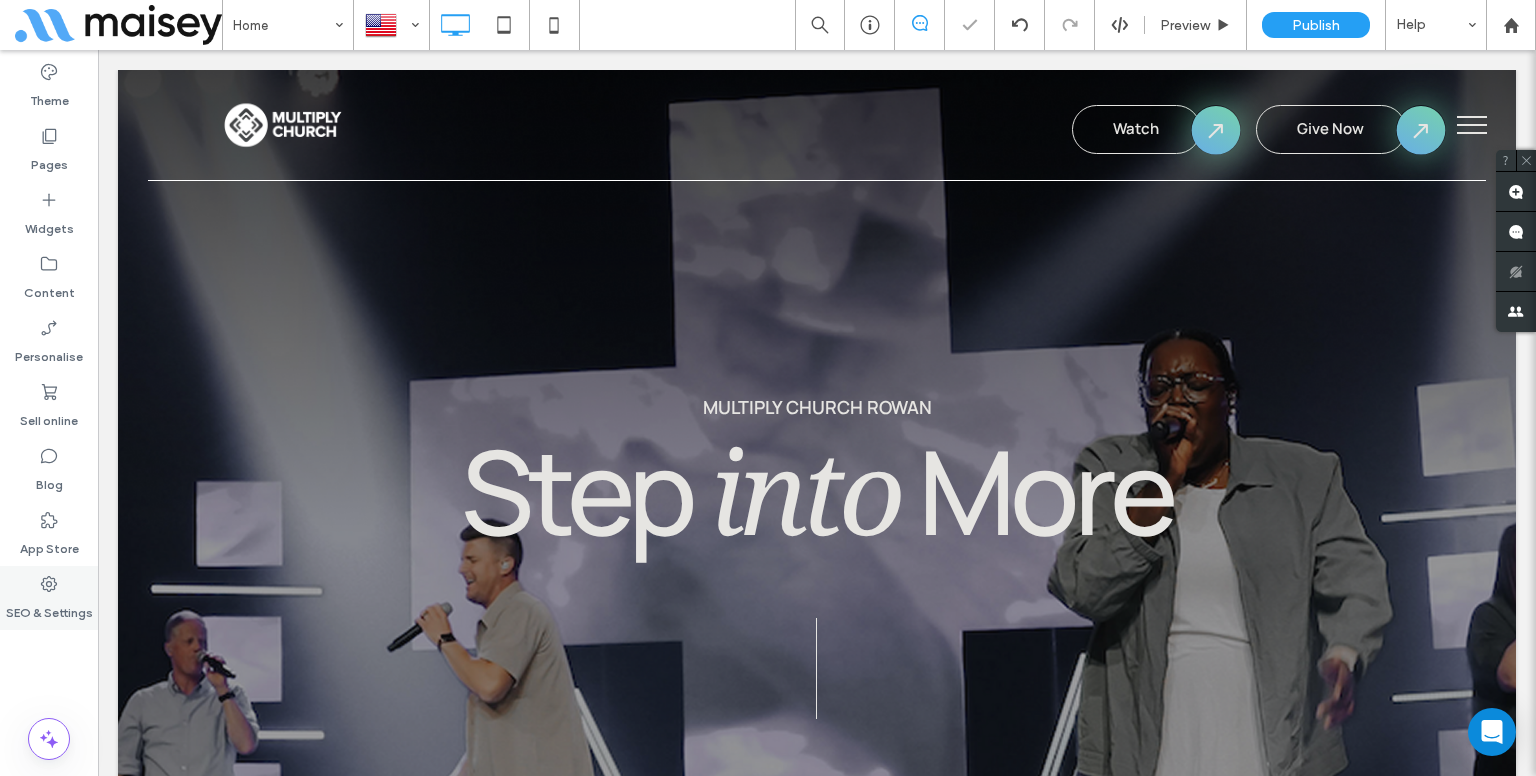 click 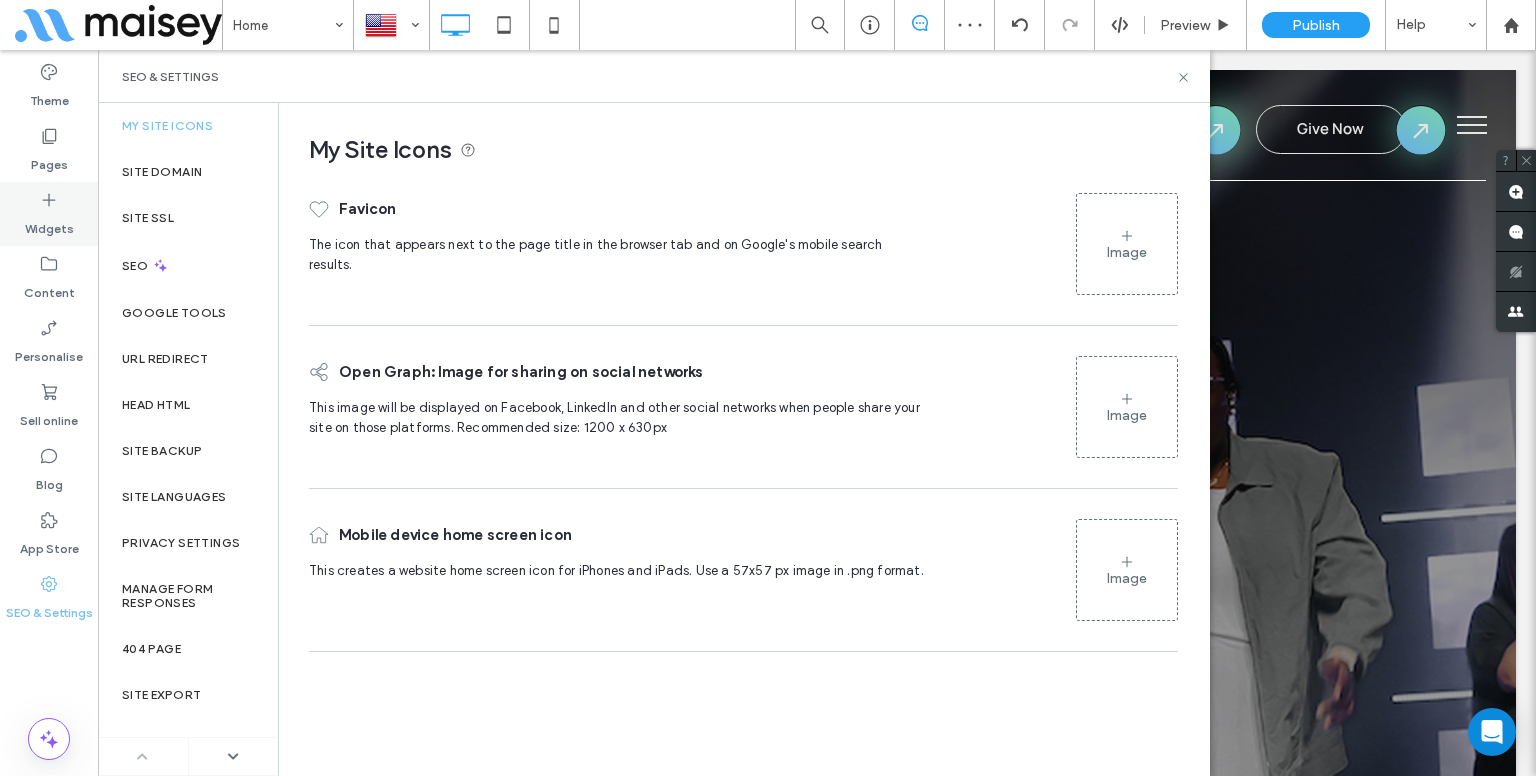 click on "Widgets" at bounding box center [49, 224] 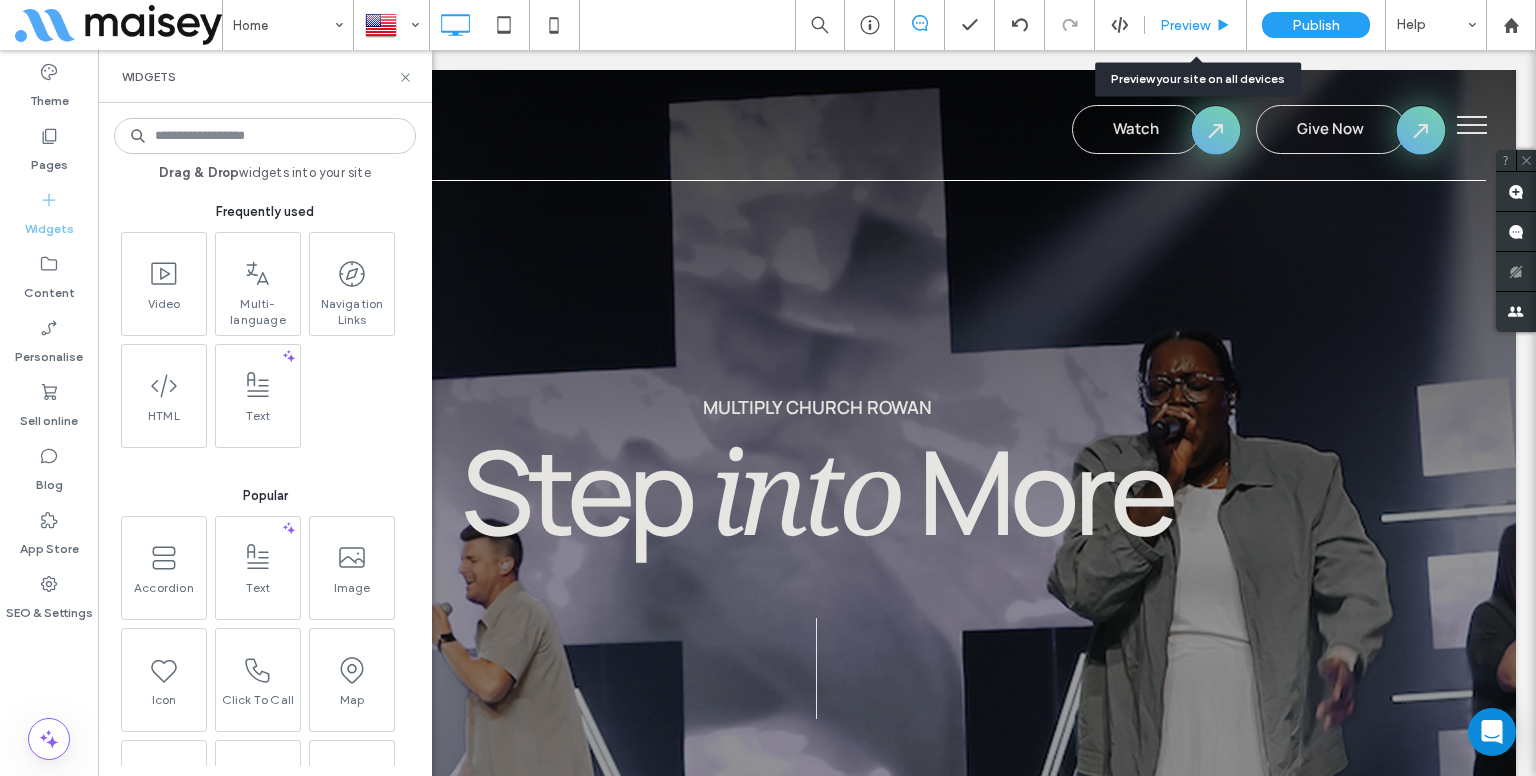 click 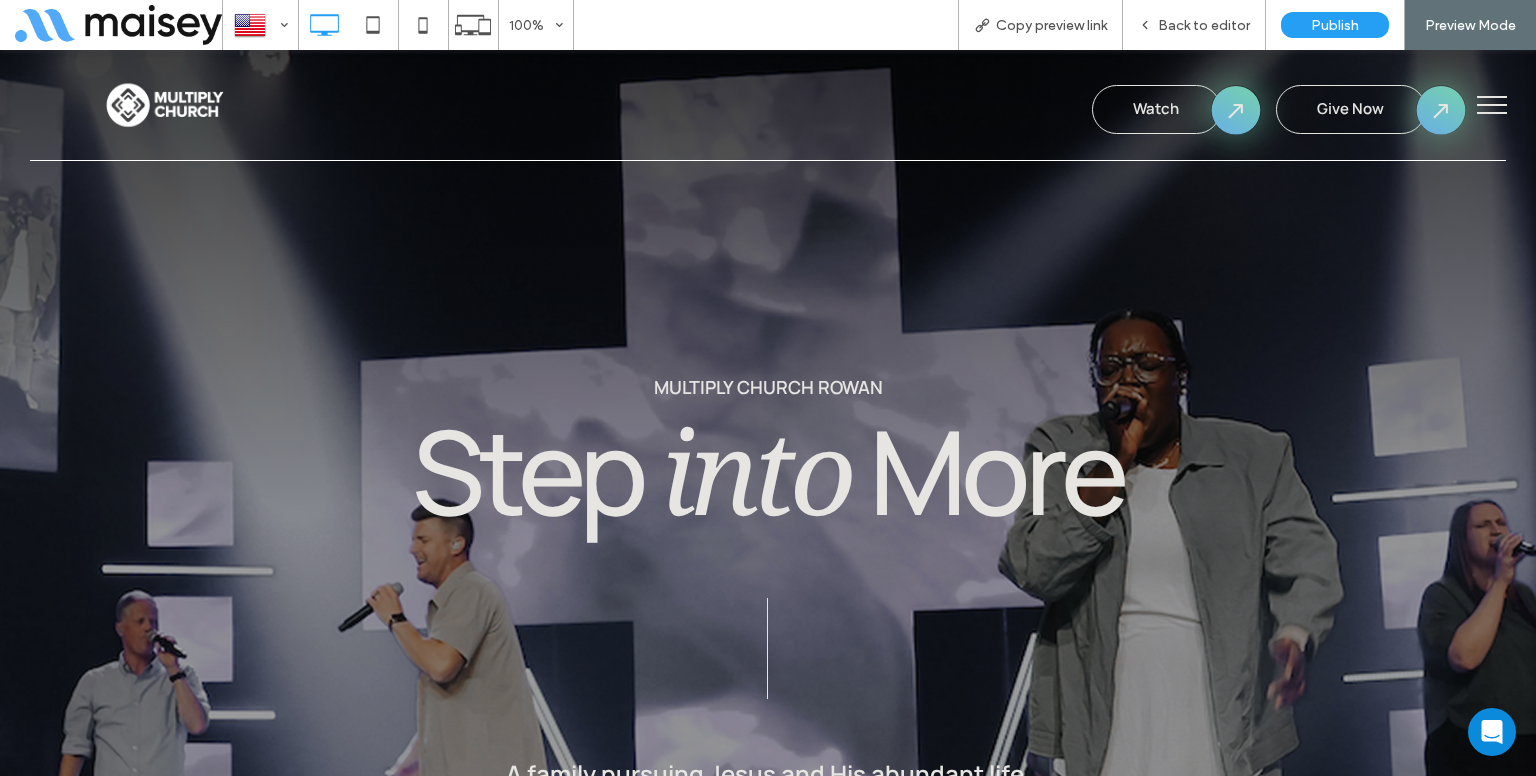 click at bounding box center (1492, 105) 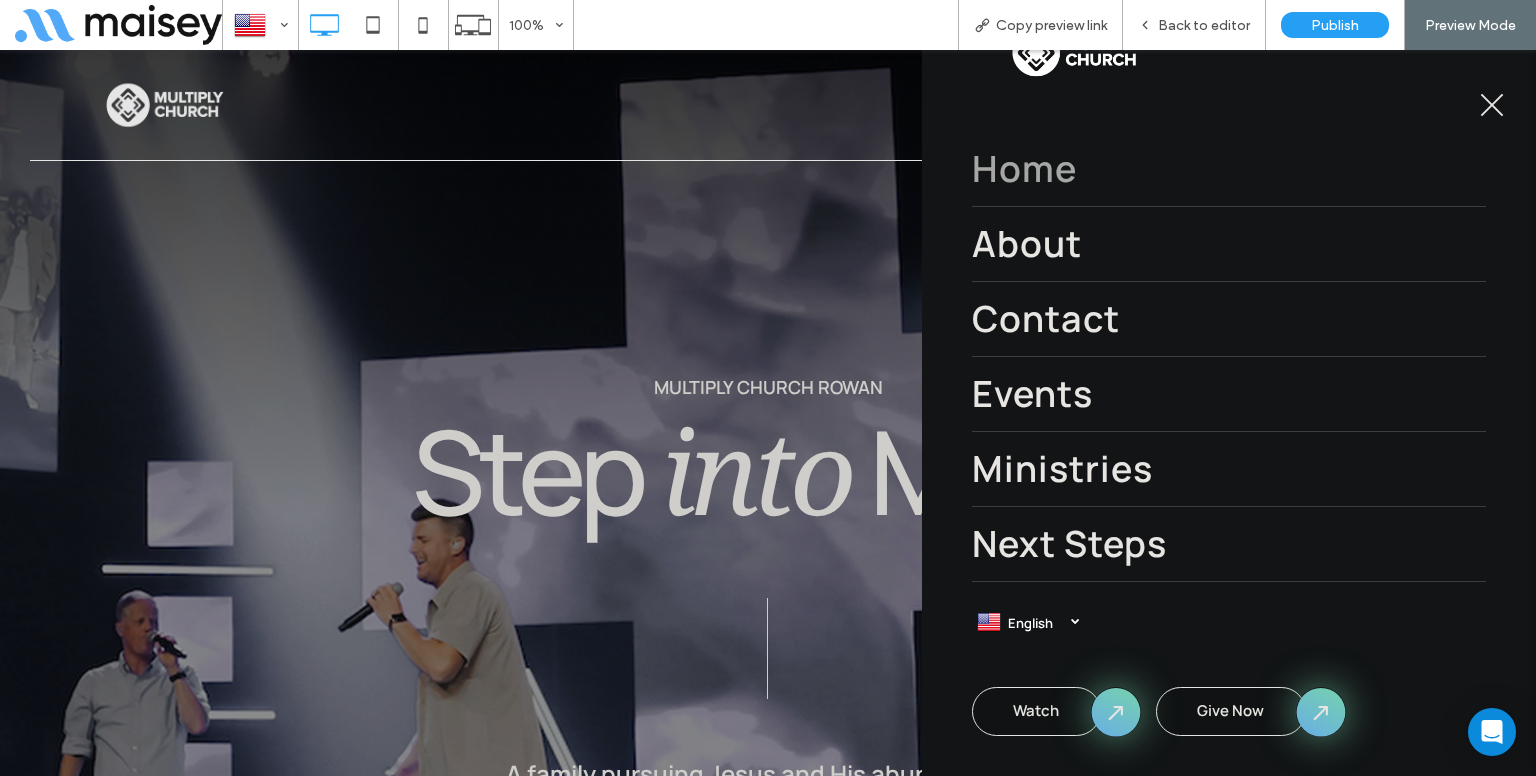 scroll, scrollTop: 68, scrollLeft: 0, axis: vertical 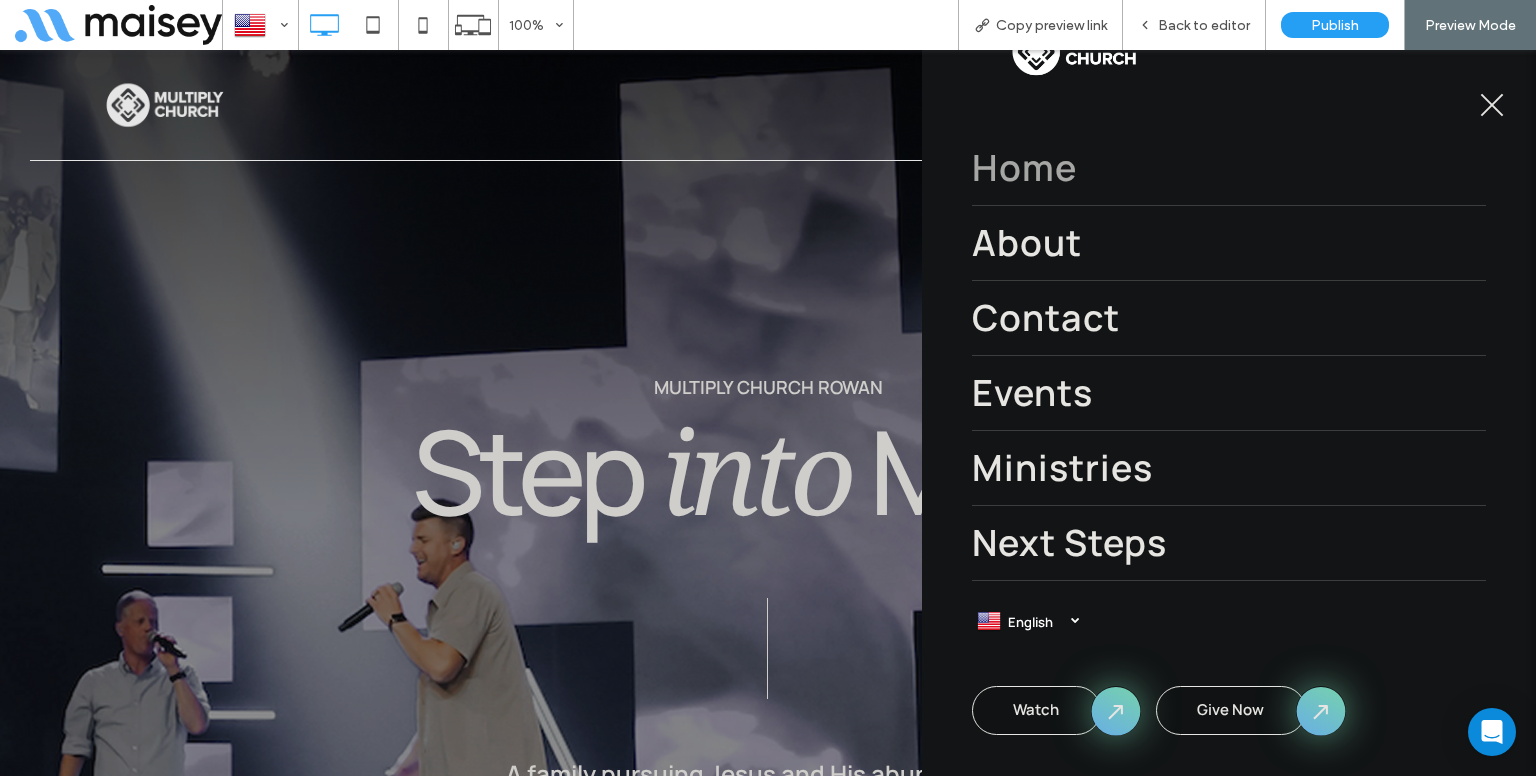 click on "English
en" at bounding box center (1030, 621) 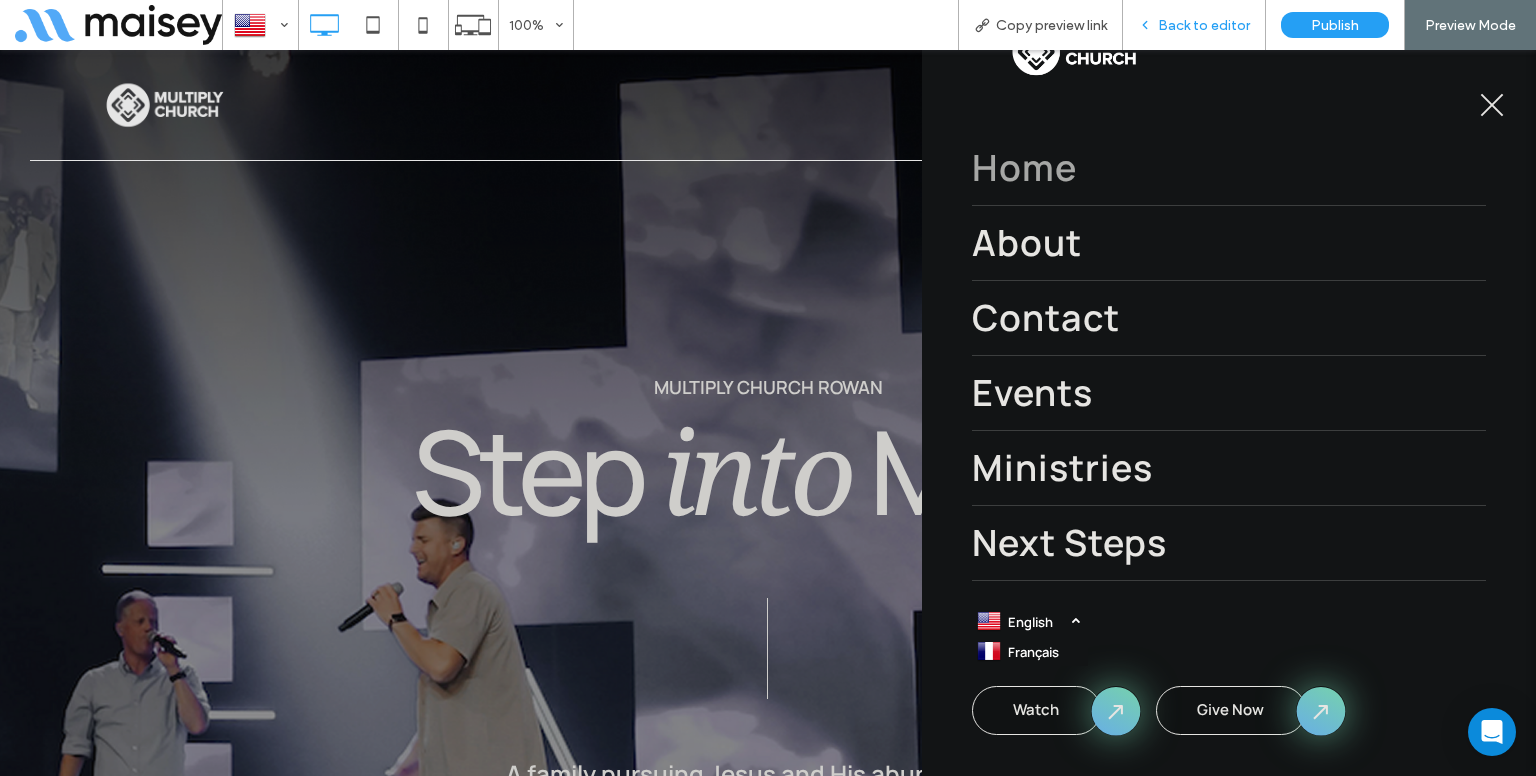 click on "Back to editor" at bounding box center (1204, 25) 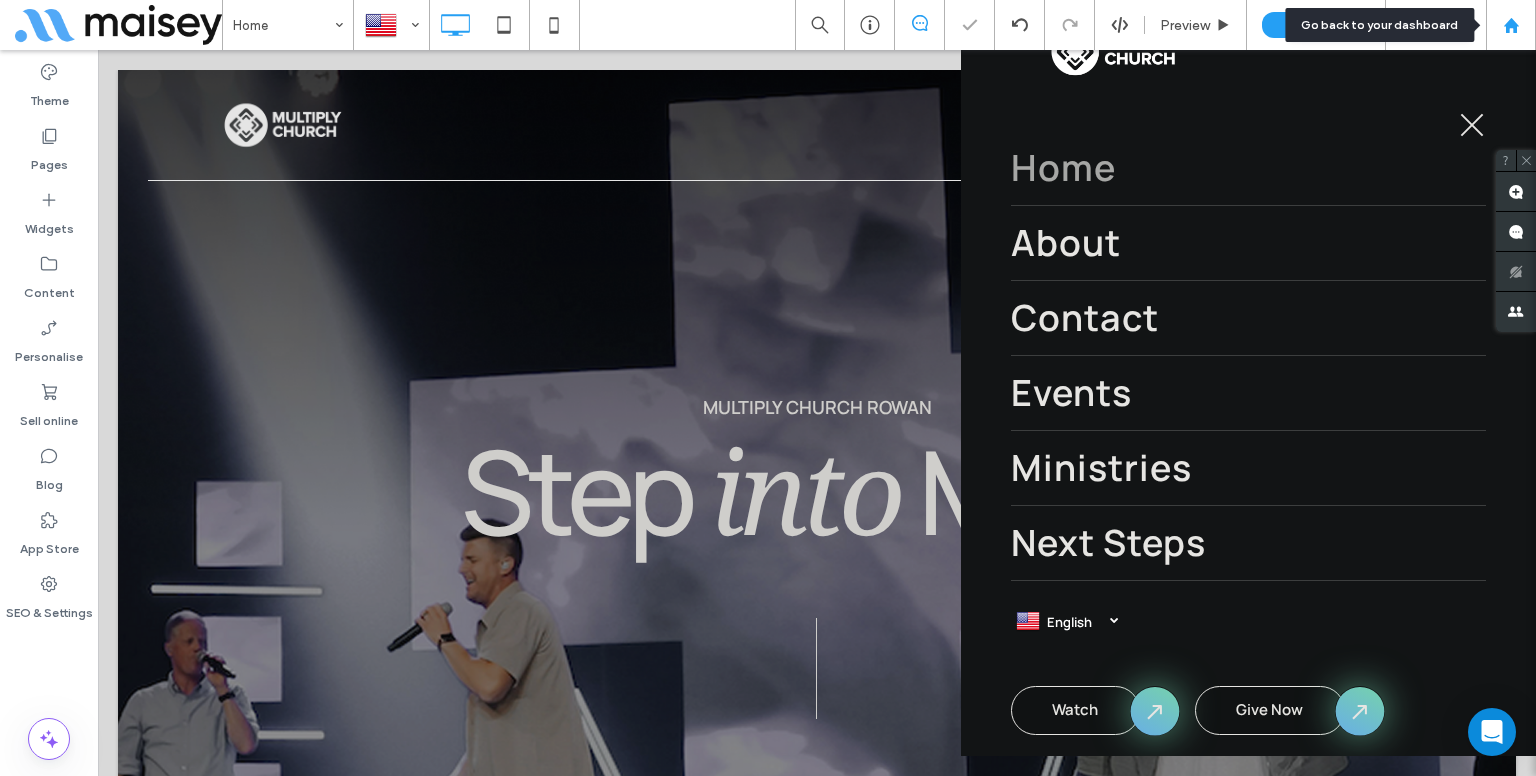 click at bounding box center [1511, 25] 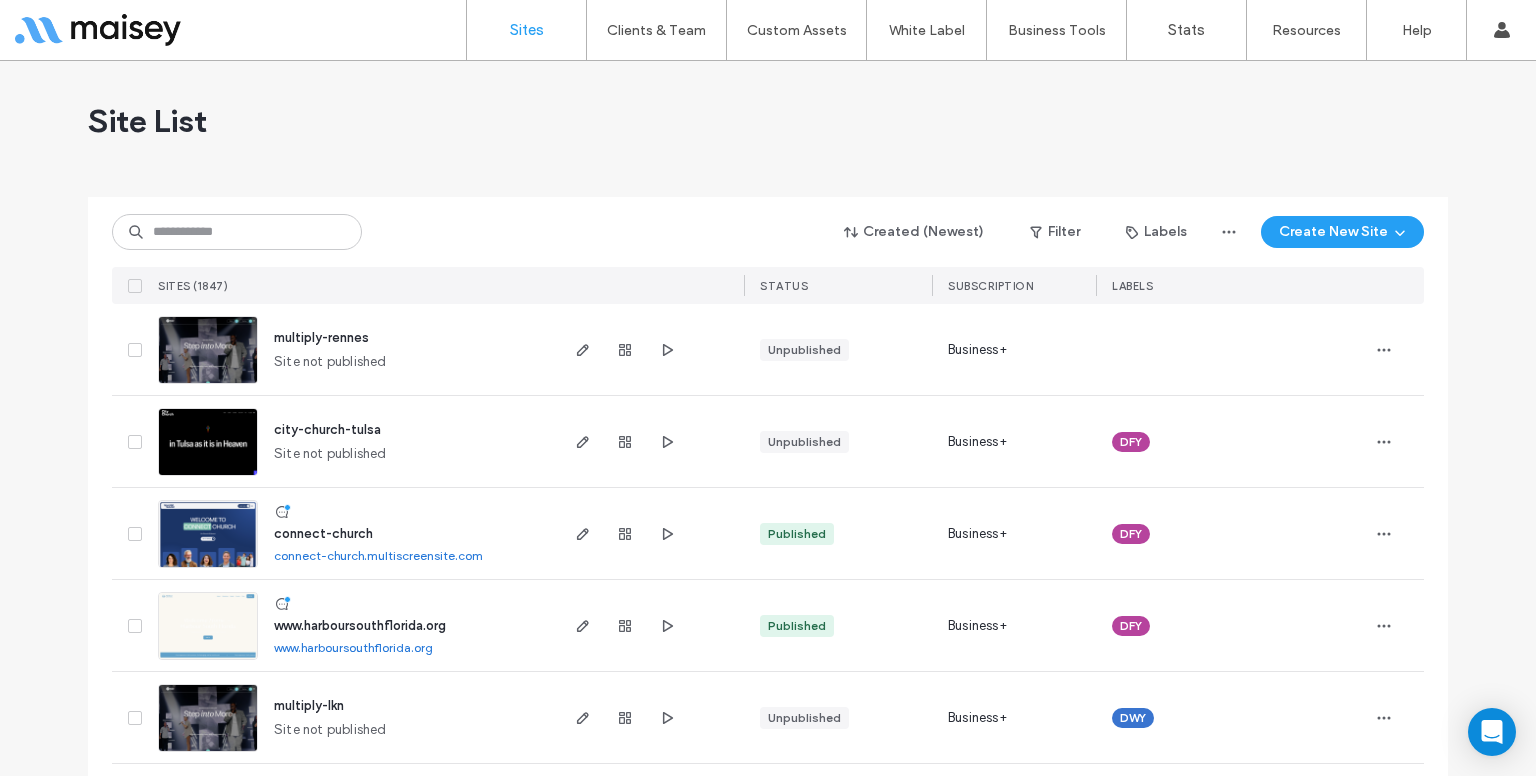 scroll, scrollTop: 0, scrollLeft: 0, axis: both 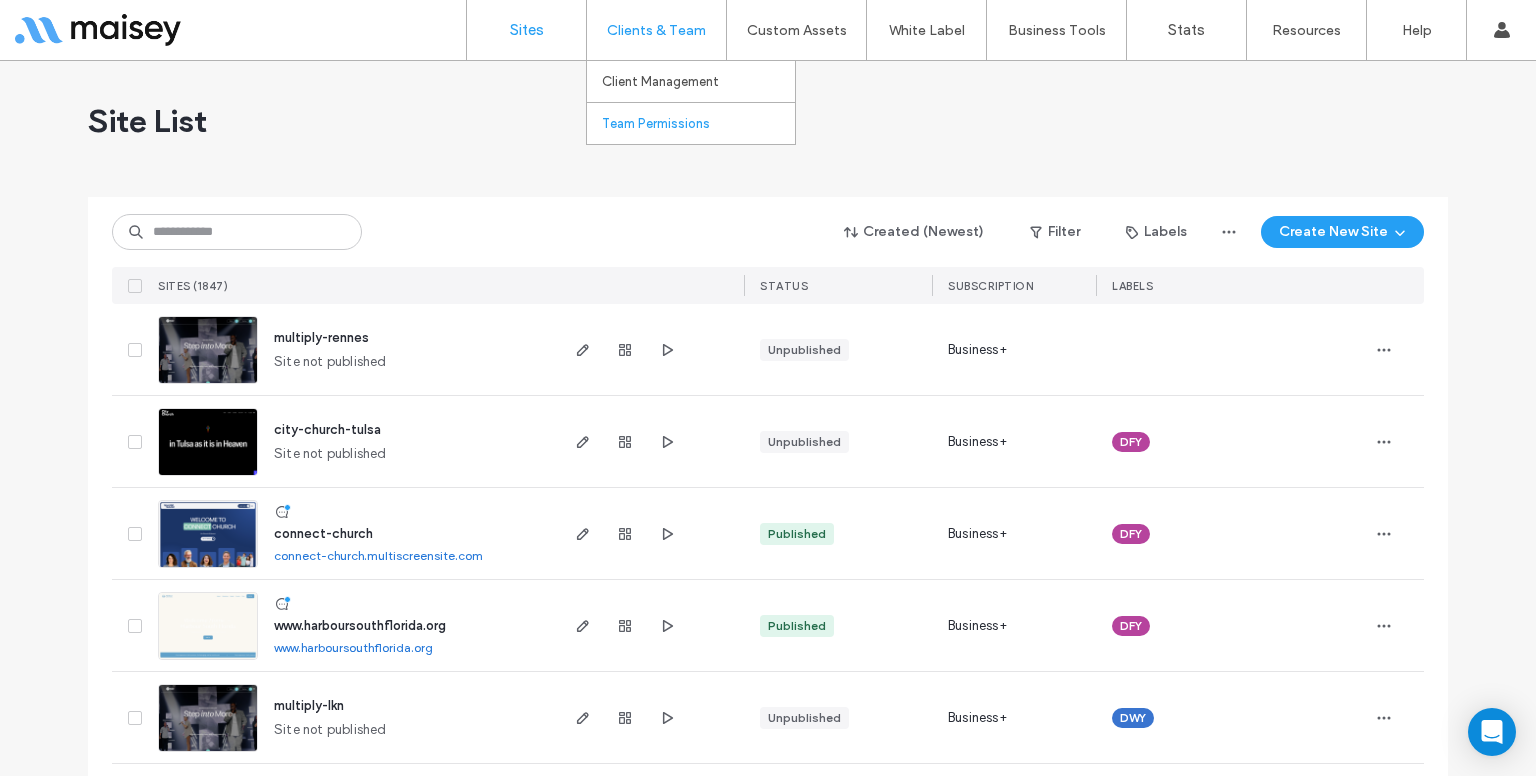 click on "Team Permissions" at bounding box center [698, 123] 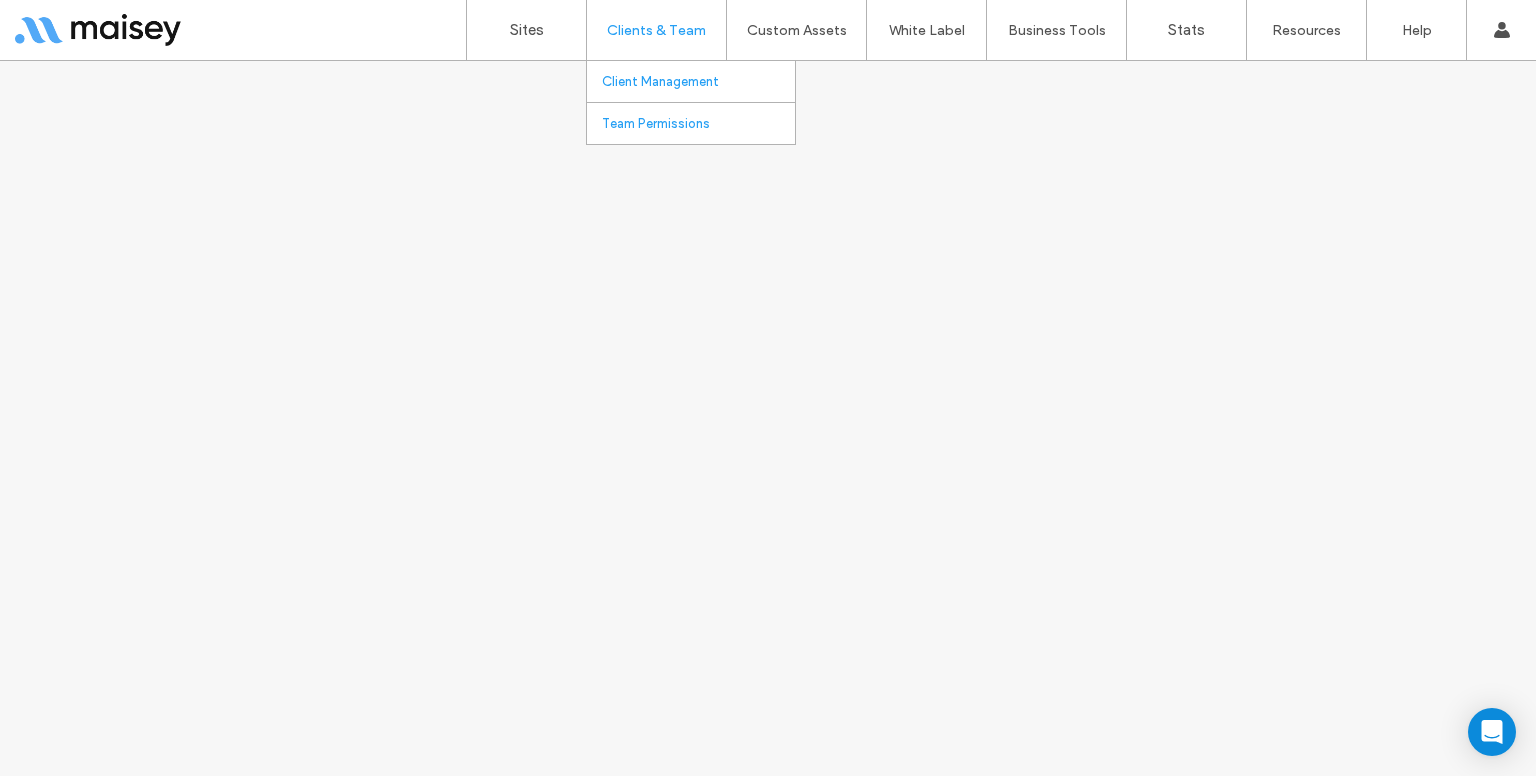 click on "Client Management" at bounding box center [660, 81] 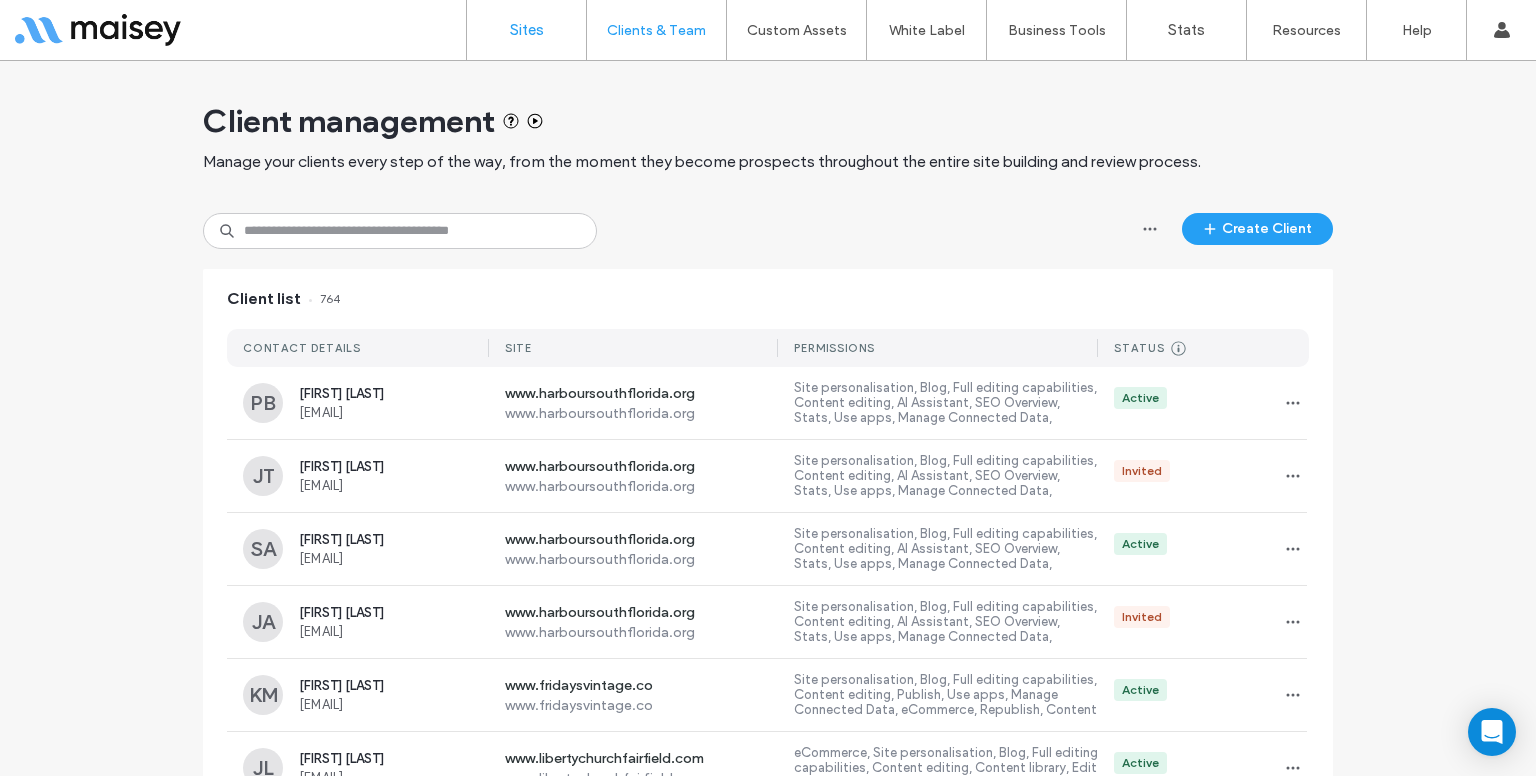 click on "Sites" at bounding box center [526, 30] 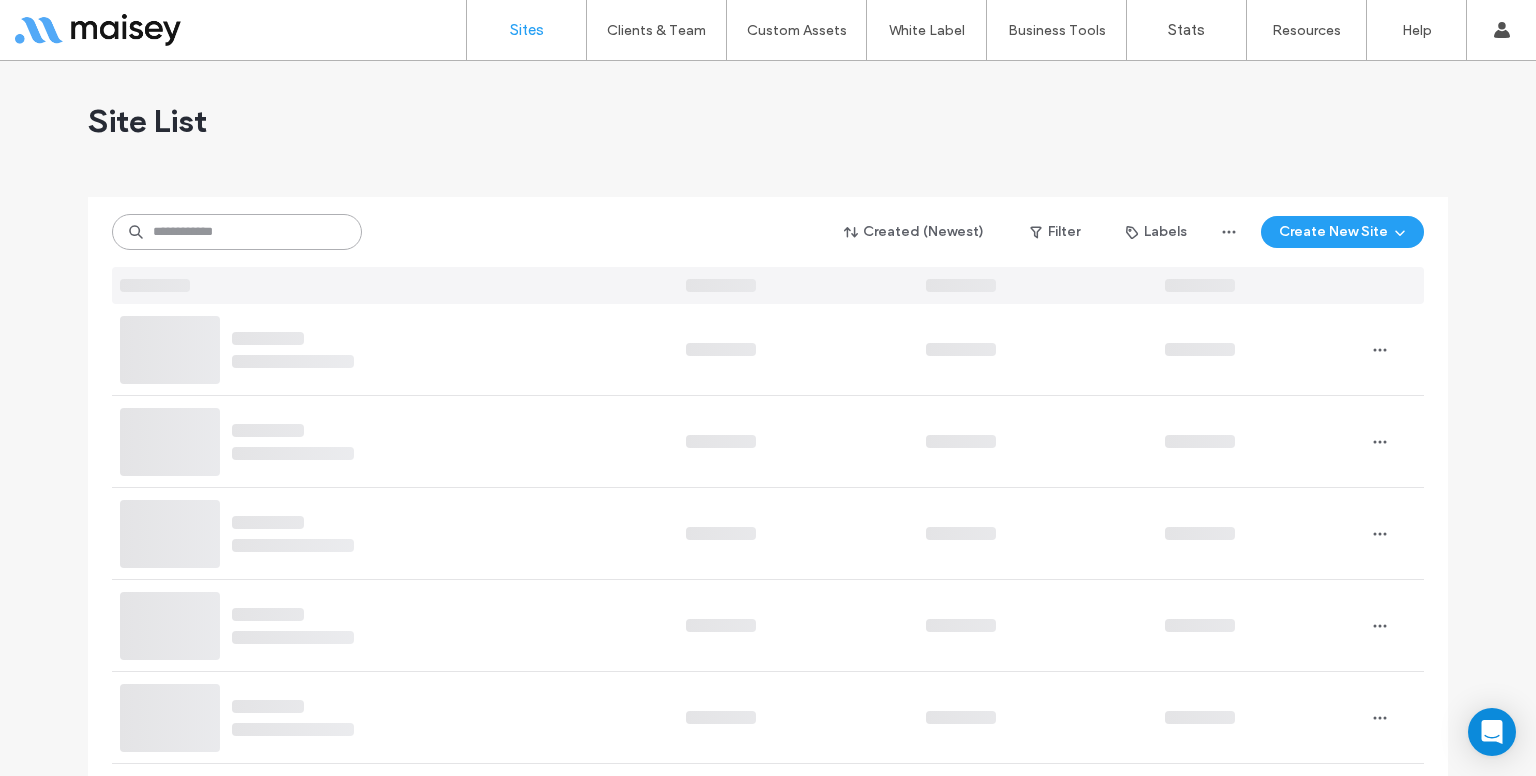 click at bounding box center (237, 232) 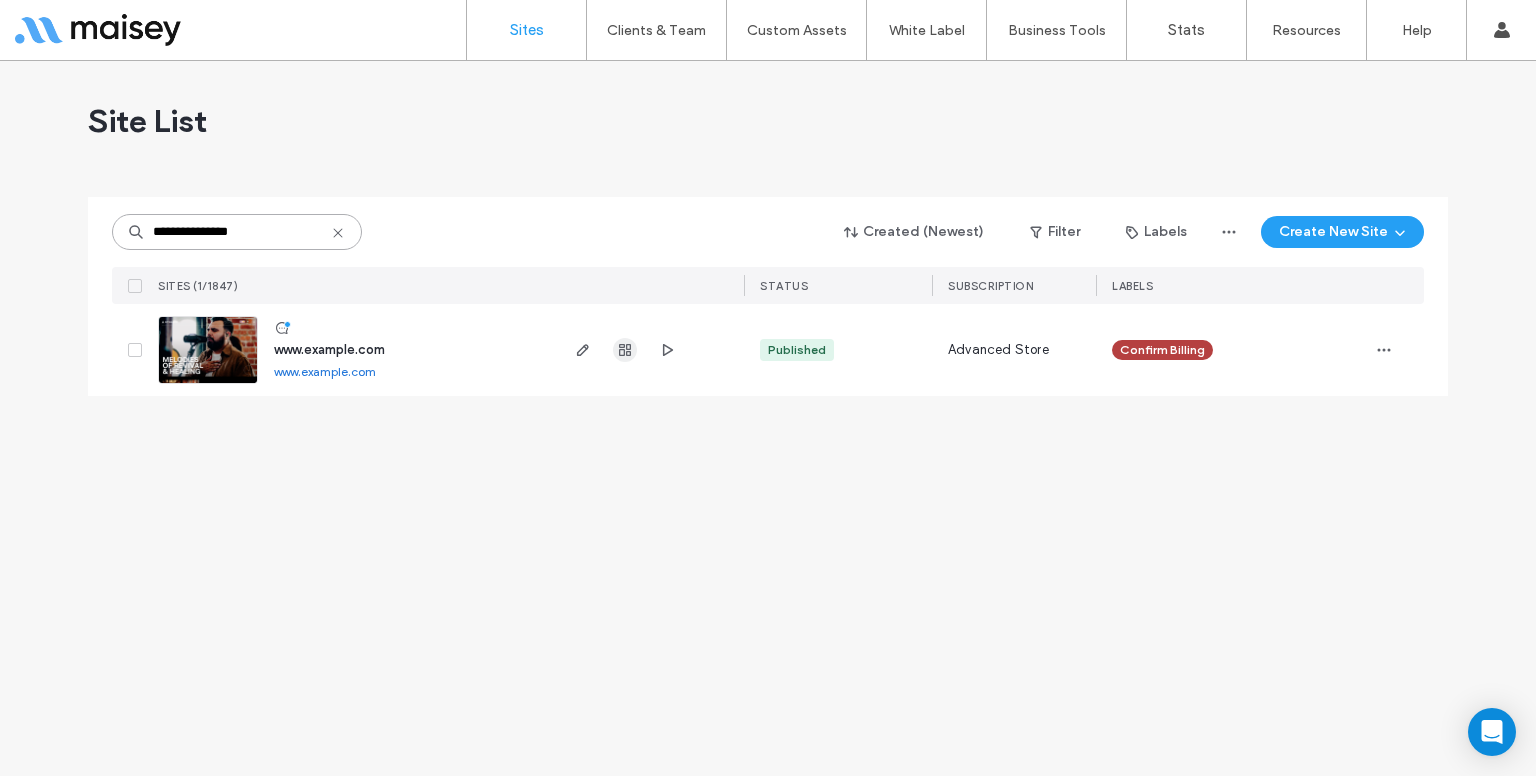 type on "**********" 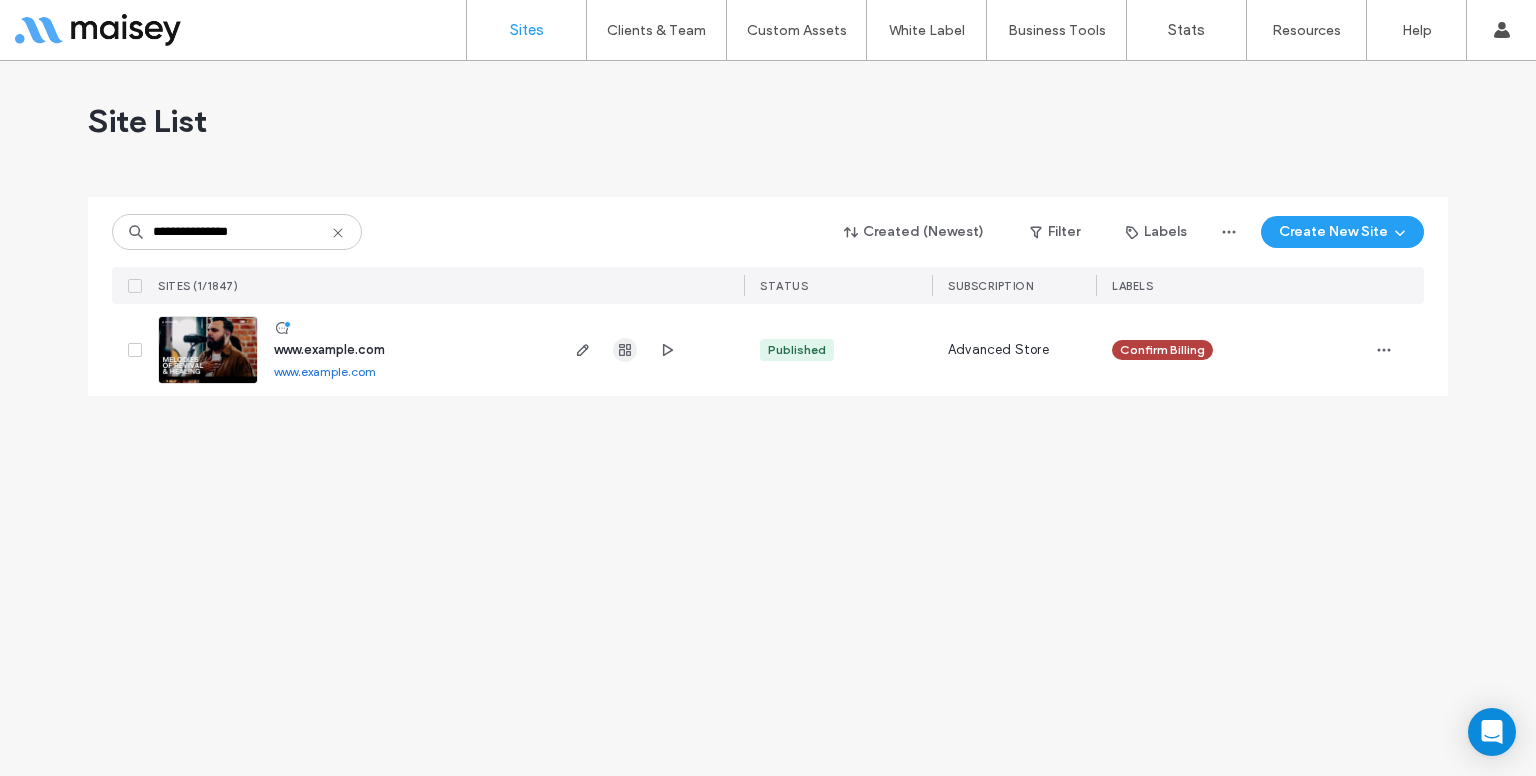 click 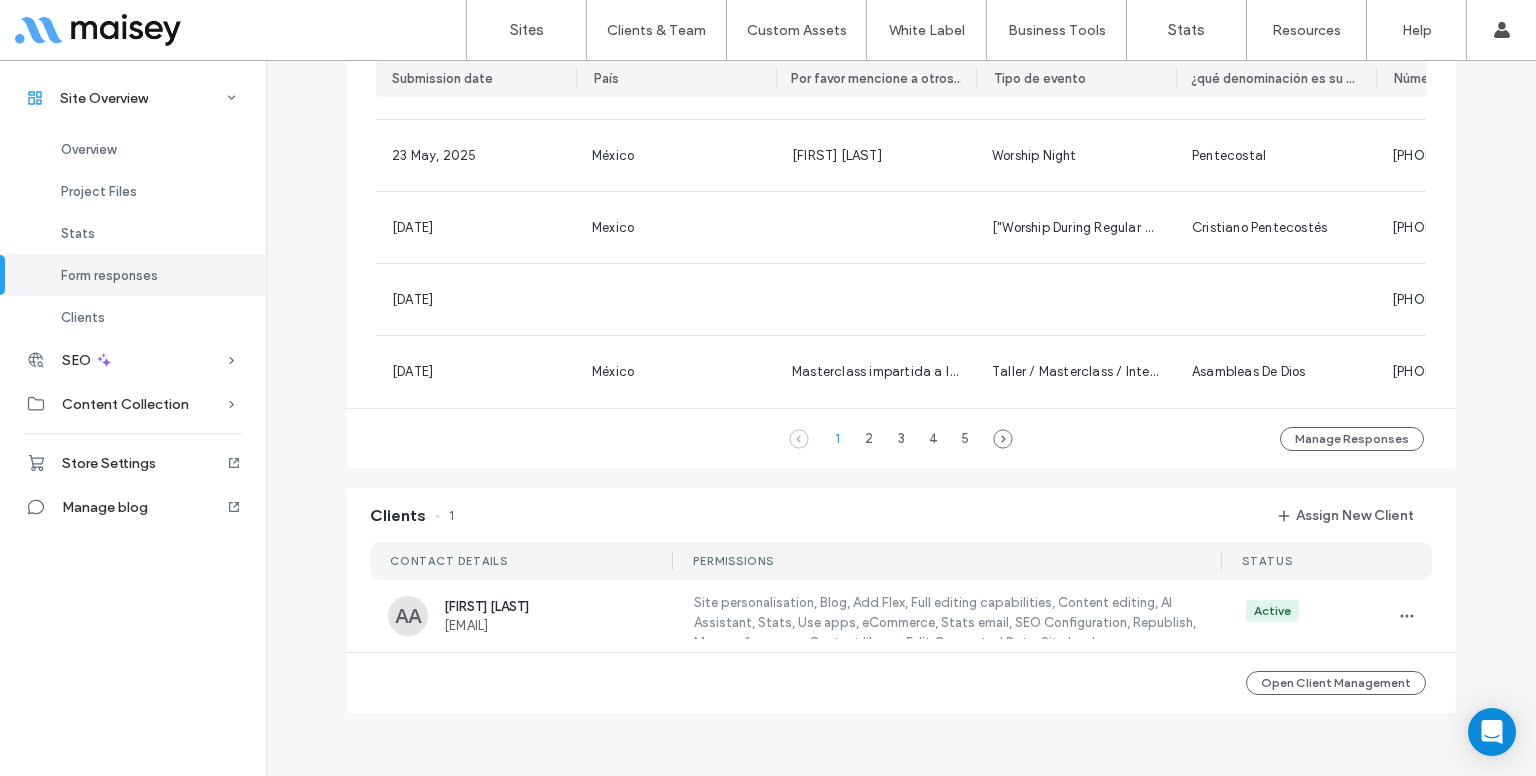 scroll, scrollTop: 780, scrollLeft: 0, axis: vertical 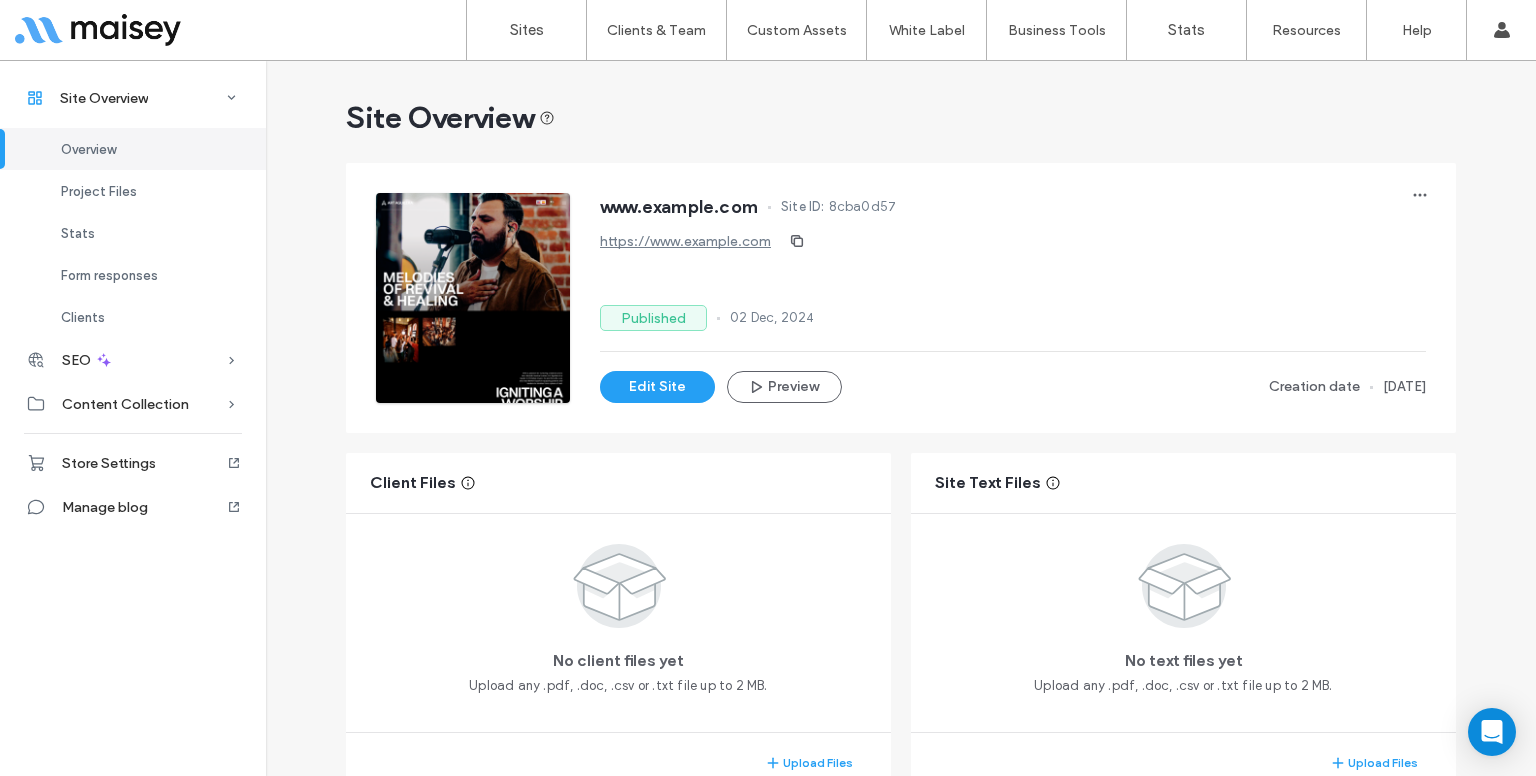 click on "https://www.example.com" at bounding box center (685, 241) 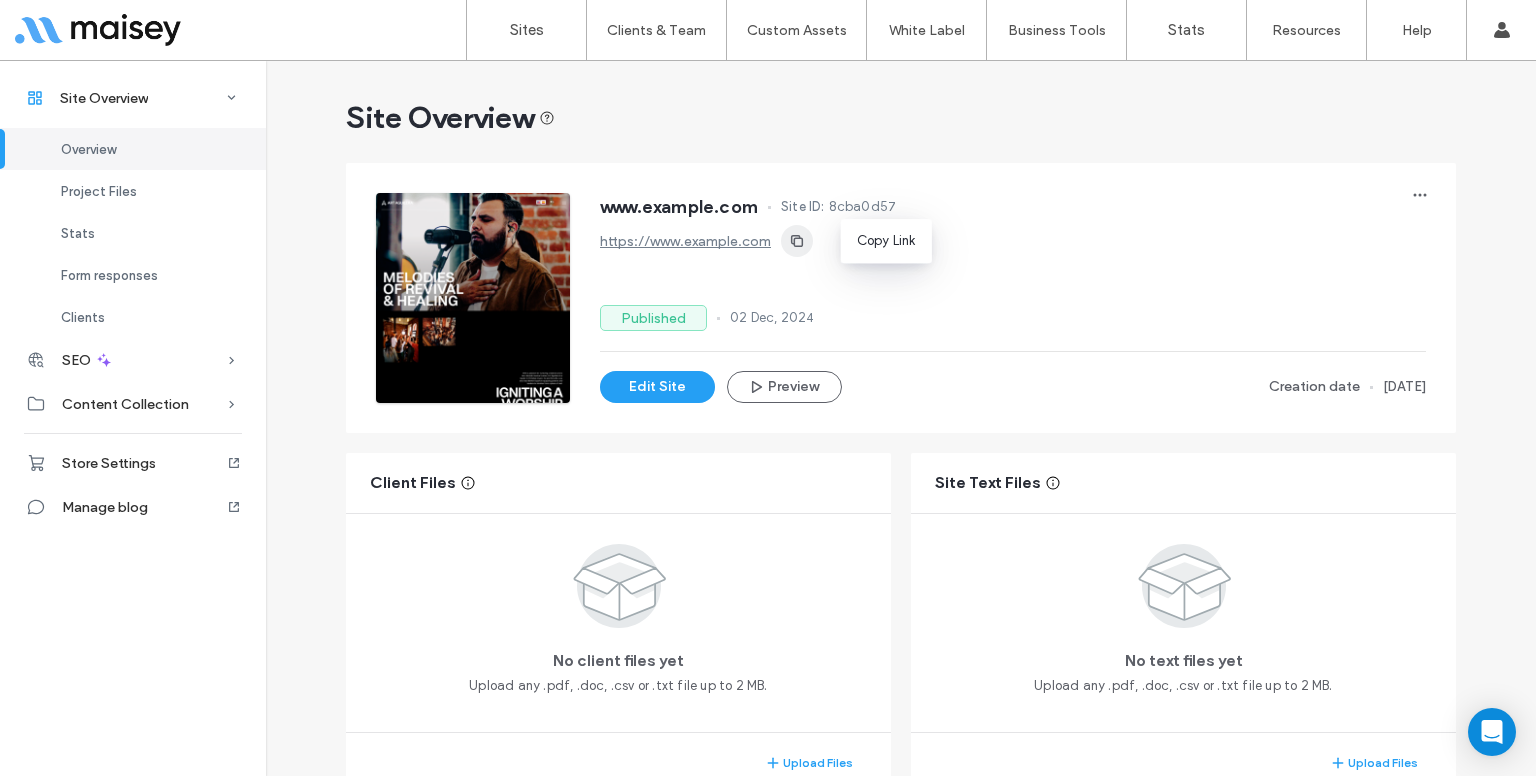 click 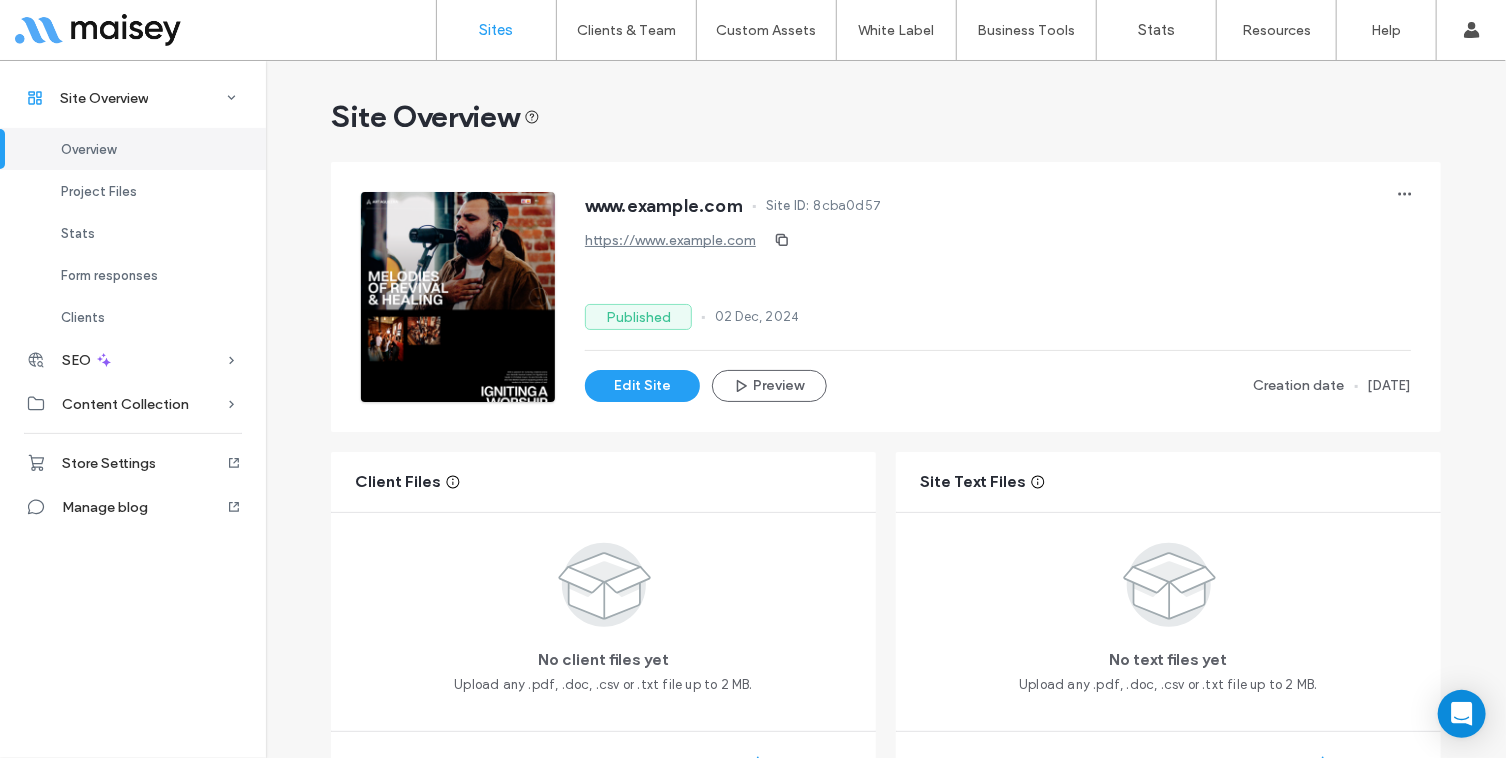 type 